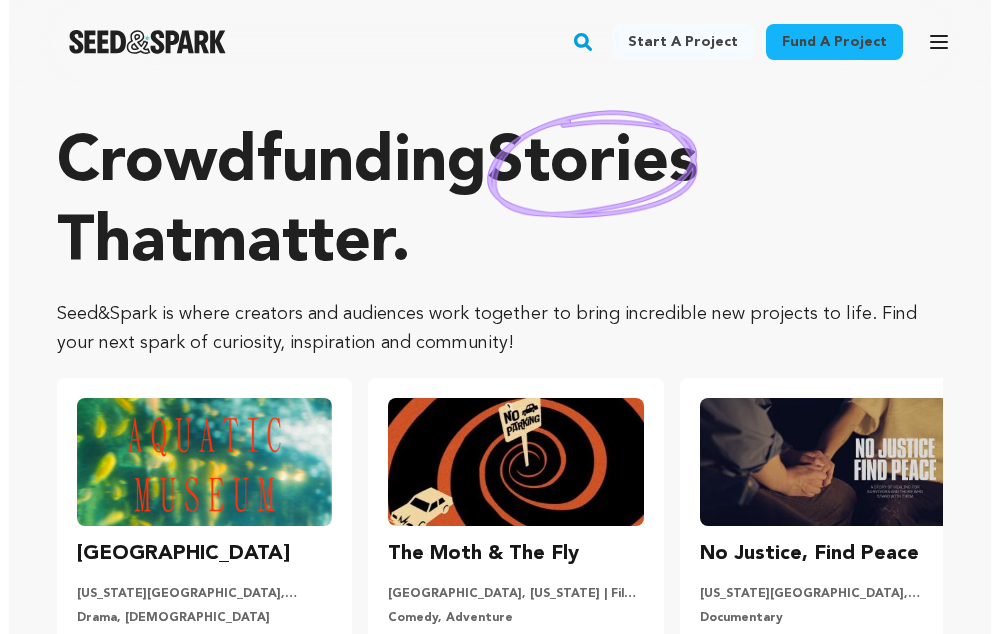 scroll, scrollTop: 0, scrollLeft: 0, axis: both 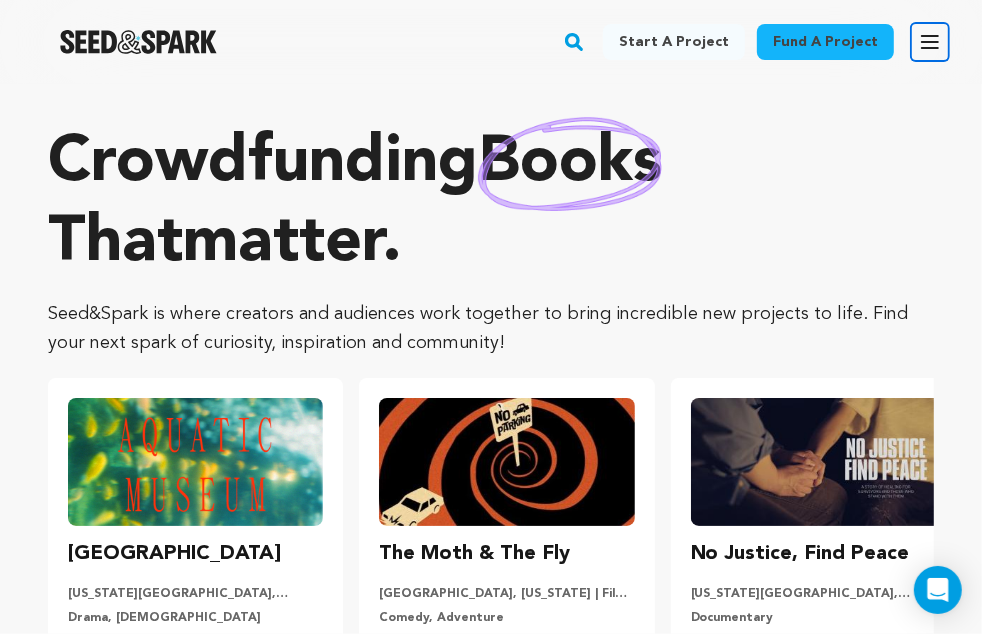 click 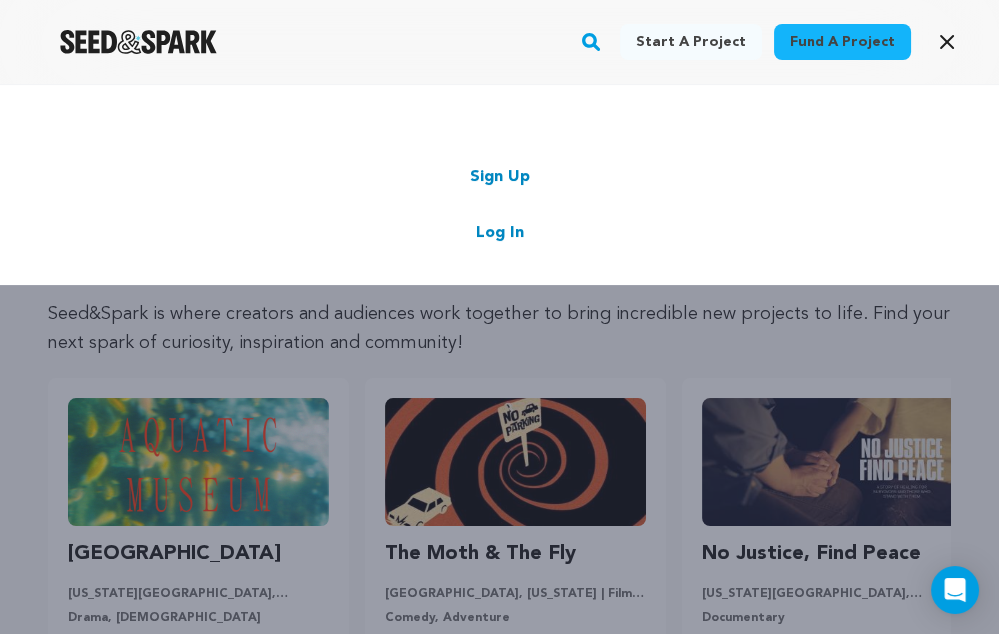 click on "Log In" at bounding box center (500, 233) 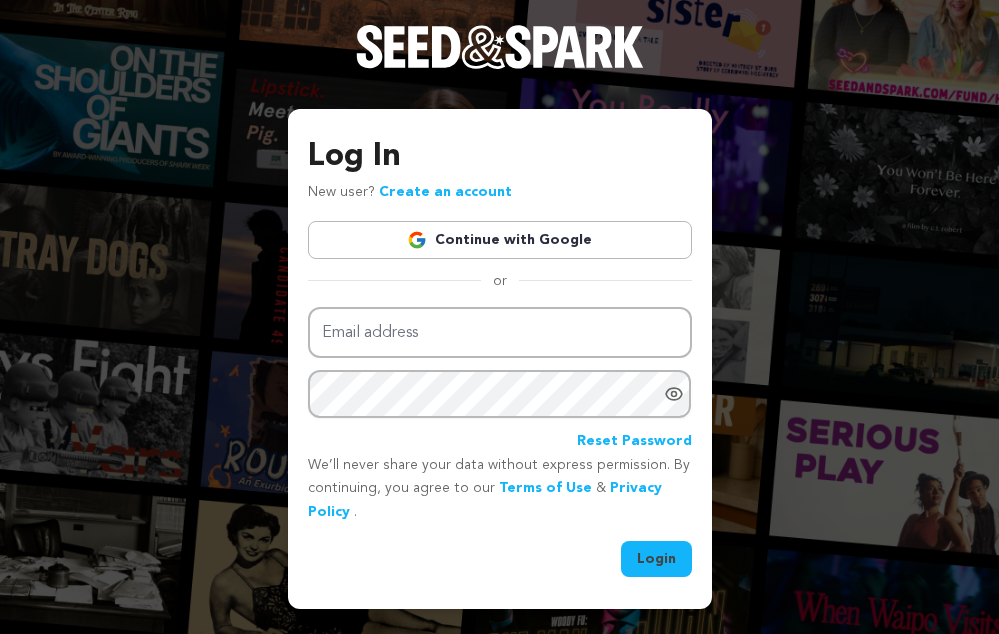 scroll, scrollTop: 0, scrollLeft: 0, axis: both 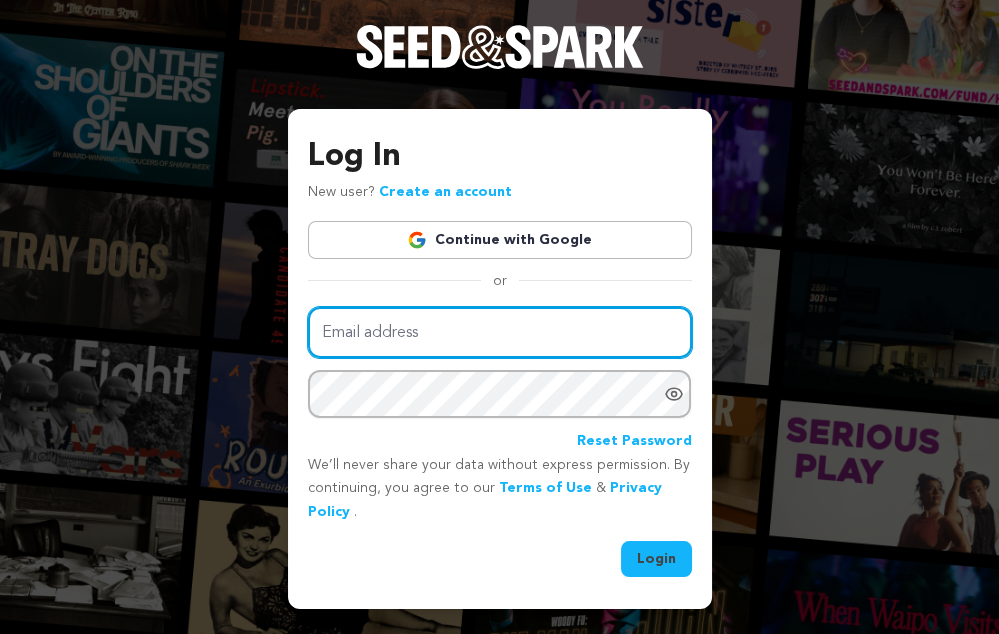type on "terenceslapana@gmail.com" 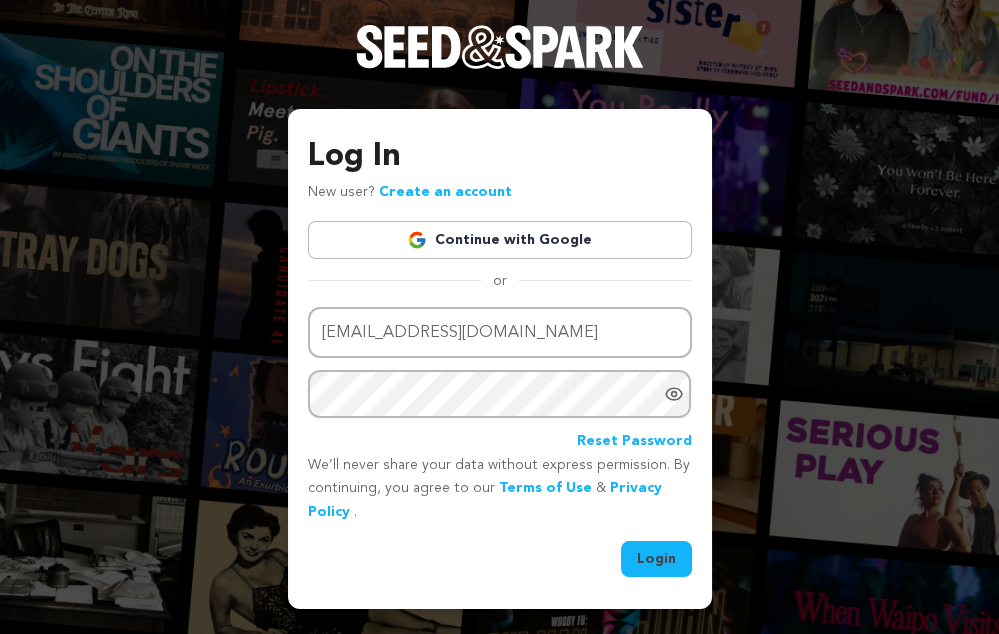 click on "Login" at bounding box center (656, 559) 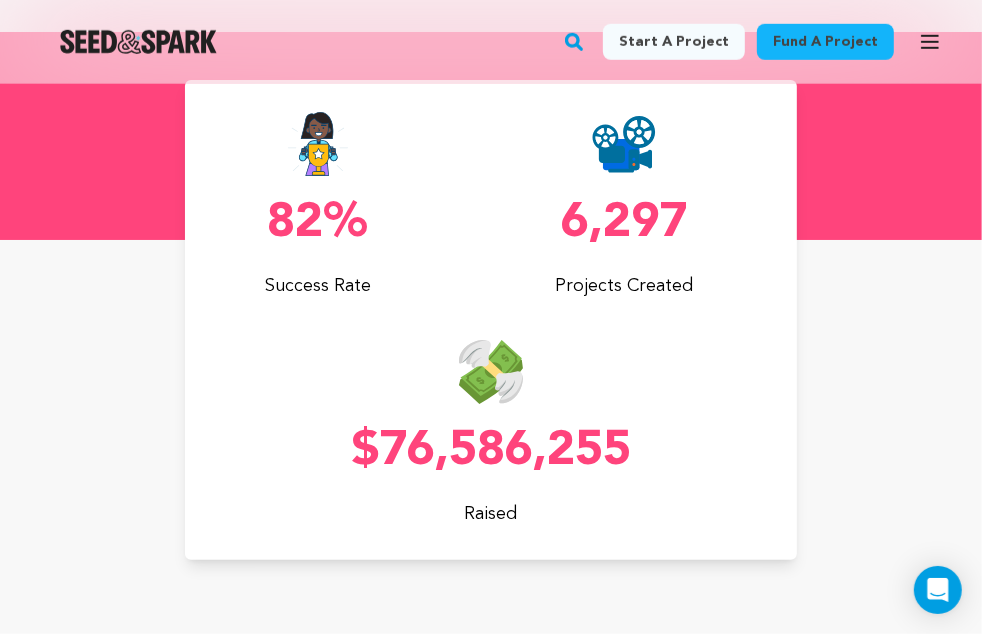 scroll, scrollTop: 0, scrollLeft: 0, axis: both 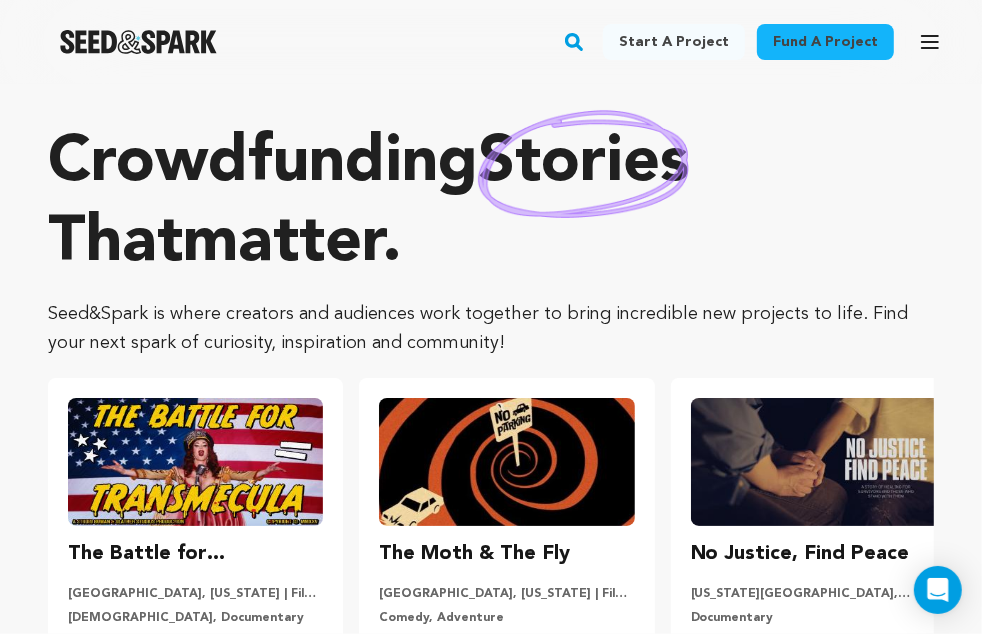 click at bounding box center [583, 164] 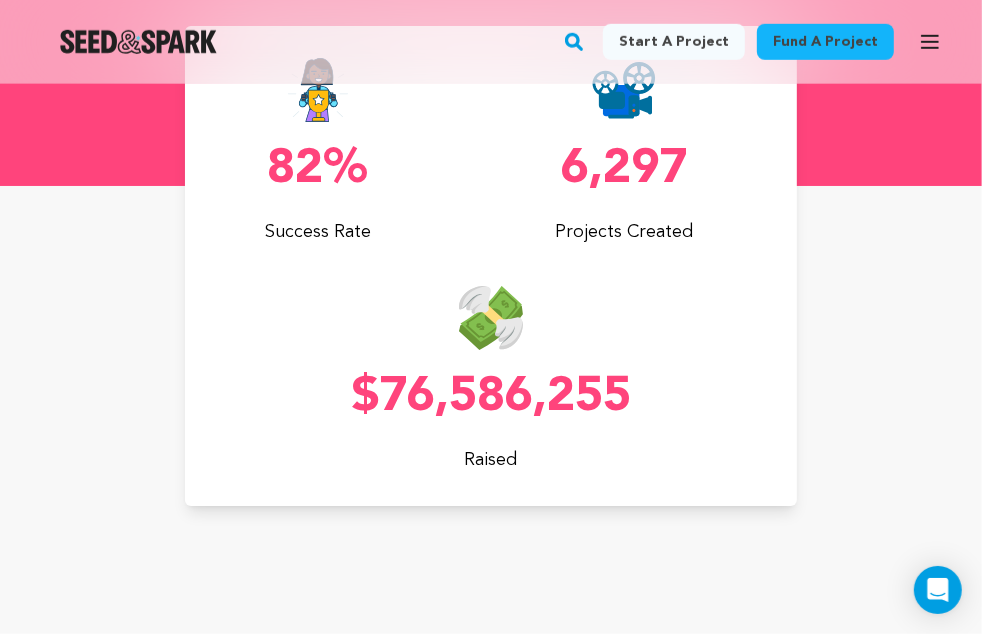 scroll, scrollTop: 940, scrollLeft: 0, axis: vertical 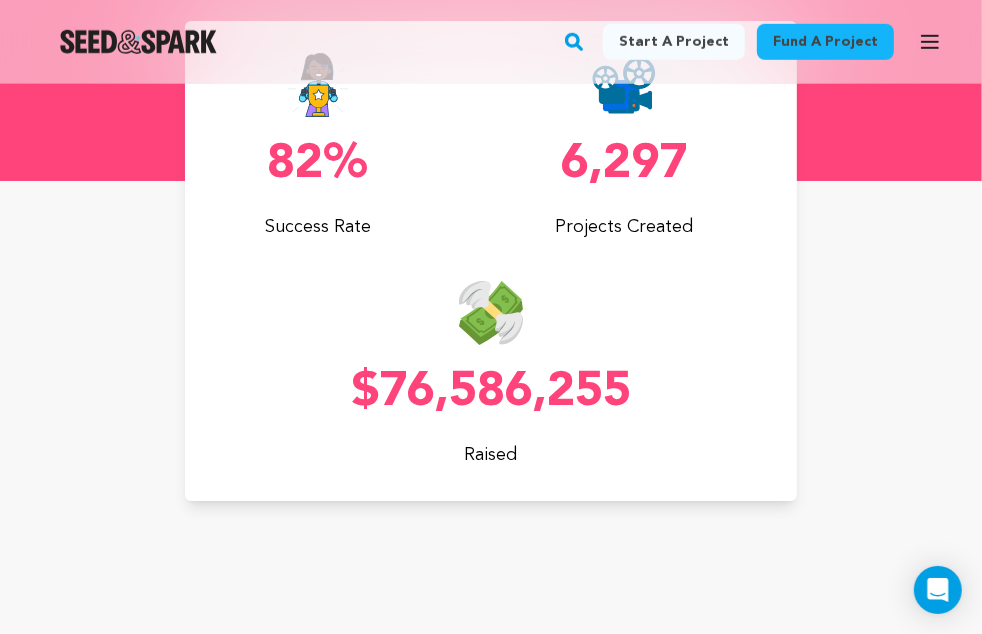 click on "$76,586,255" at bounding box center [491, 393] 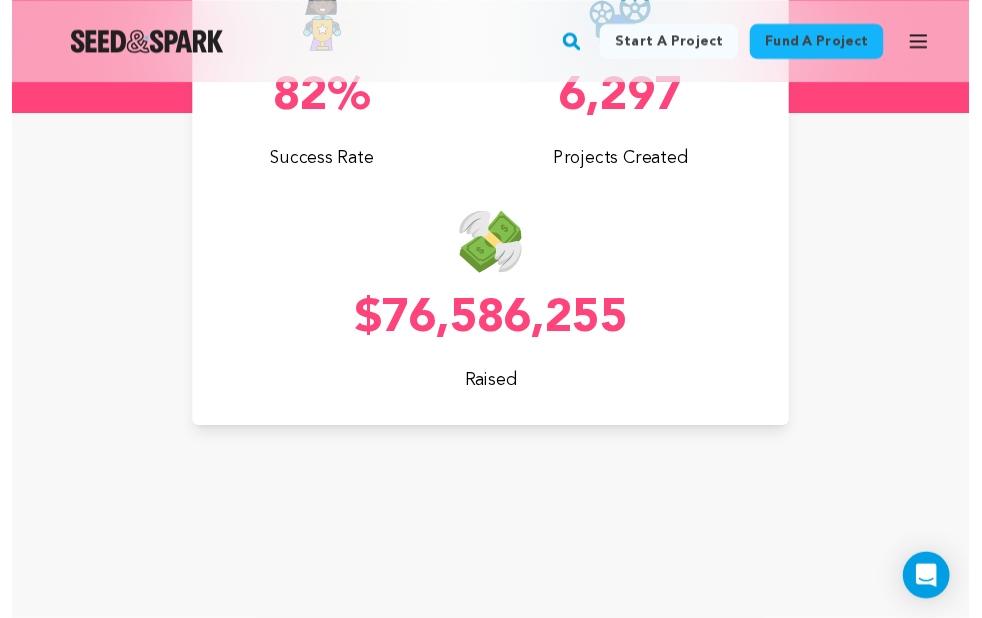 scroll, scrollTop: 1002, scrollLeft: 0, axis: vertical 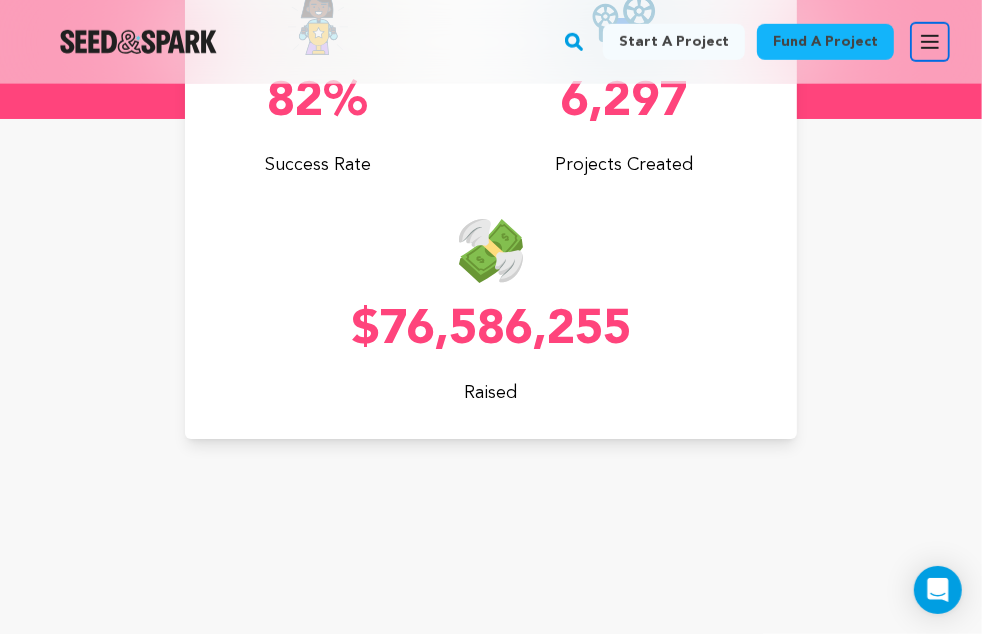 click 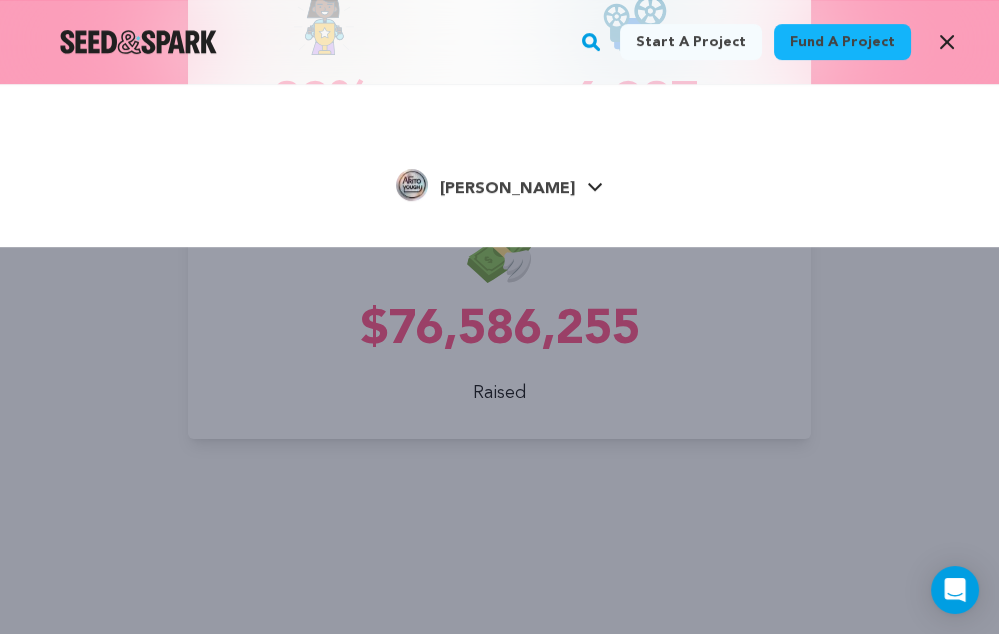 click on "Start a project" at bounding box center (691, 42) 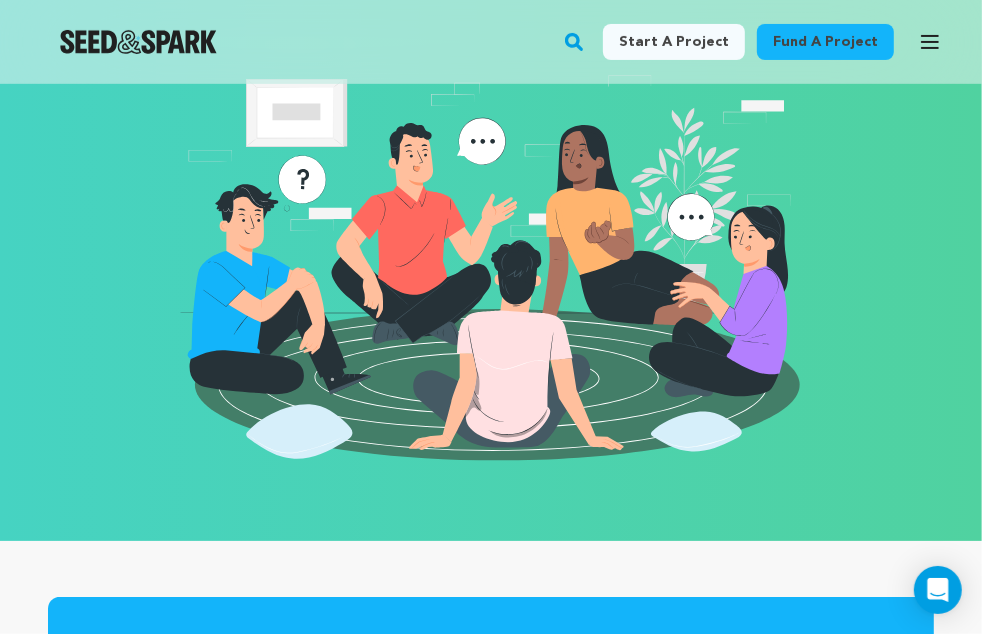 scroll, scrollTop: 475, scrollLeft: 0, axis: vertical 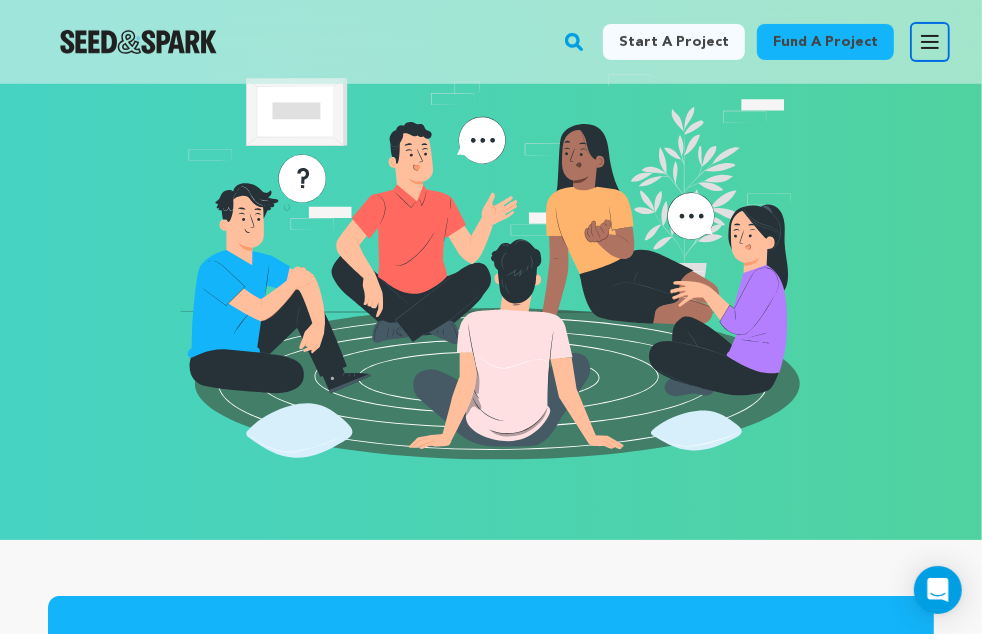 click 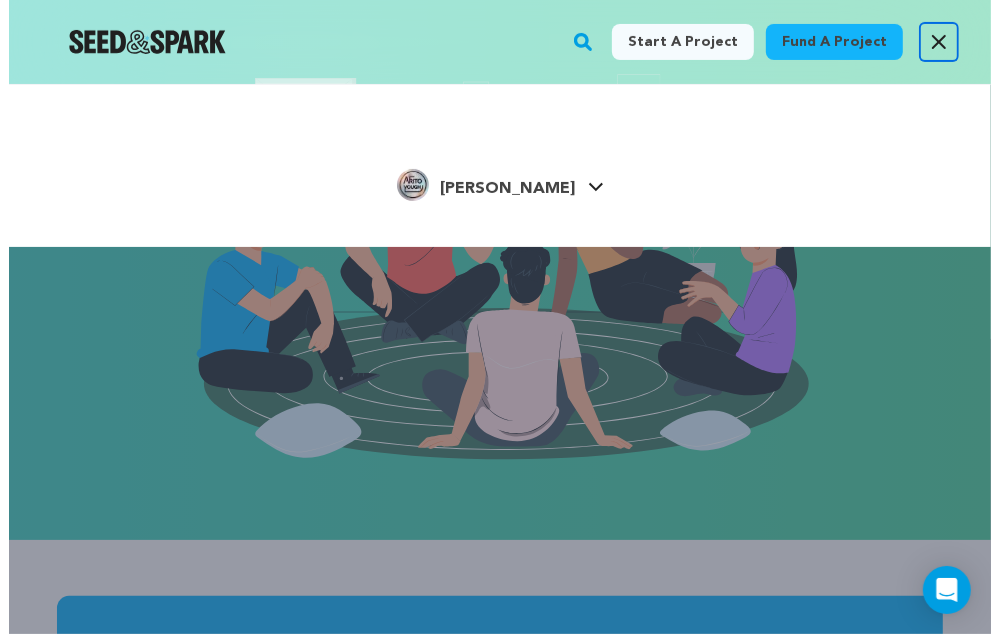 scroll, scrollTop: 447, scrollLeft: 0, axis: vertical 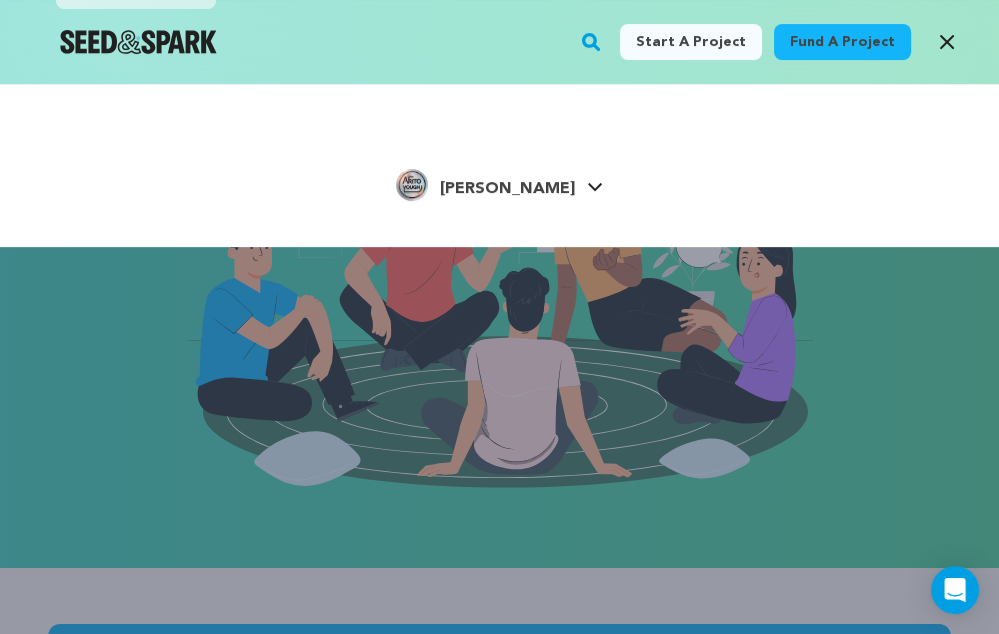 click at bounding box center [412, 185] 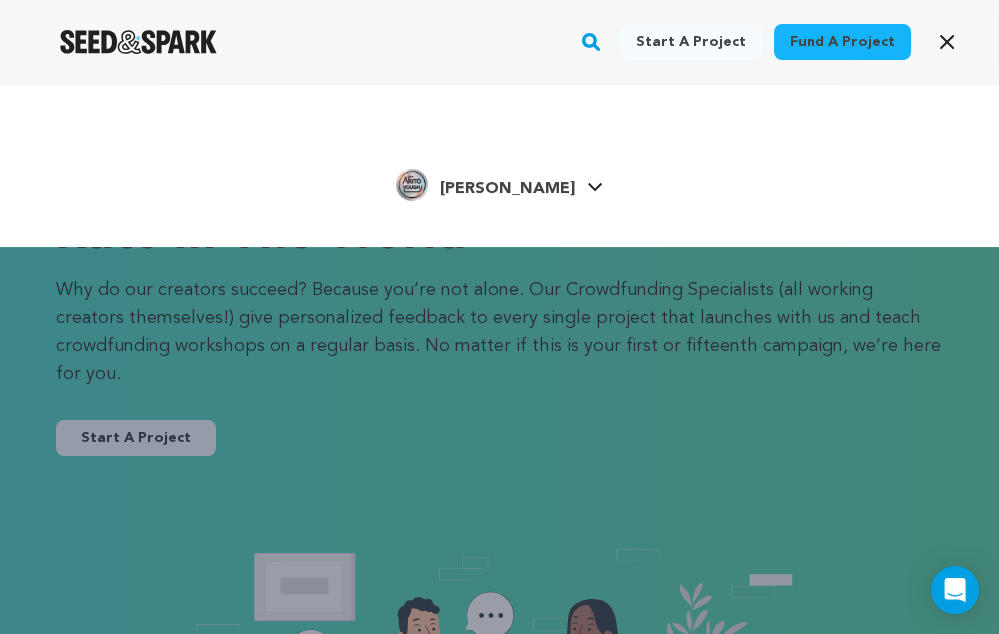 click at bounding box center (412, 185) 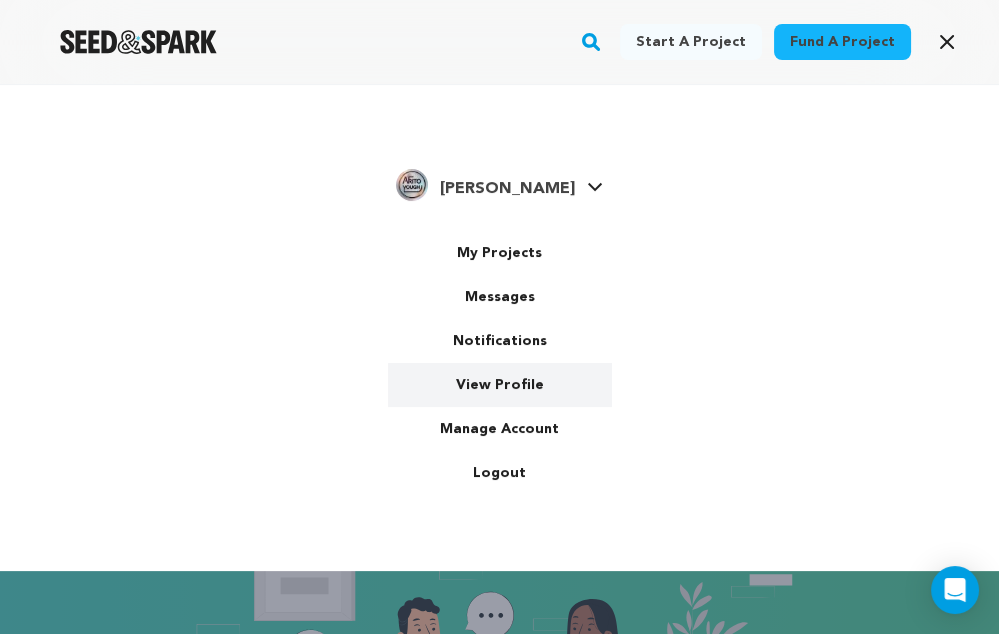 click on "View Profile" at bounding box center [500, 385] 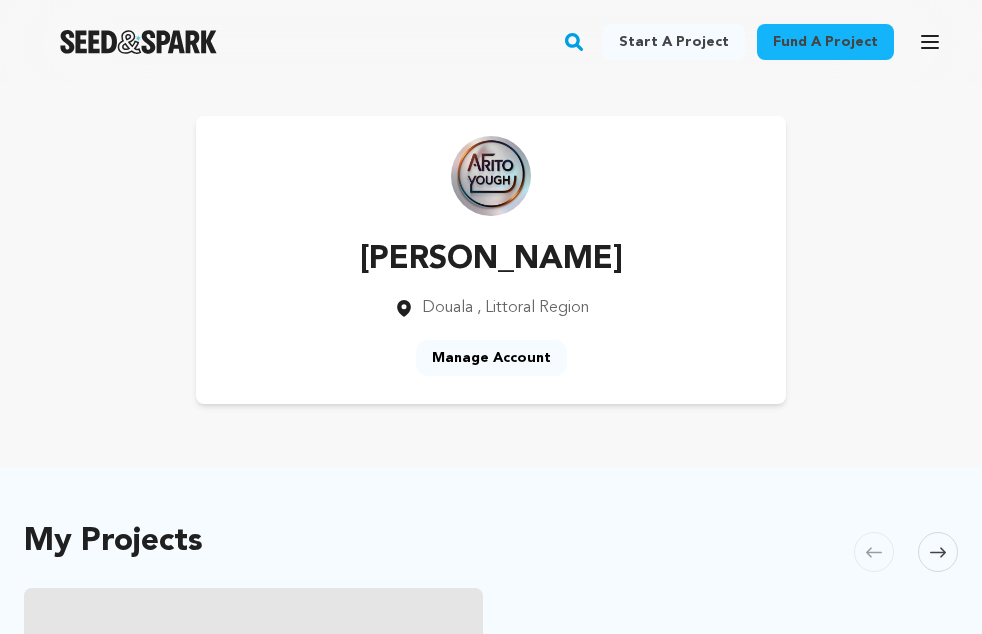 scroll, scrollTop: 0, scrollLeft: 0, axis: both 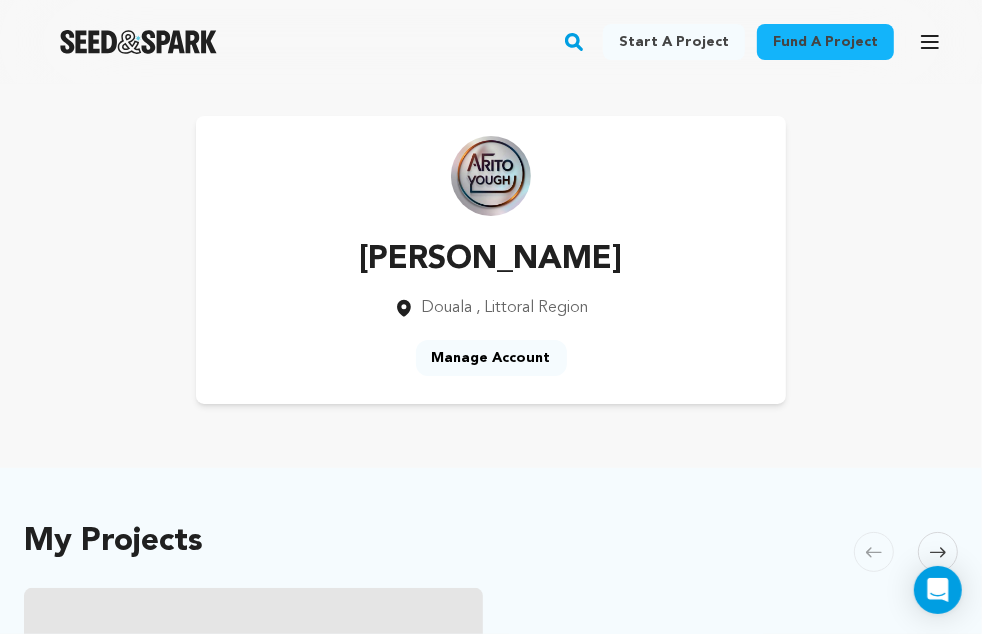 click on "Manage Account" at bounding box center [491, 358] 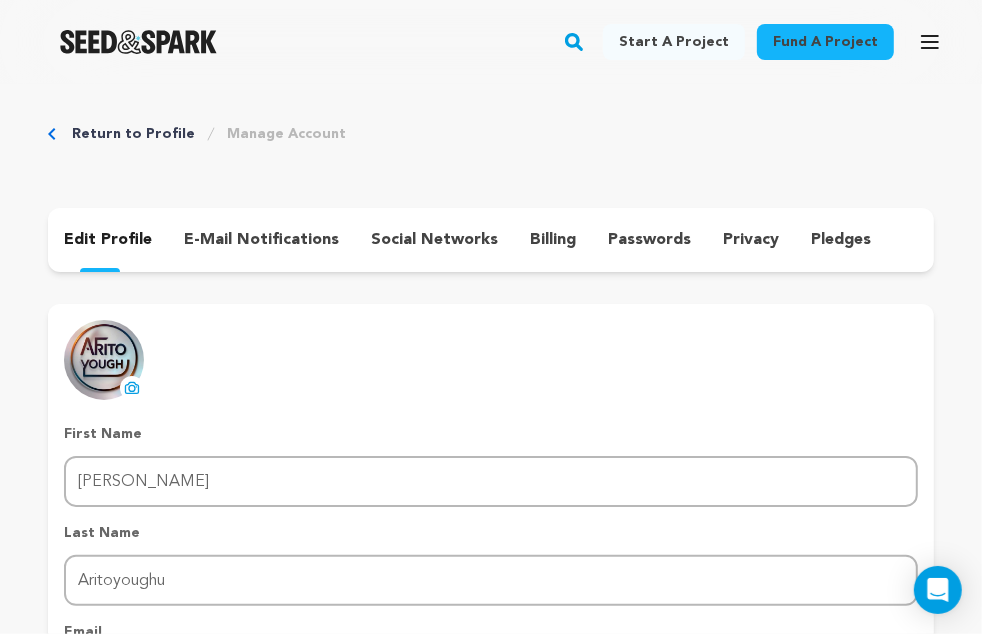 scroll, scrollTop: 0, scrollLeft: 0, axis: both 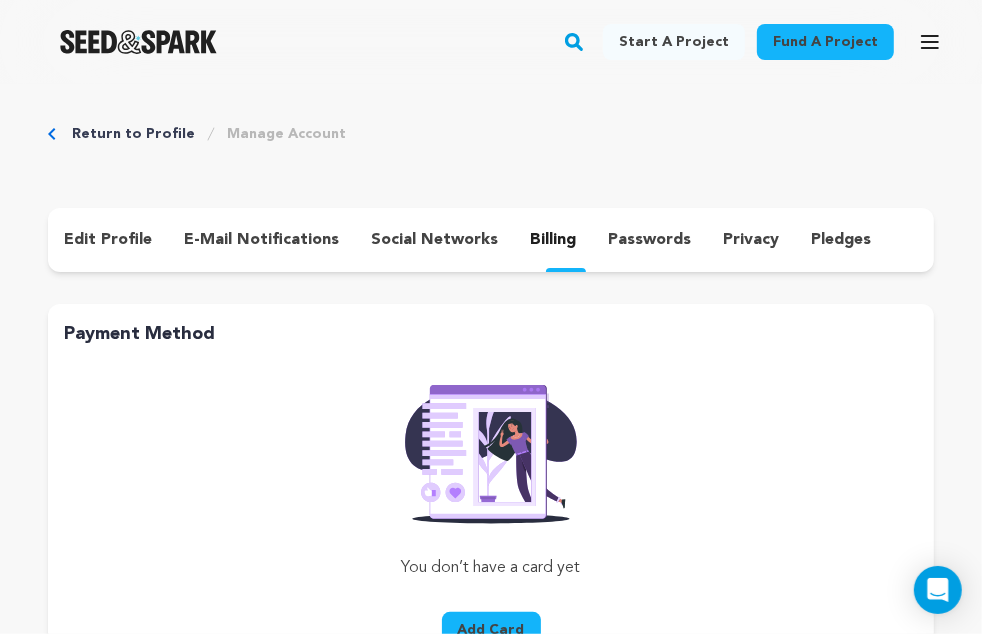 click on "social networks" at bounding box center [434, 240] 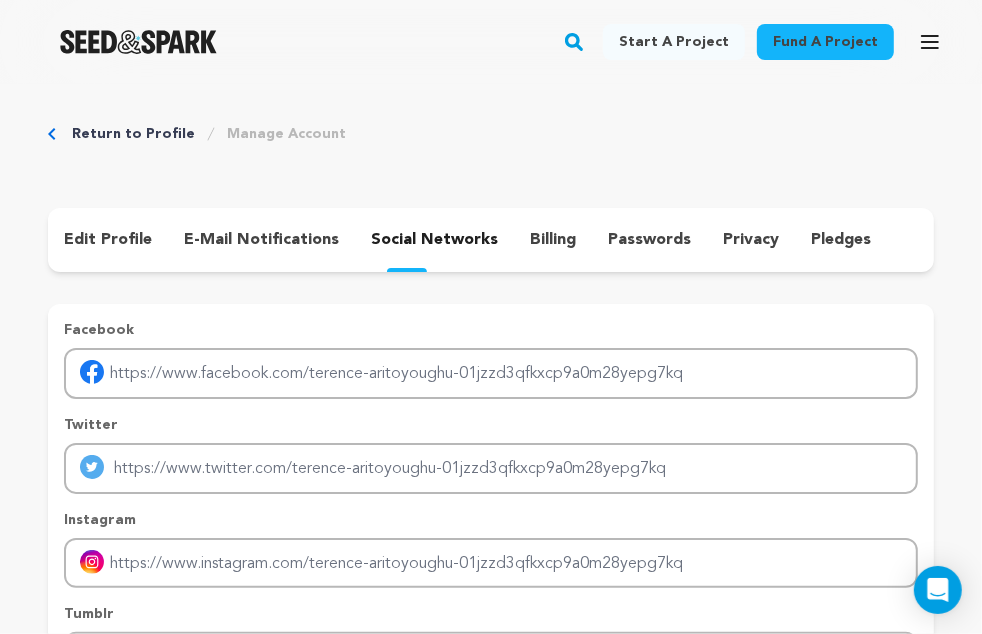 click on "pledges" at bounding box center (841, 240) 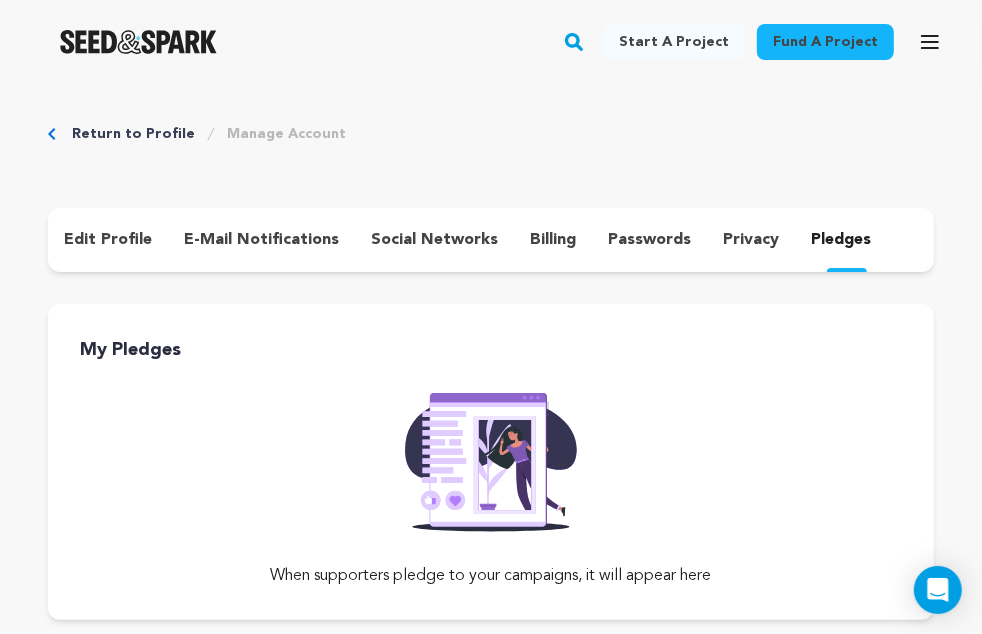 click on "e-mail notifications" at bounding box center (261, 240) 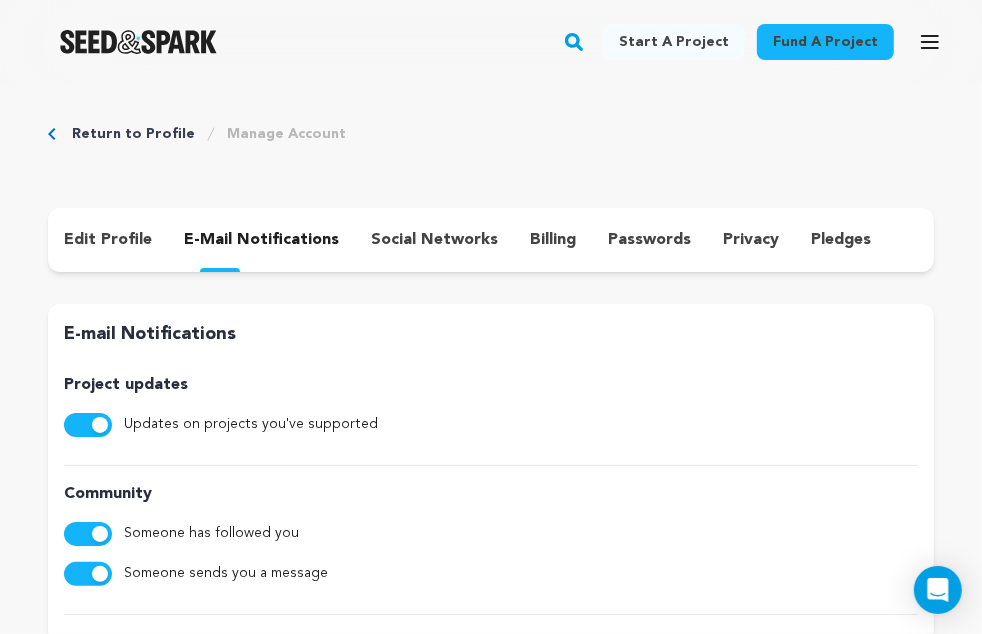 click on "edit profile" at bounding box center [108, 240] 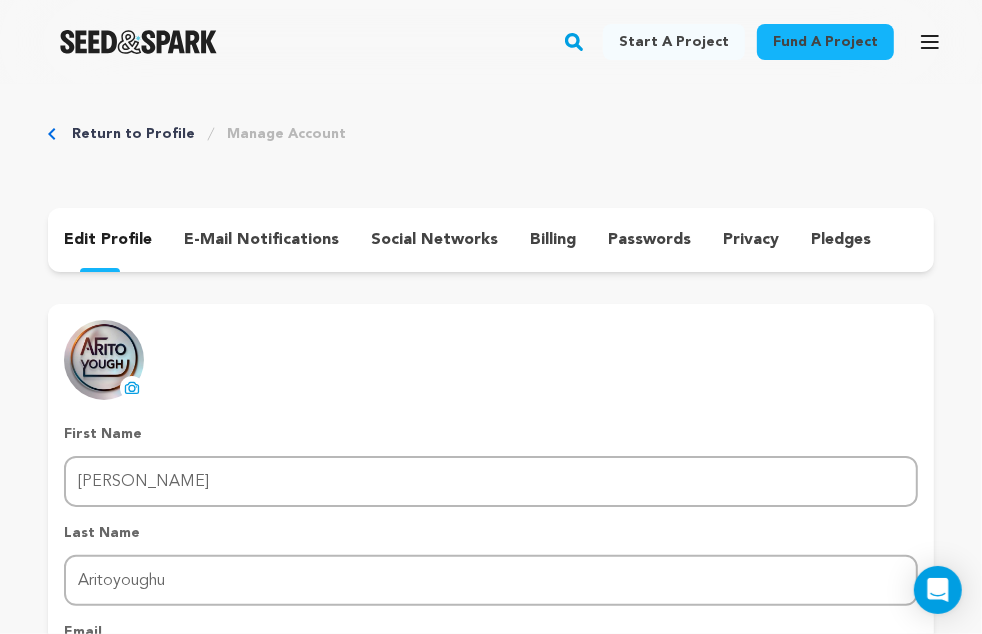 click on "Return to Profile" at bounding box center (133, 134) 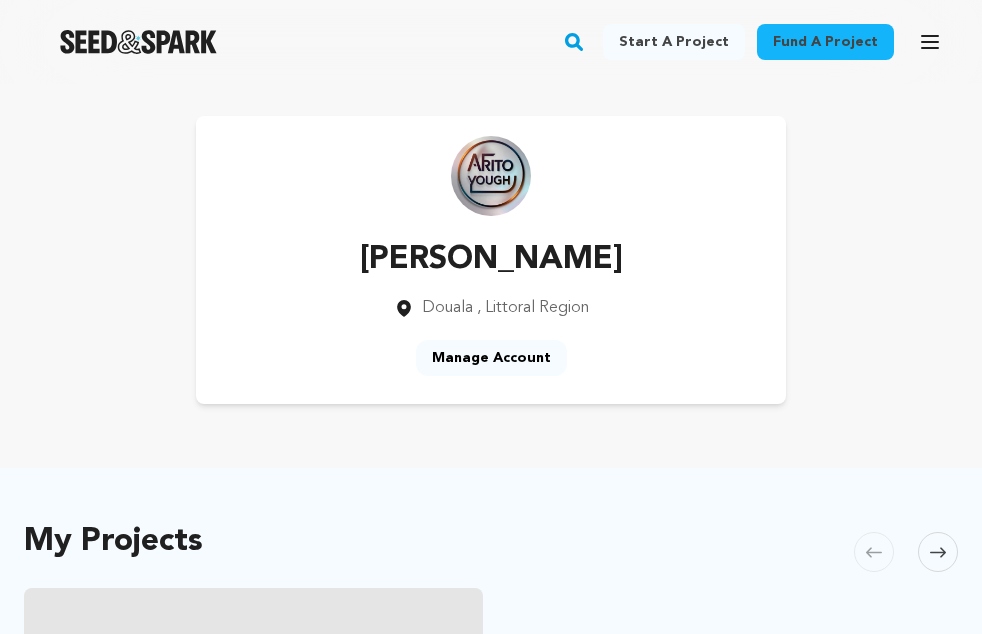 scroll, scrollTop: 0, scrollLeft: 0, axis: both 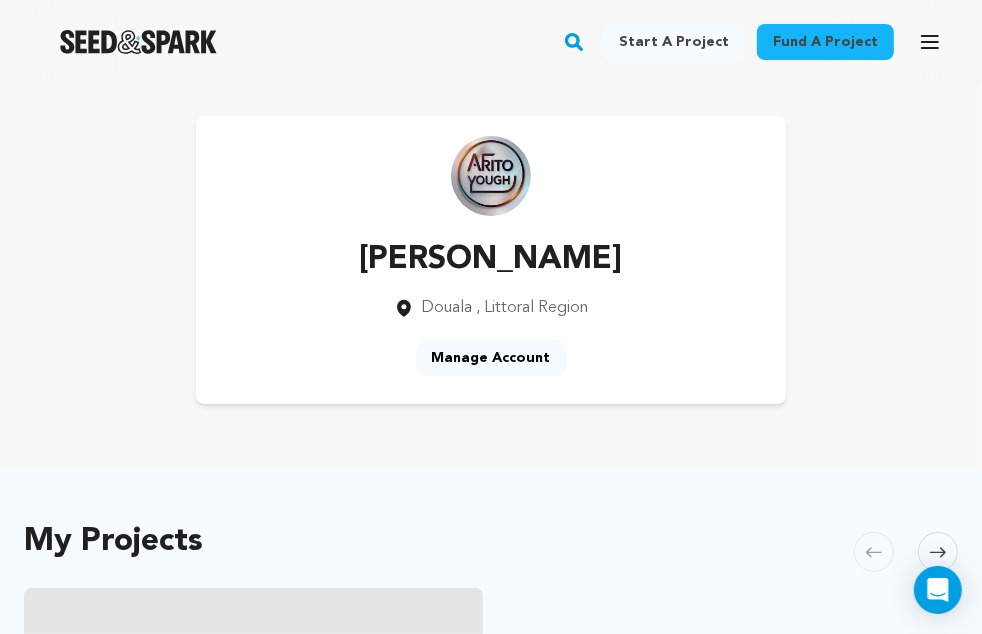 click on "Manage Account" at bounding box center (491, 358) 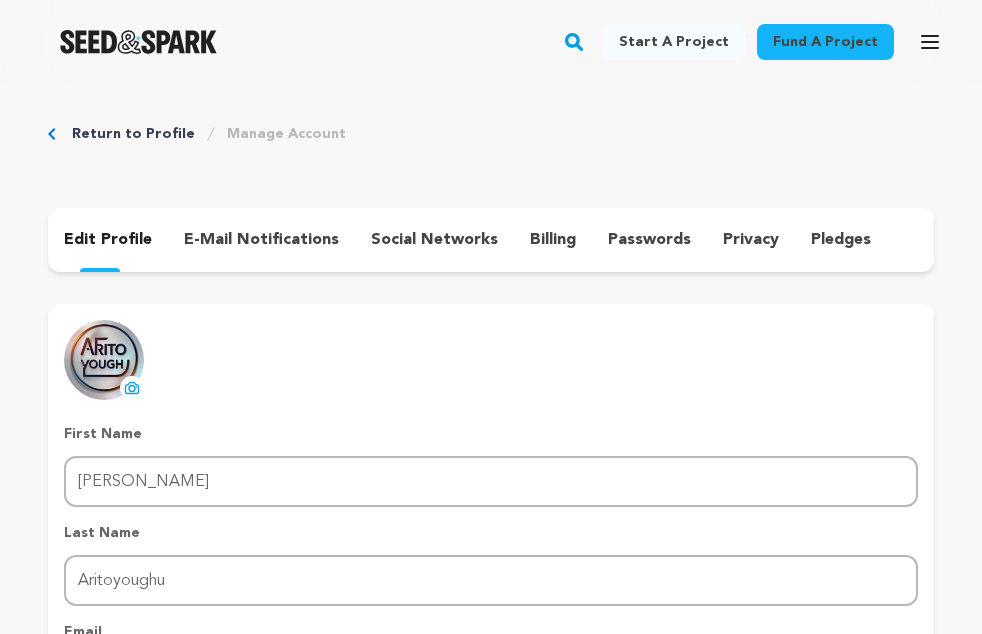 scroll, scrollTop: 0, scrollLeft: 0, axis: both 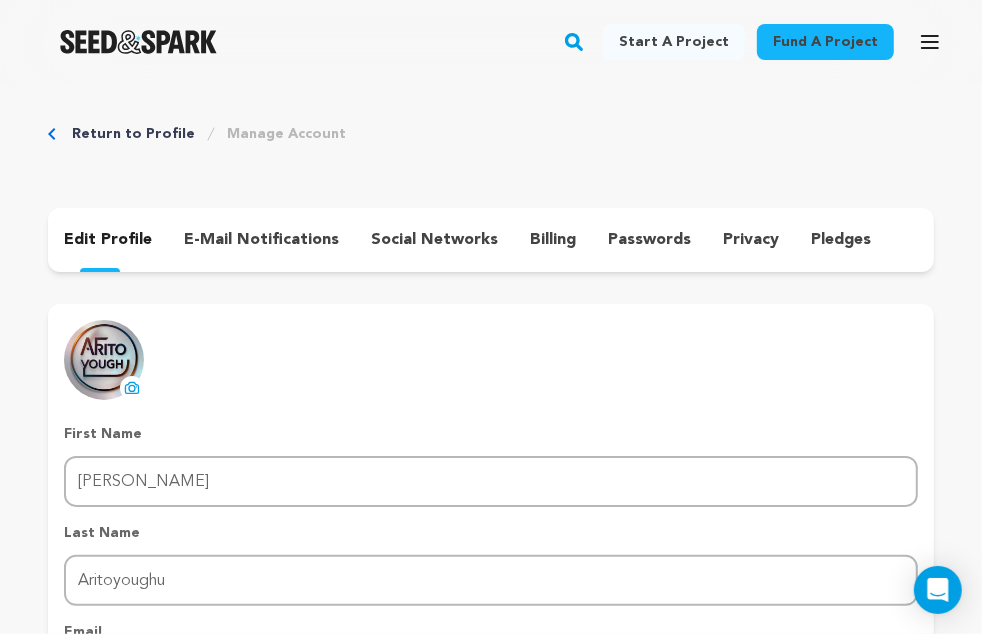 click on "Manage Account" at bounding box center [286, 134] 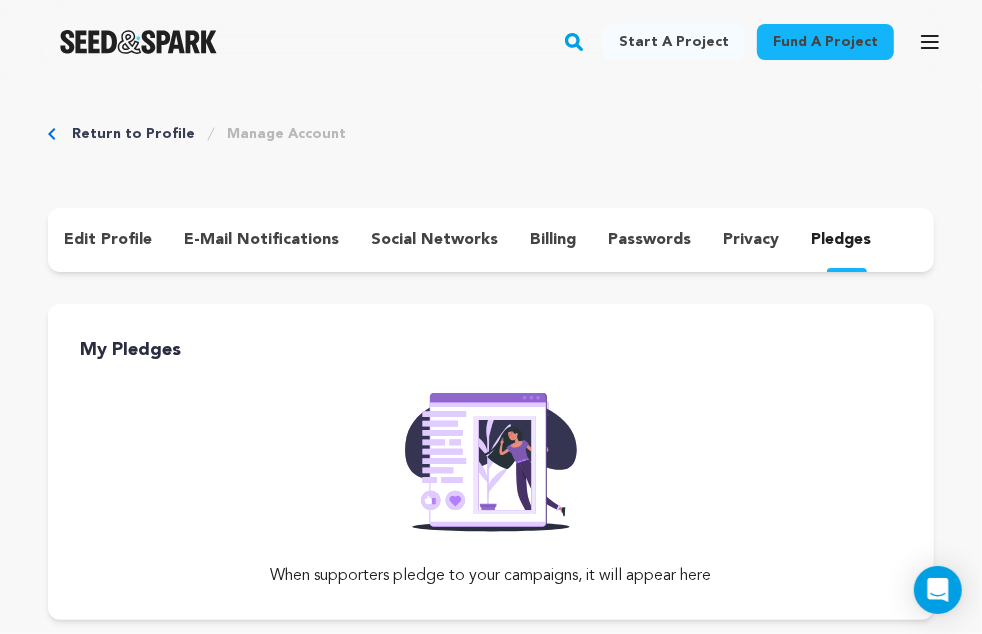 click 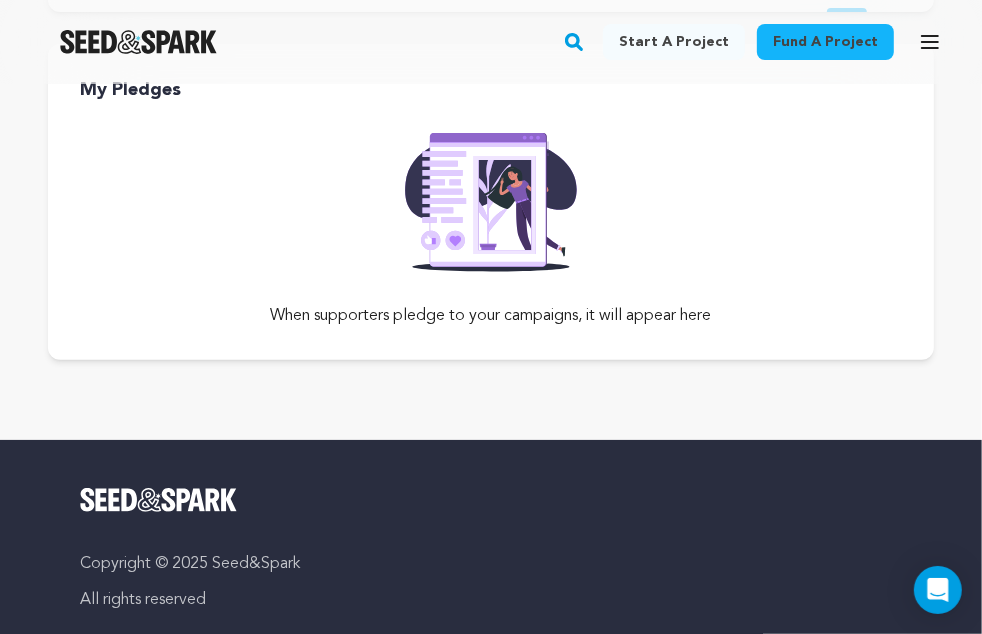 scroll, scrollTop: 0, scrollLeft: 0, axis: both 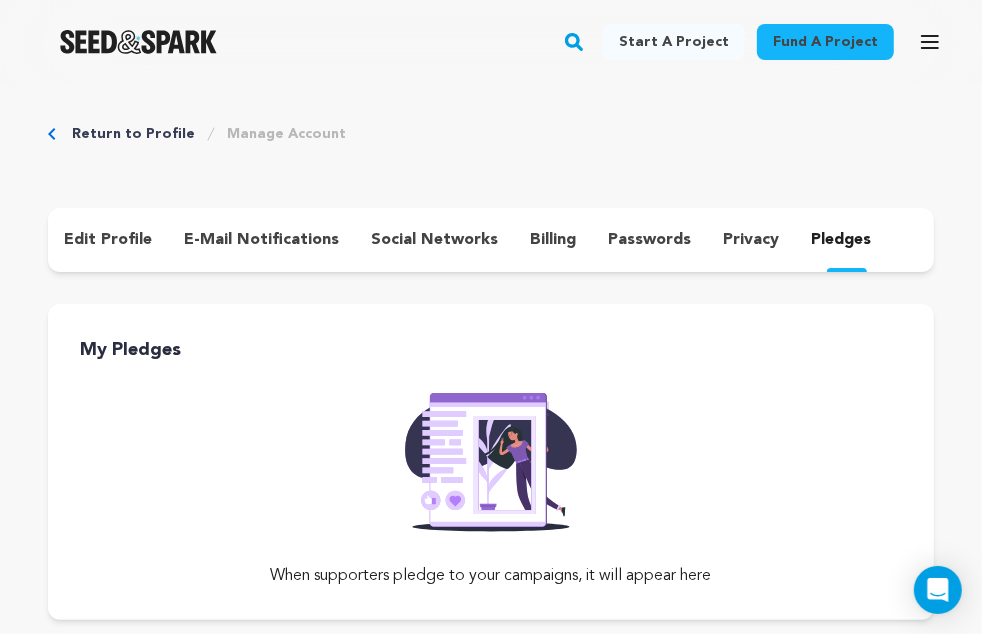 click on "edit profile" at bounding box center [108, 240] 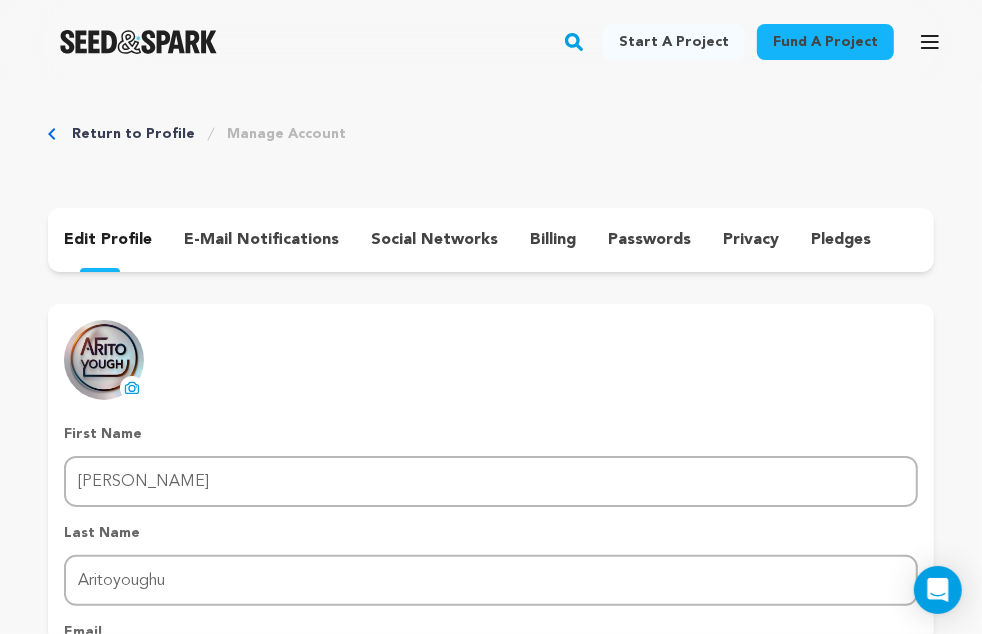 click on "edit profile" at bounding box center [108, 240] 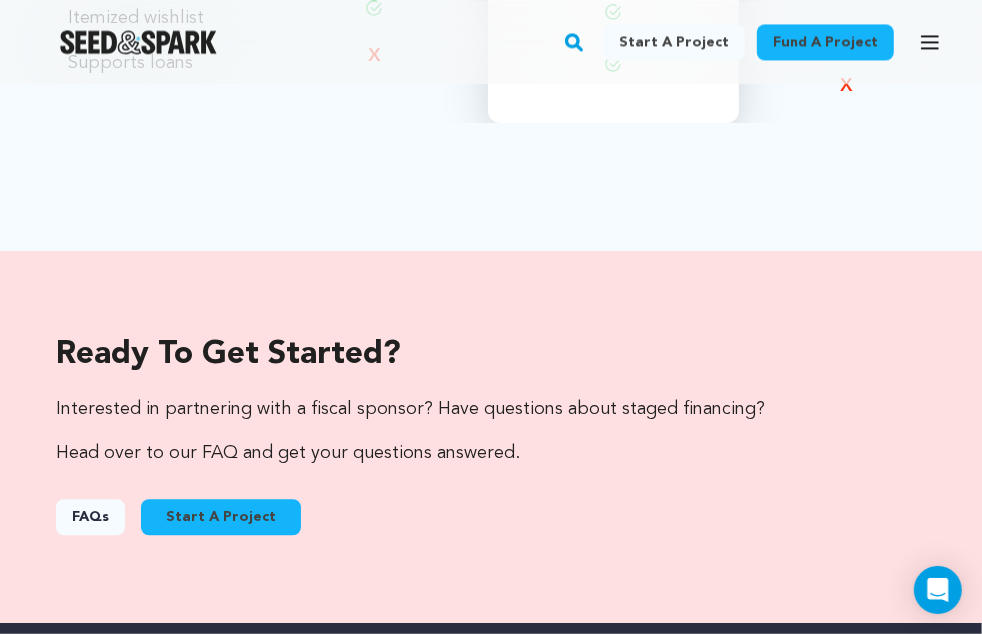 scroll, scrollTop: 2735, scrollLeft: 0, axis: vertical 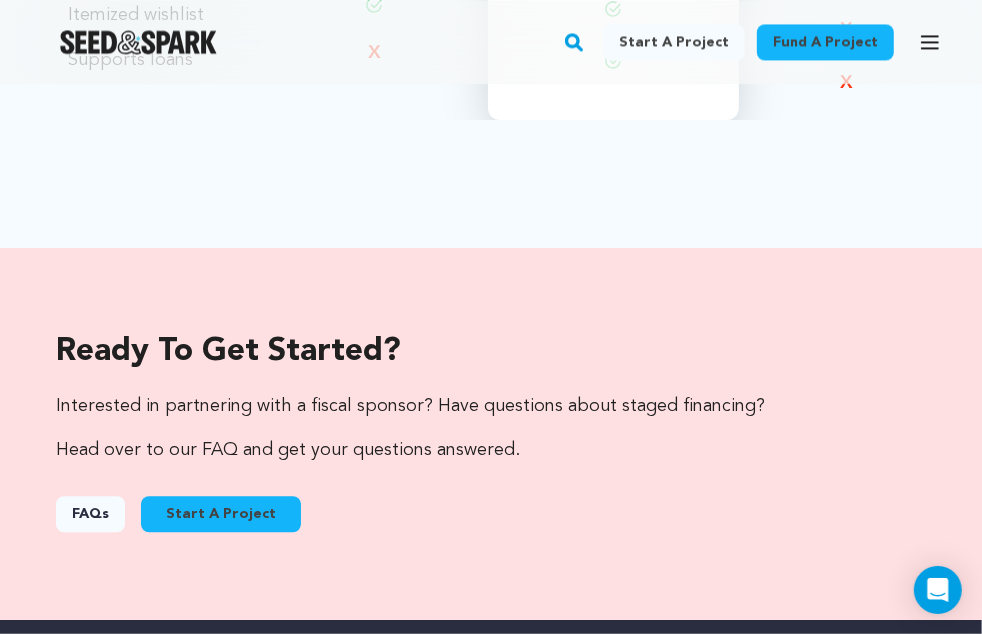 click on "Start A Project" at bounding box center (221, 514) 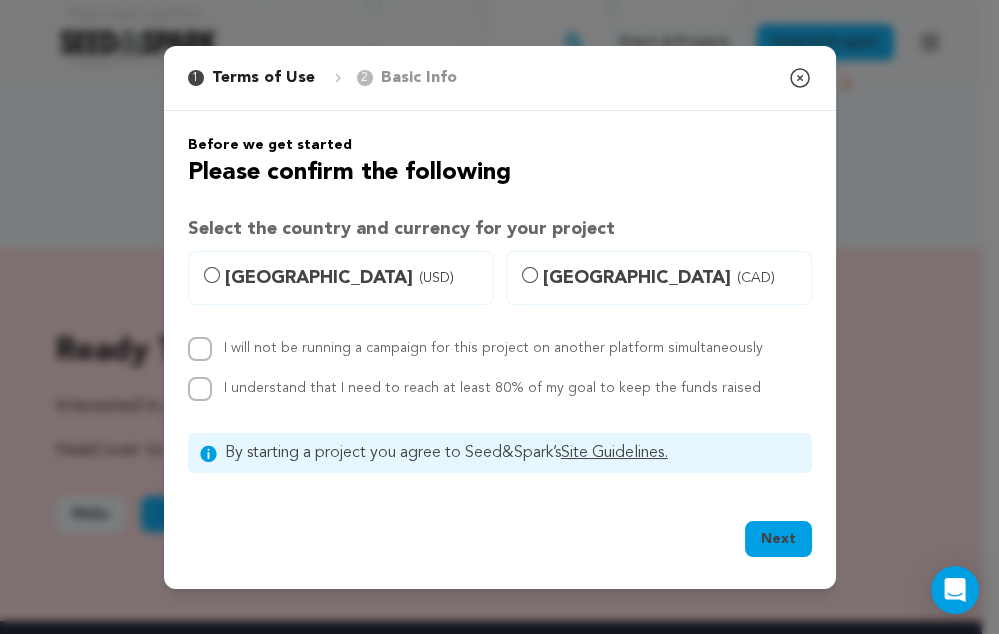 click on "1
Terms of Use
2
Basic Info
You started your project!
Close modal
Before we get started
Please confirm the following" at bounding box center (499, 317) 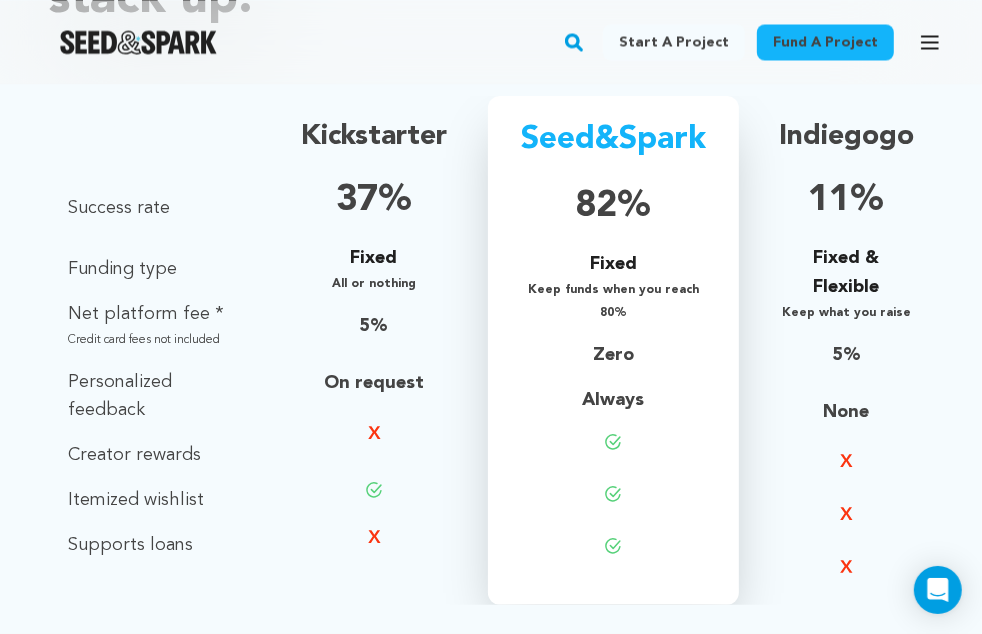 scroll, scrollTop: 2248, scrollLeft: 0, axis: vertical 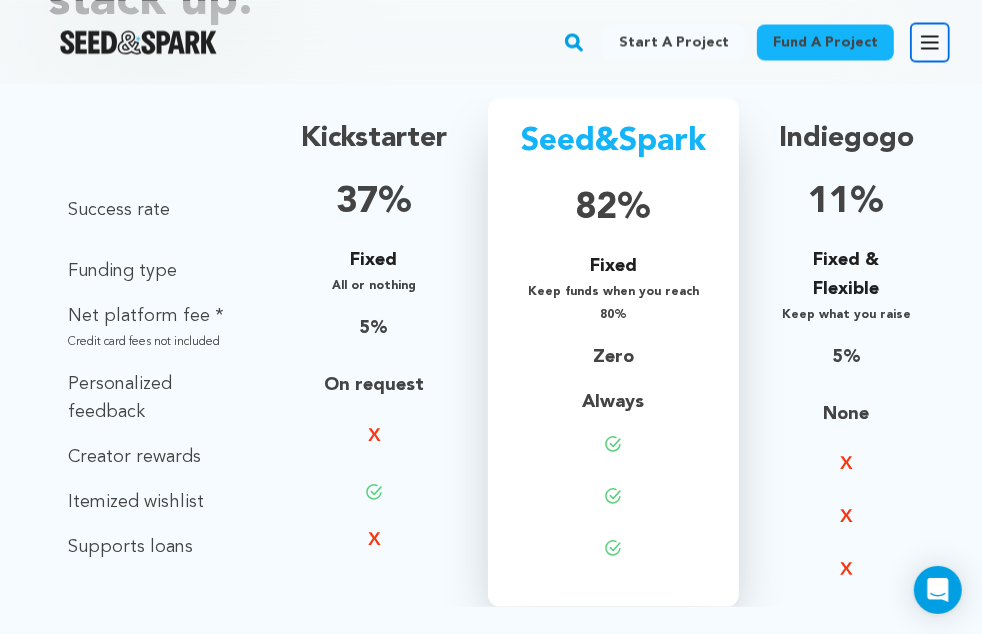 click 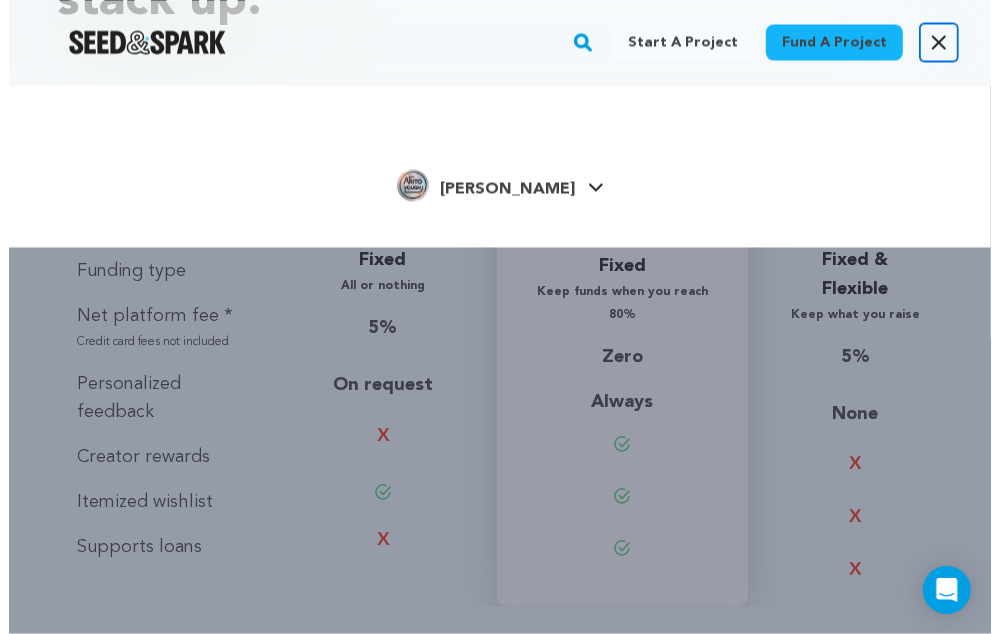 scroll, scrollTop: 2220, scrollLeft: 0, axis: vertical 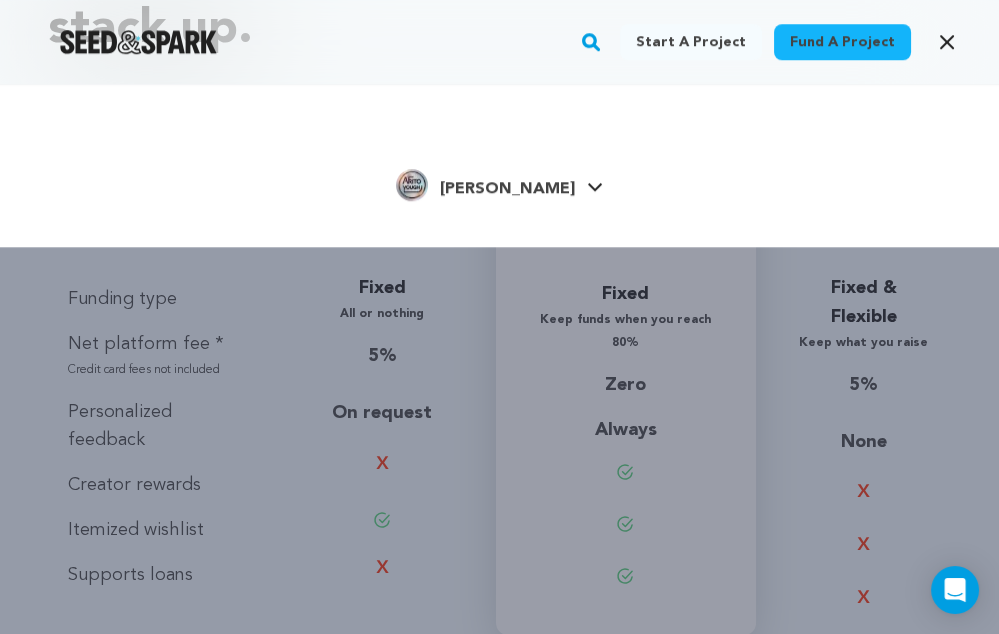 click 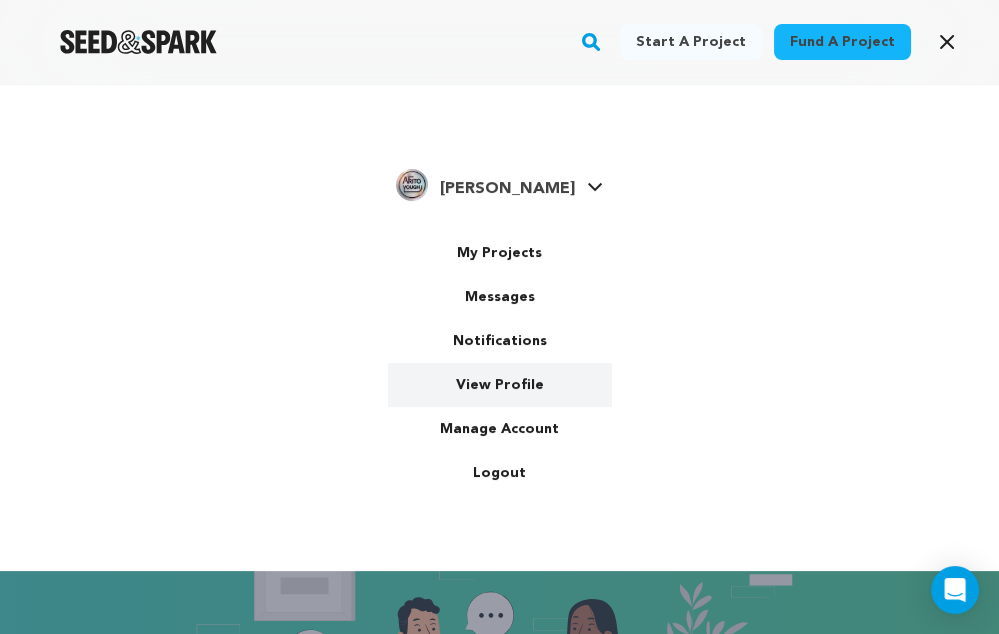 click on "View Profile" at bounding box center [500, 385] 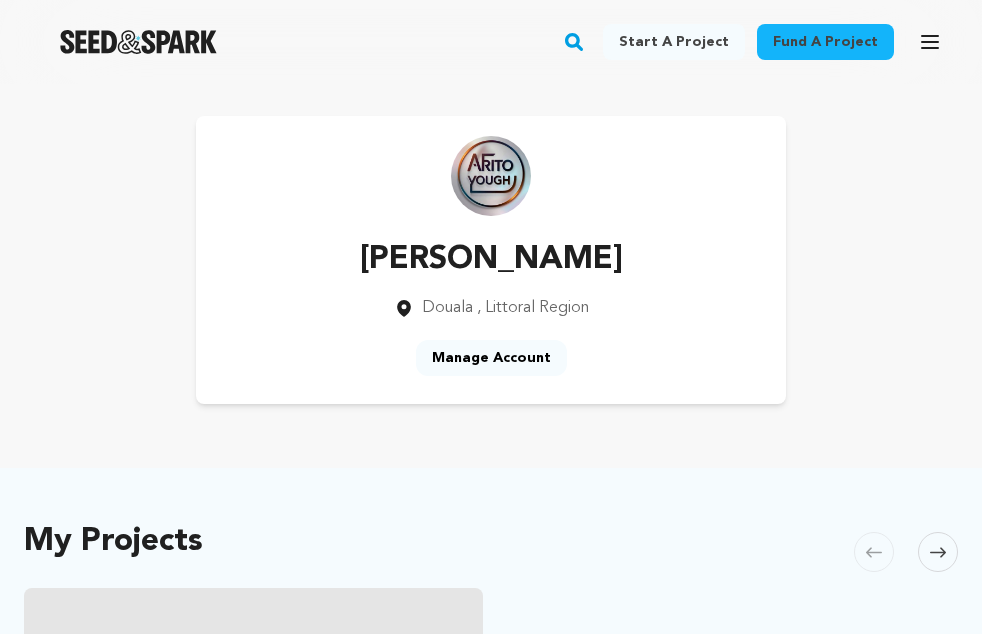 scroll, scrollTop: 0, scrollLeft: 0, axis: both 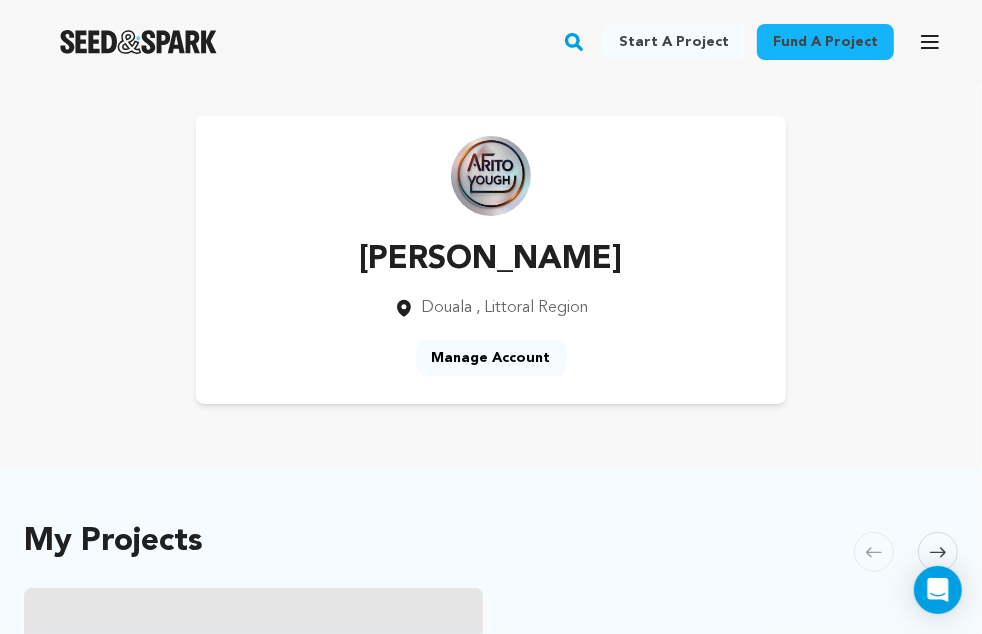 click on "Manage Account" at bounding box center [491, 358] 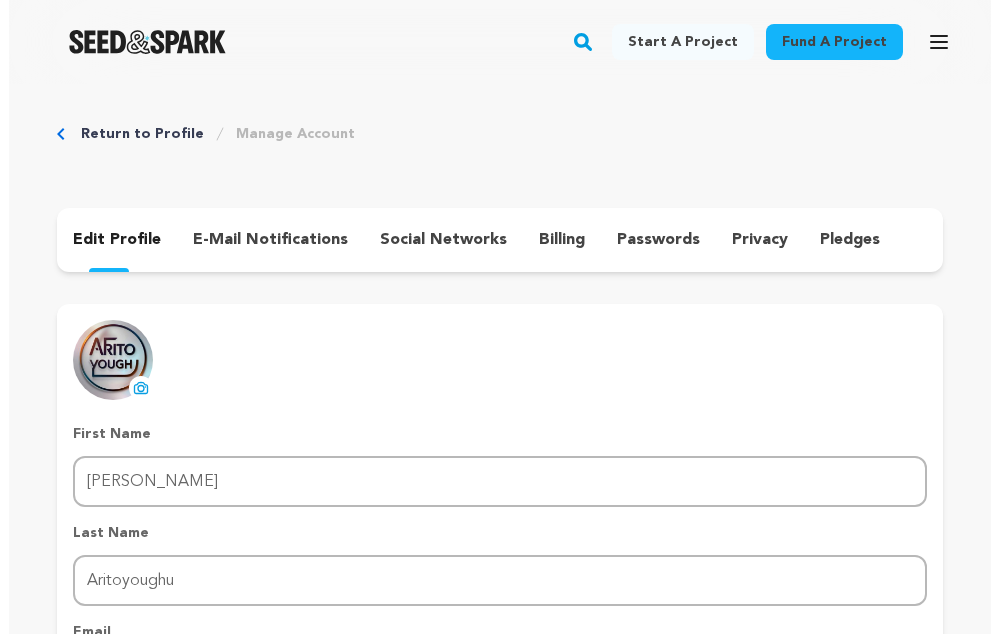 scroll, scrollTop: 0, scrollLeft: 0, axis: both 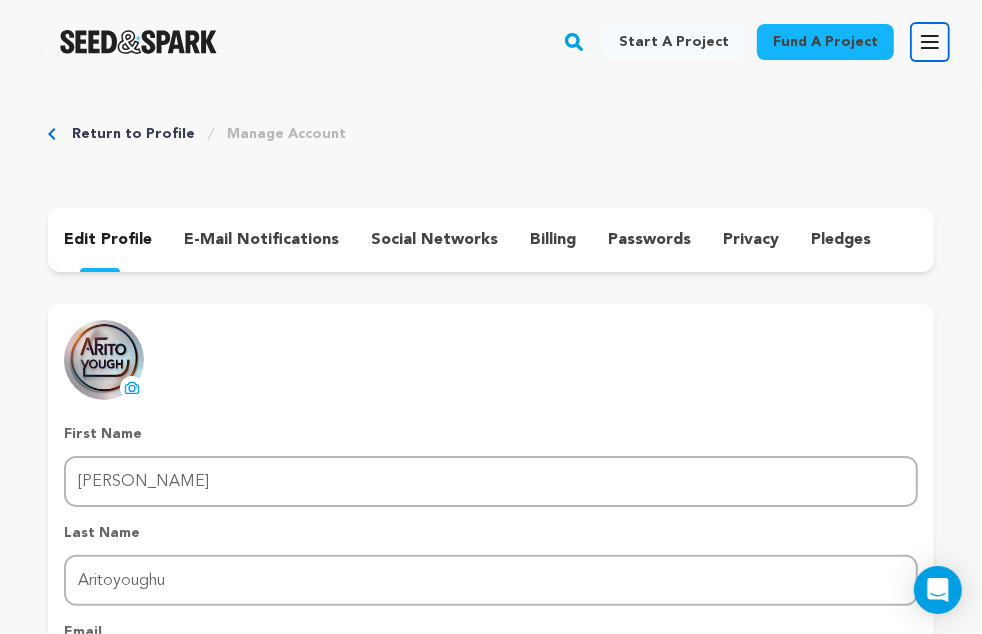 click 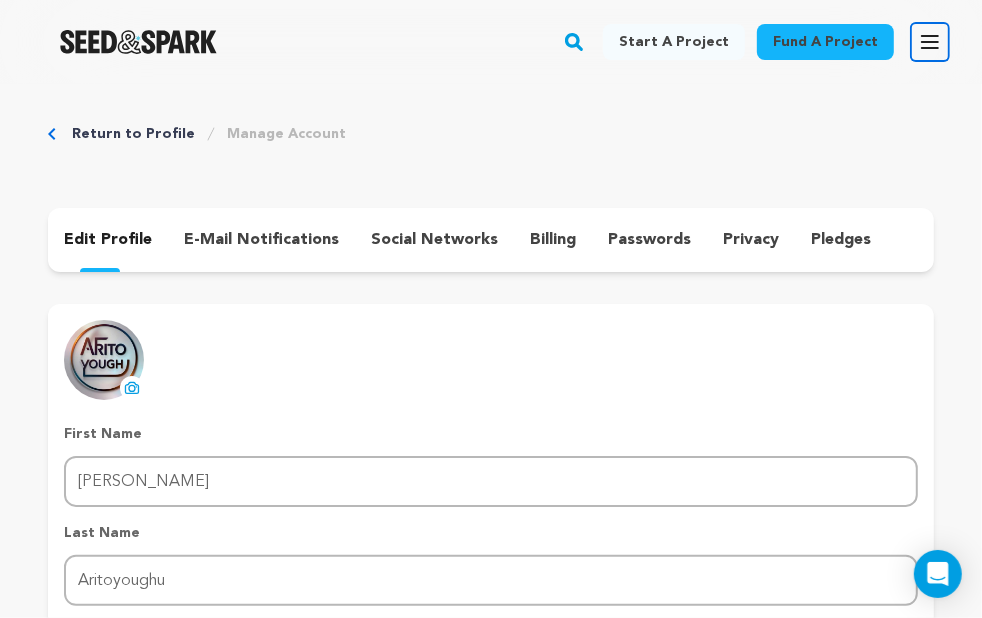 click 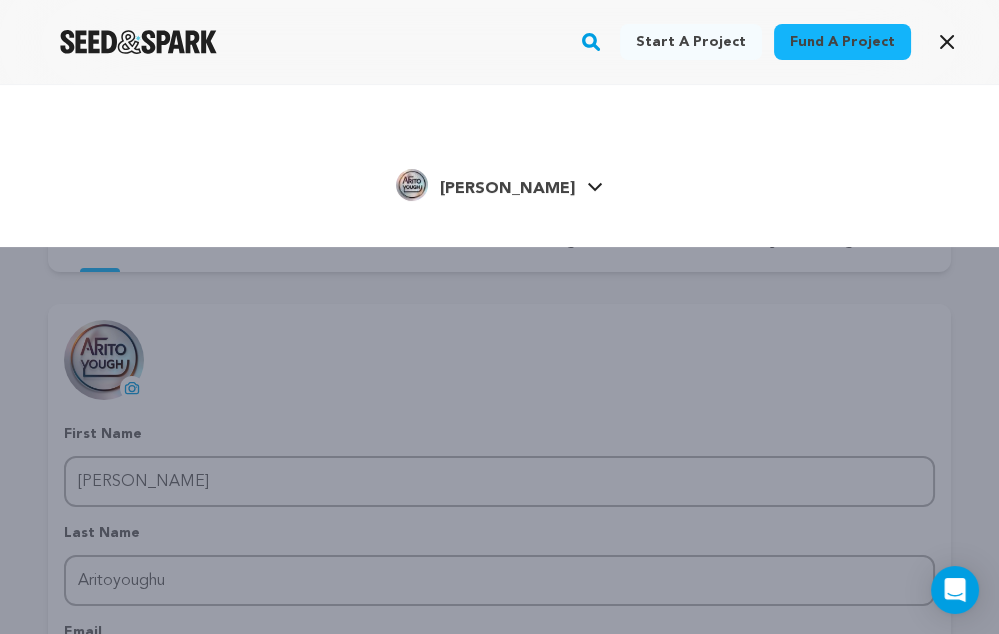 click at bounding box center [412, 185] 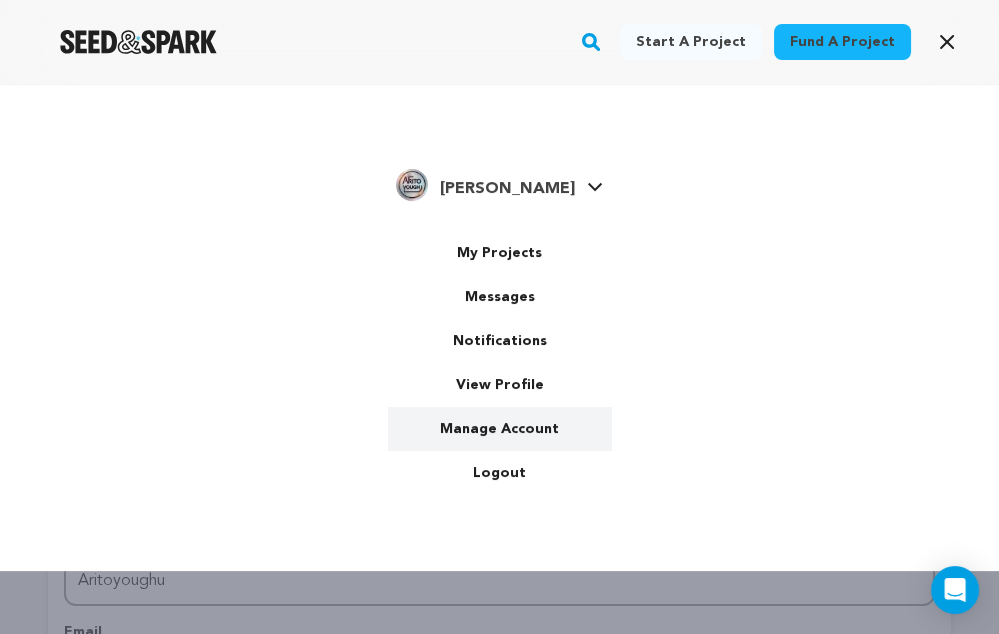 click on "Manage Account" at bounding box center (500, 429) 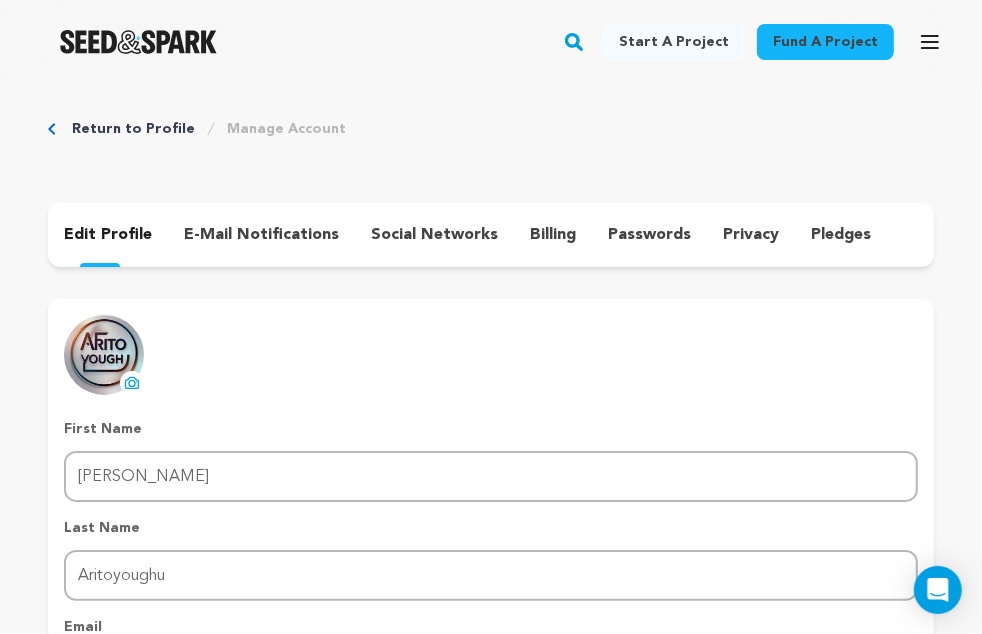 scroll, scrollTop: 0, scrollLeft: 0, axis: both 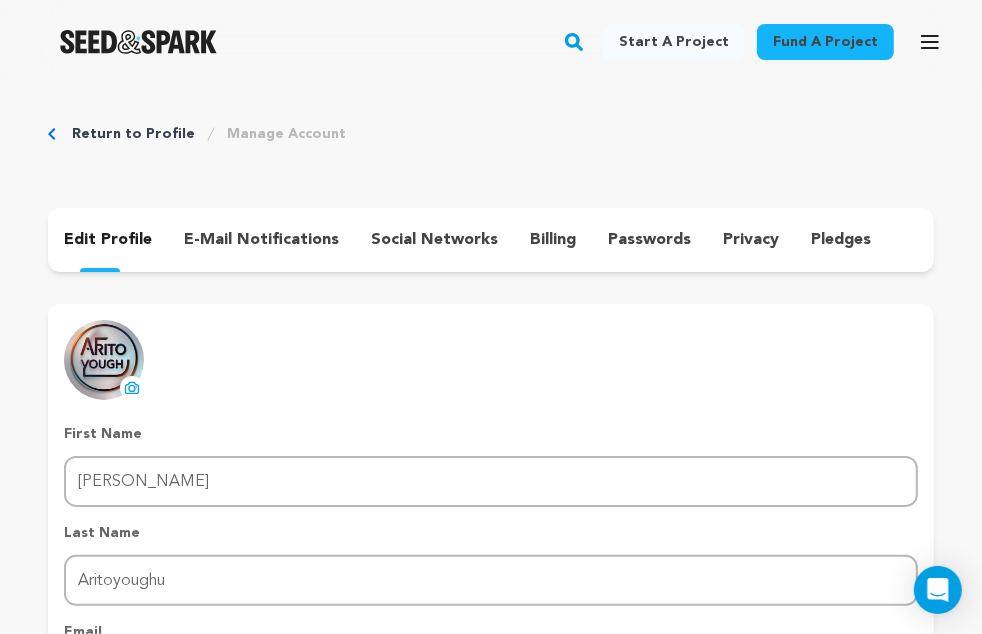 click on "Start a project" at bounding box center [674, 42] 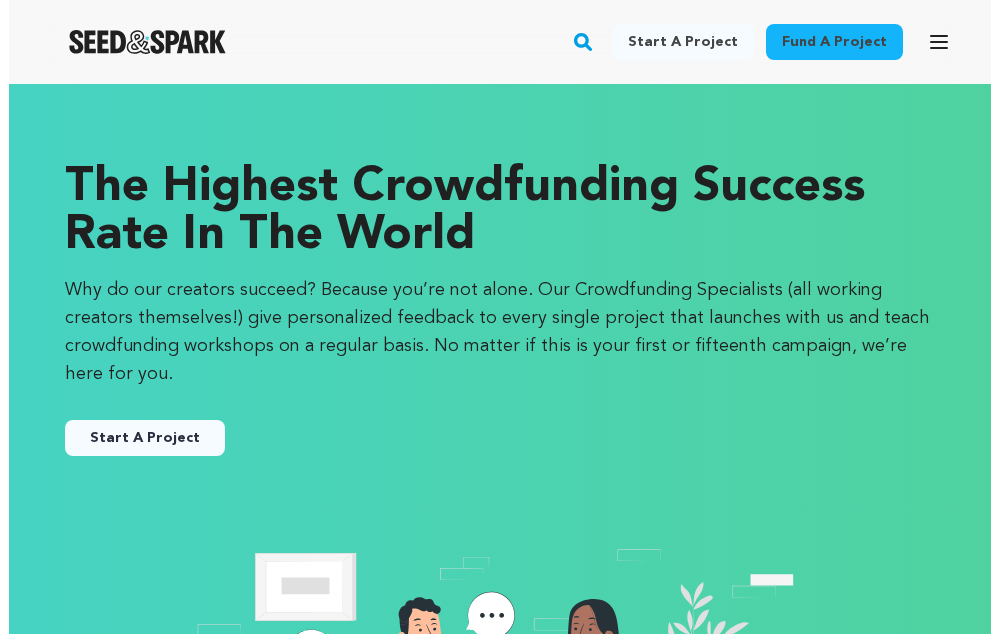 scroll, scrollTop: 0, scrollLeft: 0, axis: both 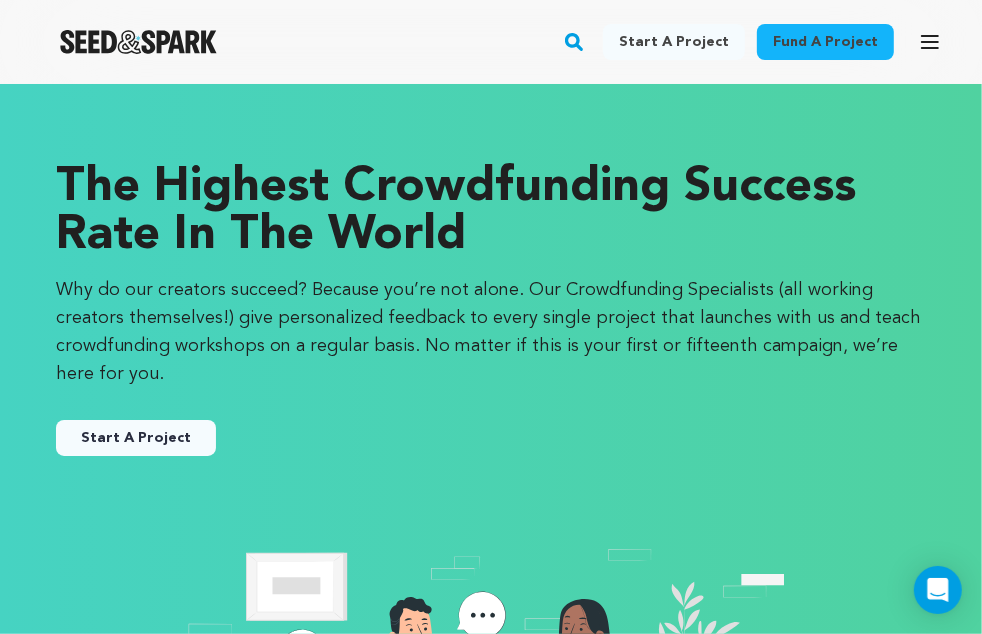 click on "Start A Project" at bounding box center [136, 438] 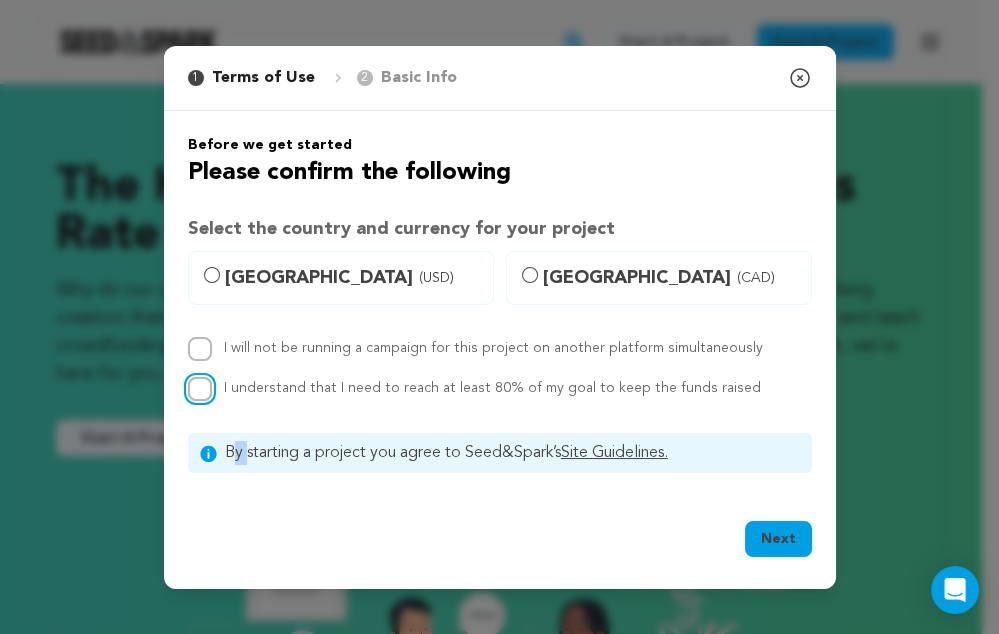 click on "I understand that I need to reach at least 80% of my goal to keep the
funds raised" at bounding box center (200, 389) 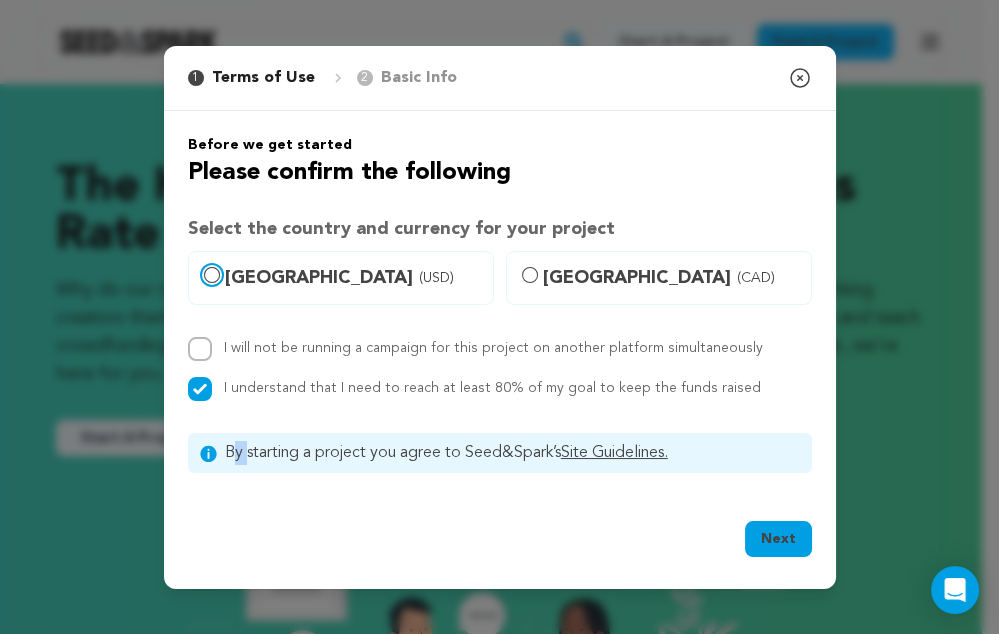 click on "United States
(USD)" at bounding box center [212, 275] 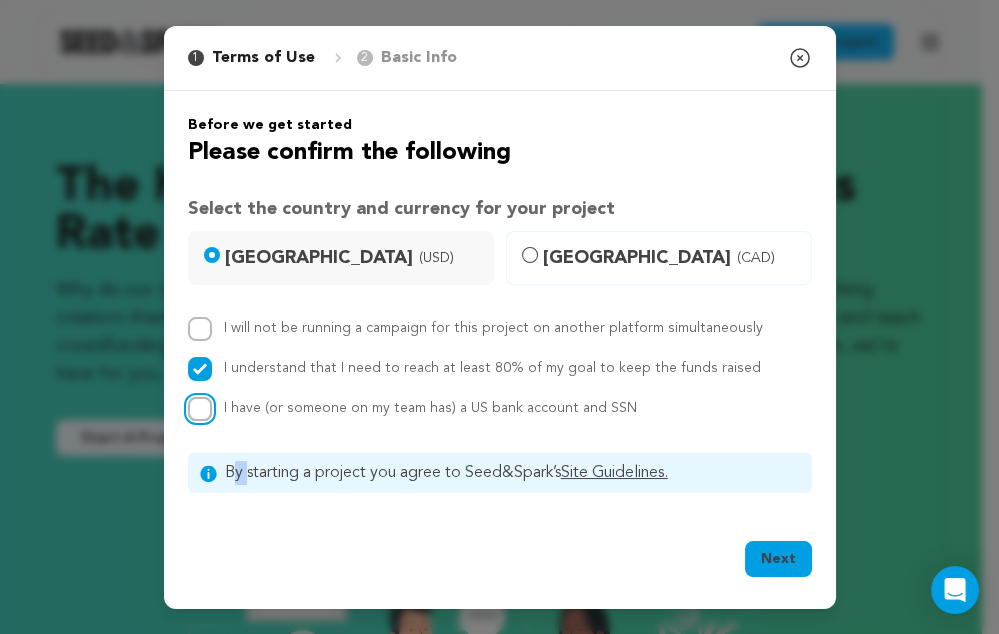 click on "I have (or someone on my team has) a US bank account and SSN" at bounding box center (200, 409) 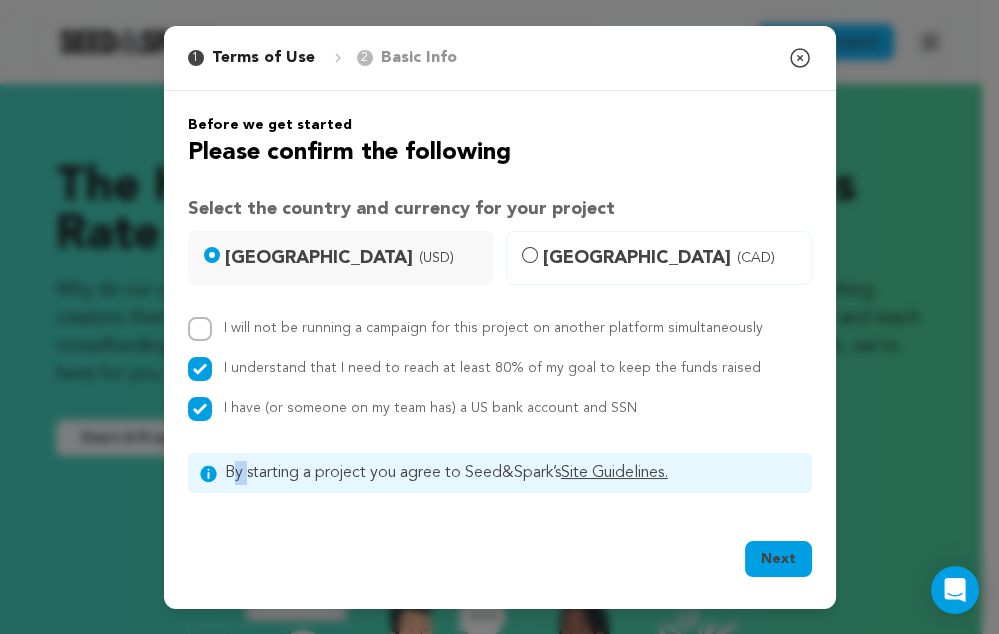 click on "Next" at bounding box center (778, 559) 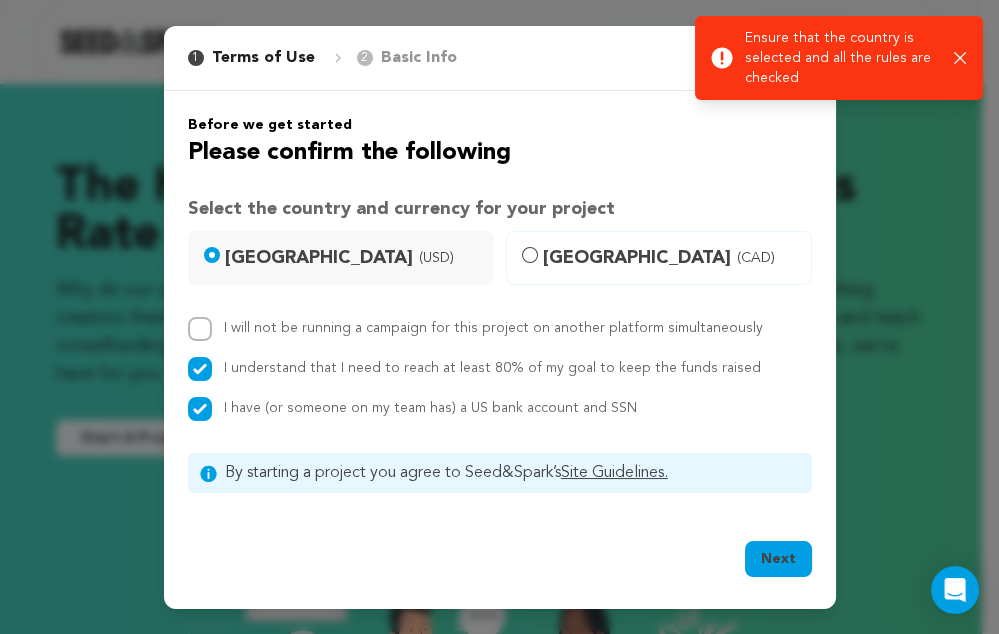click on "By starting a project you agree to Seed&Spark’s
Site Guidelines." at bounding box center (512, 473) 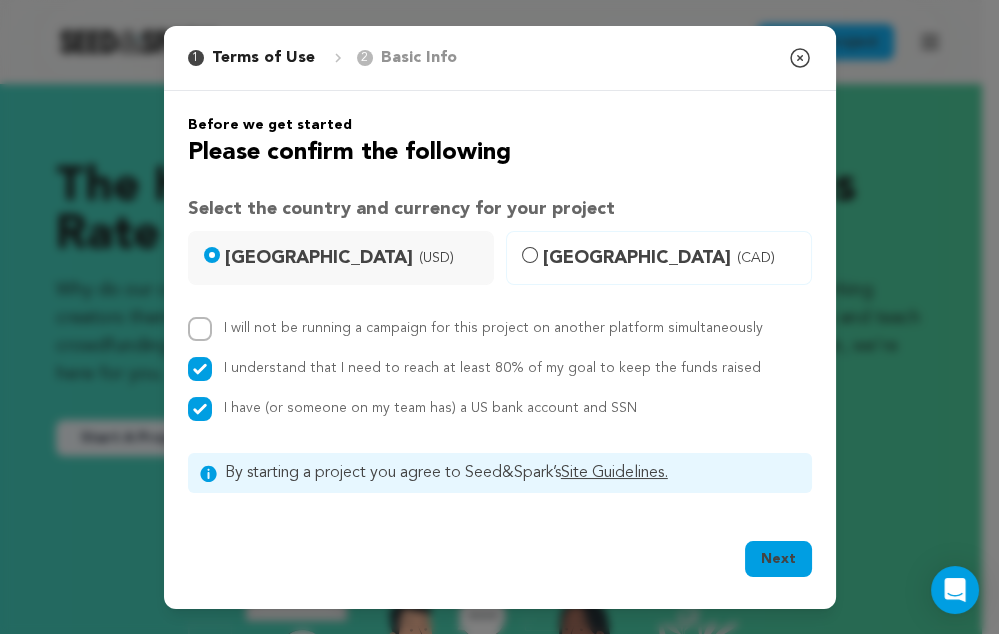 click on "Site Guidelines." at bounding box center [614, 473] 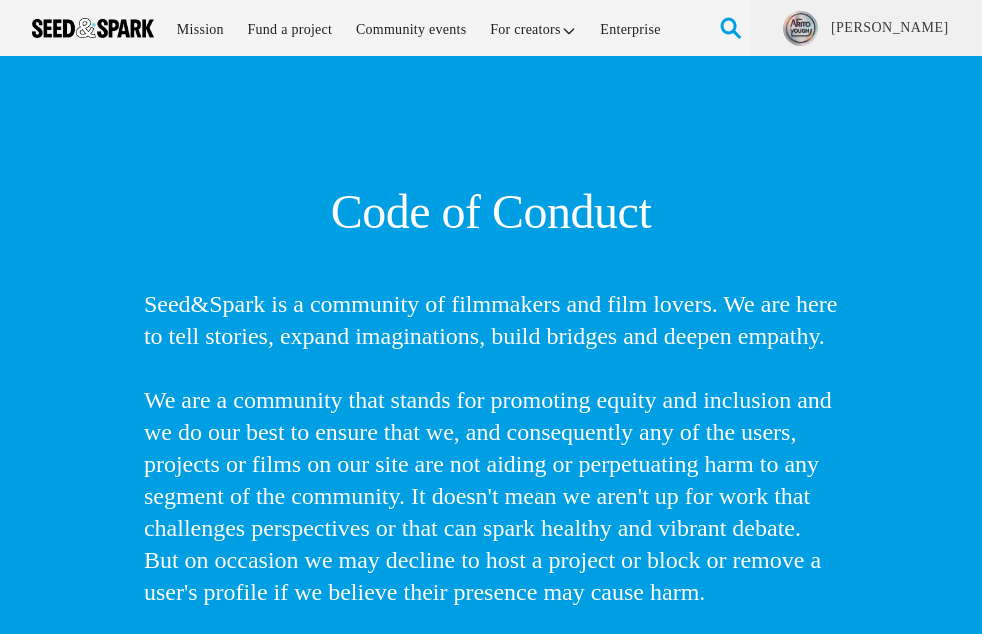 scroll, scrollTop: 0, scrollLeft: 0, axis: both 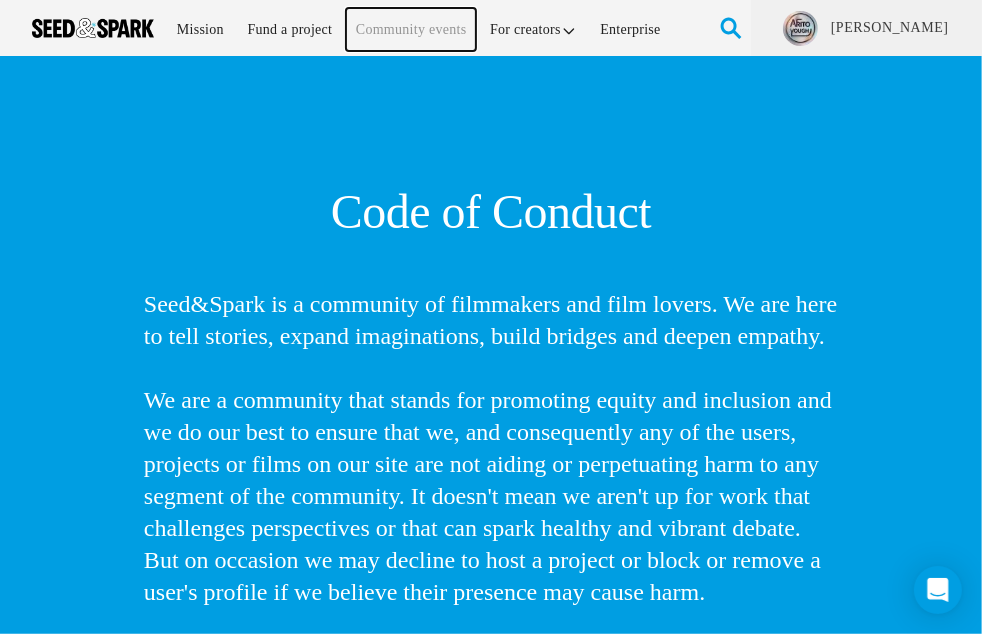 click on "Community events" at bounding box center (411, 29) 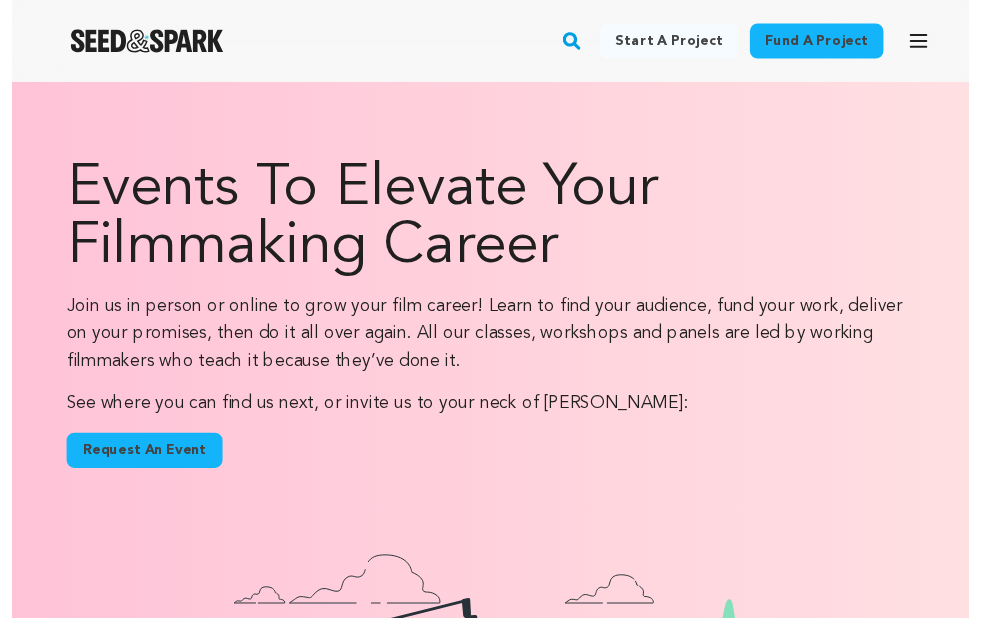 scroll, scrollTop: 0, scrollLeft: 0, axis: both 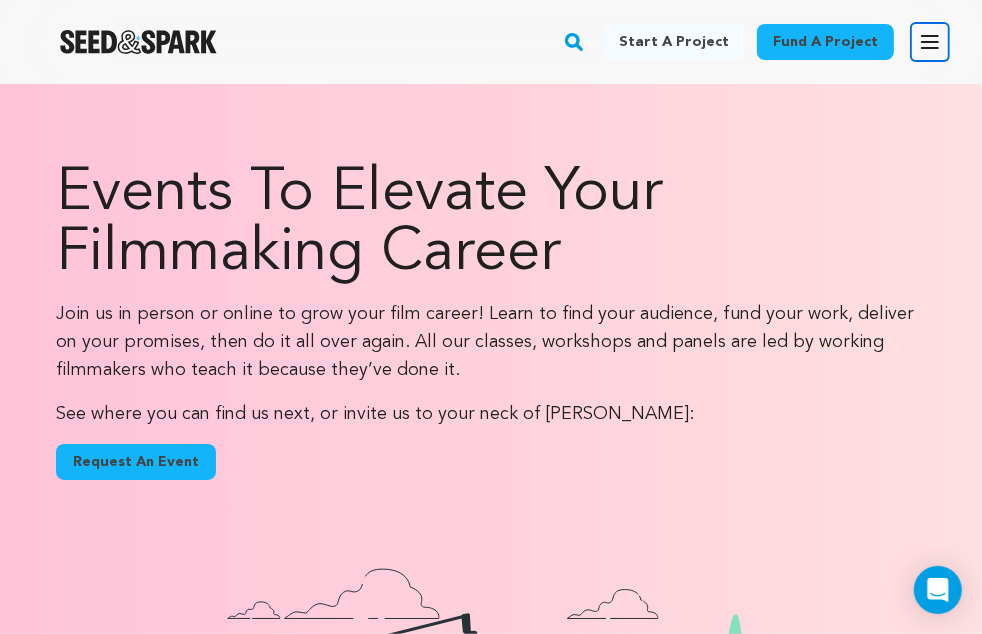 click 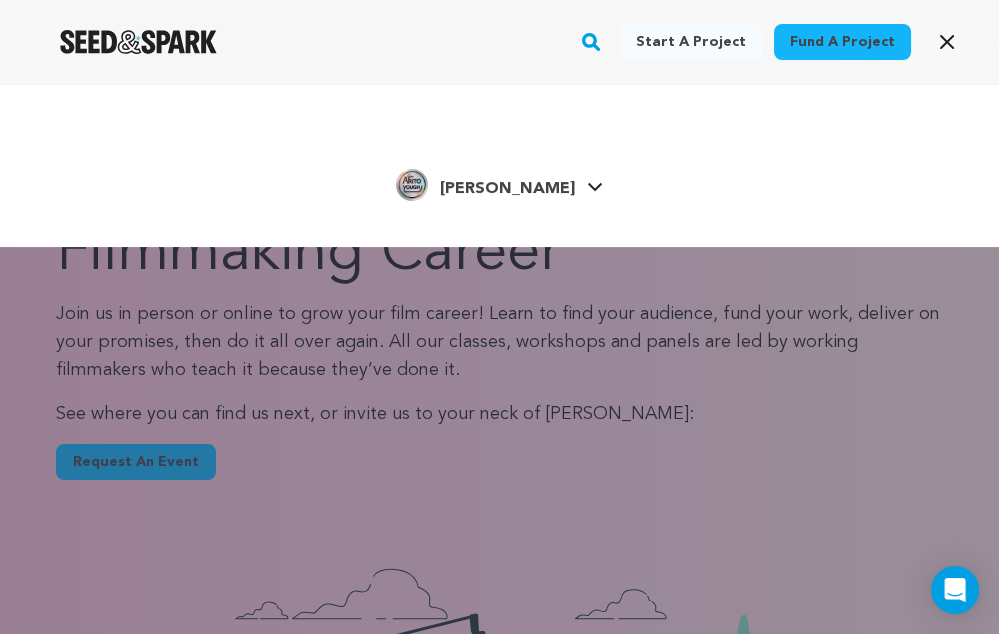 click on "Fund a project" at bounding box center [842, 42] 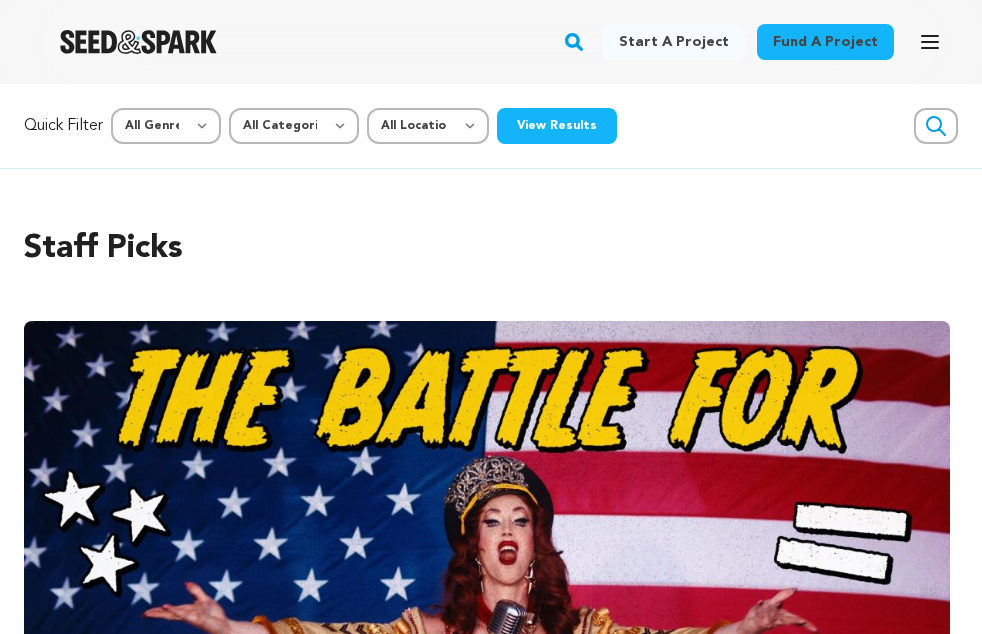 scroll, scrollTop: 0, scrollLeft: 0, axis: both 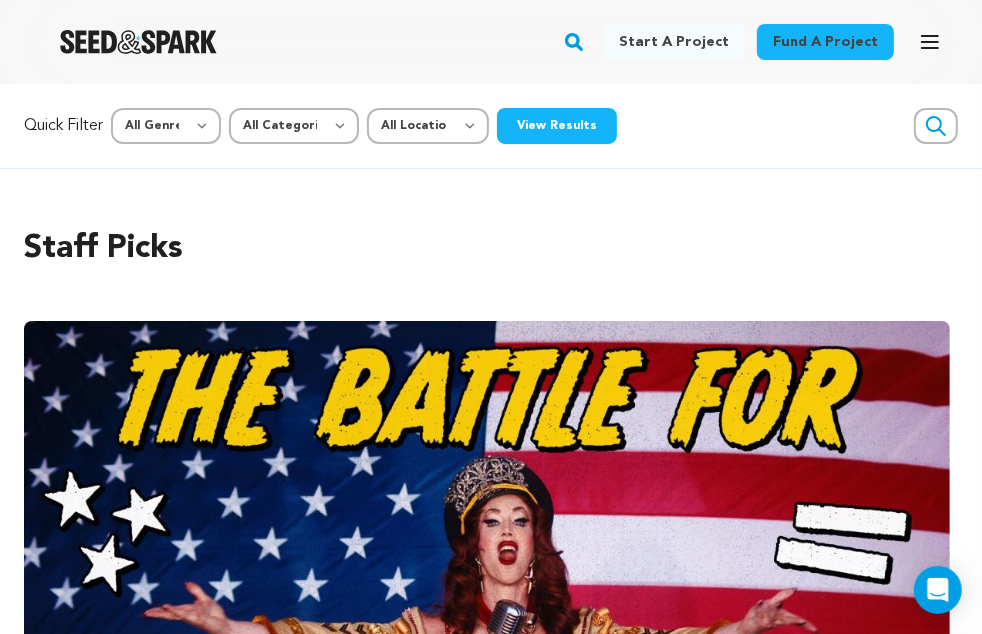 click on "Start a project" at bounding box center (674, 42) 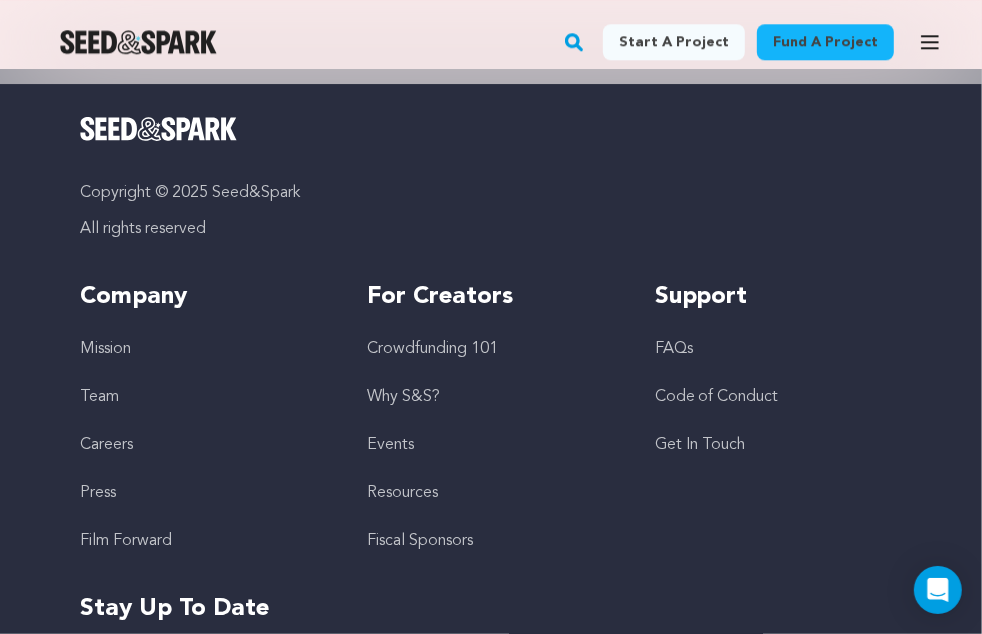 scroll, scrollTop: 3295, scrollLeft: 0, axis: vertical 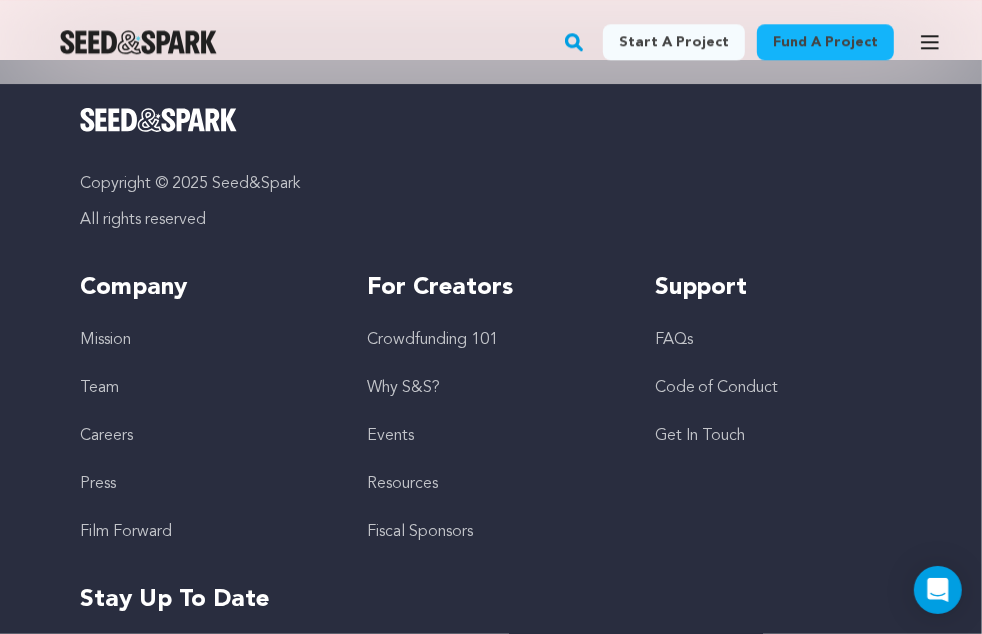 click on "Crowdfunding
101" at bounding box center [432, 340] 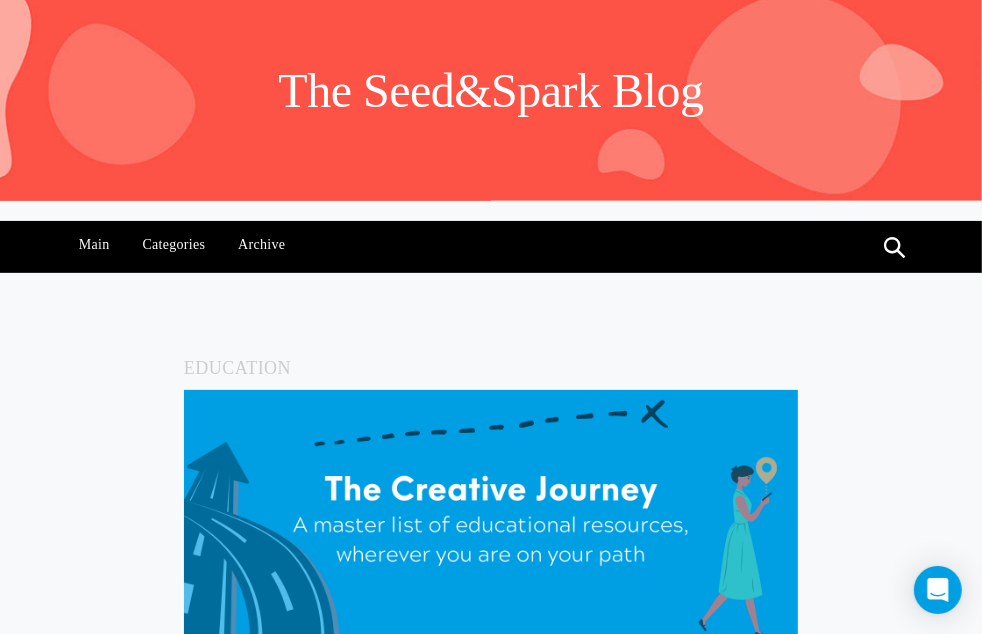 scroll, scrollTop: 0, scrollLeft: 0, axis: both 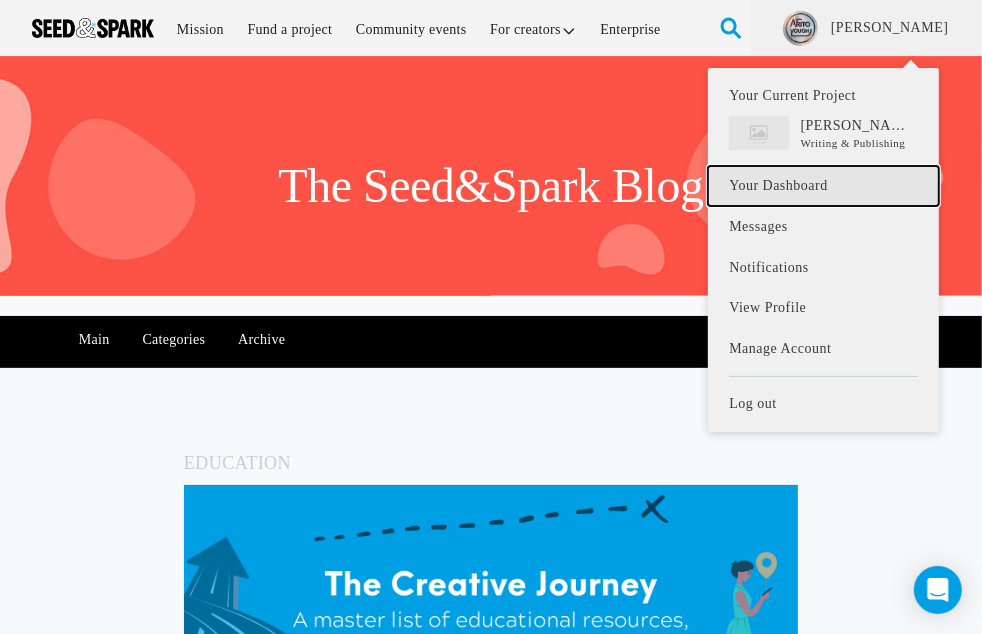click on "Your Dashboard" at bounding box center (823, 186) 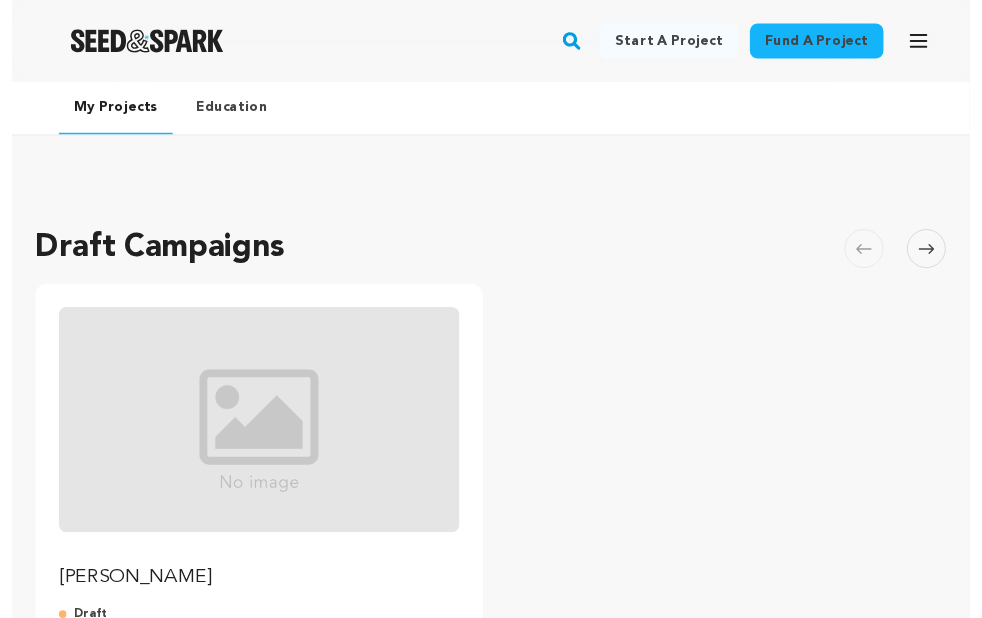scroll, scrollTop: 0, scrollLeft: 0, axis: both 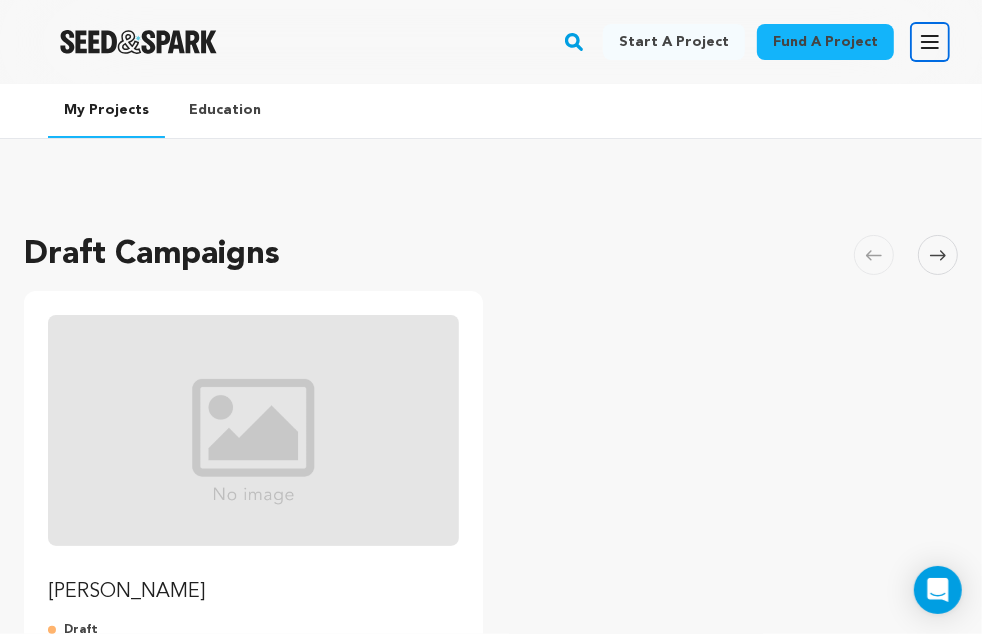 click 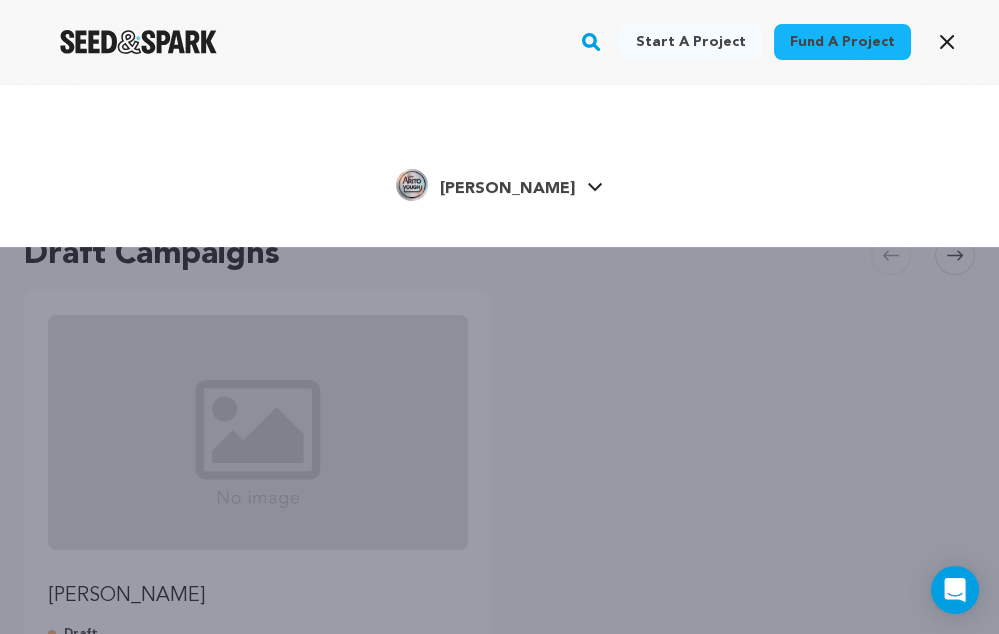 click on "Start a project
Fund a project
Terence A." at bounding box center [499, 401] 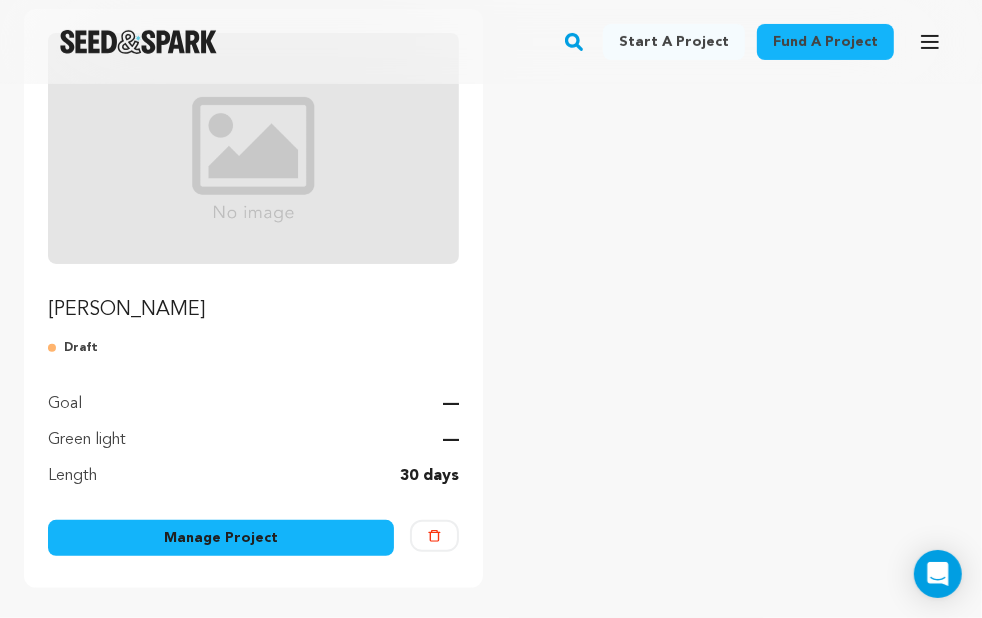 scroll, scrollTop: 293, scrollLeft: 0, axis: vertical 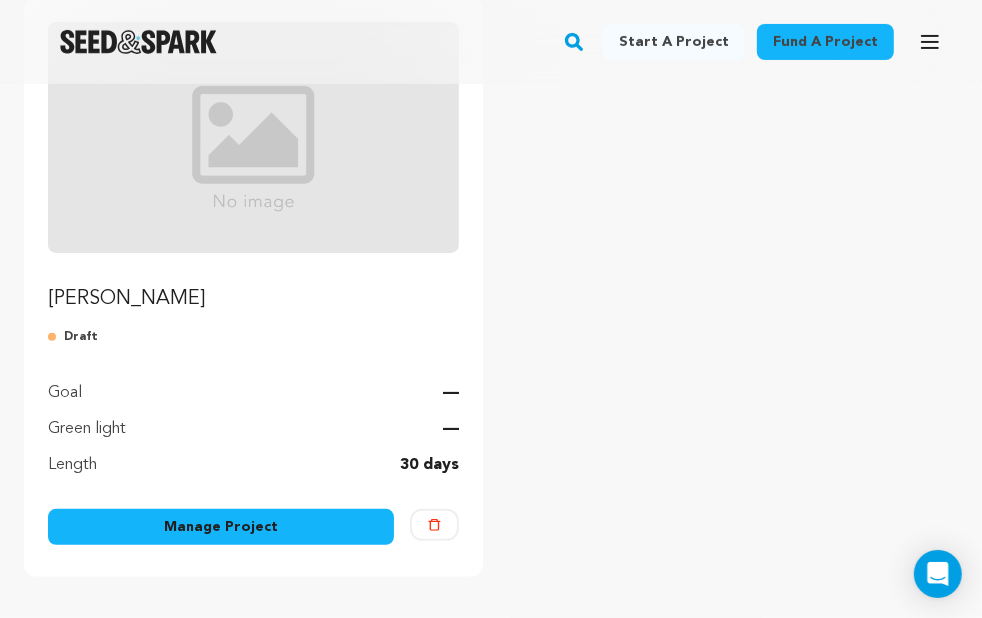 click on "Manage Project" at bounding box center [221, 527] 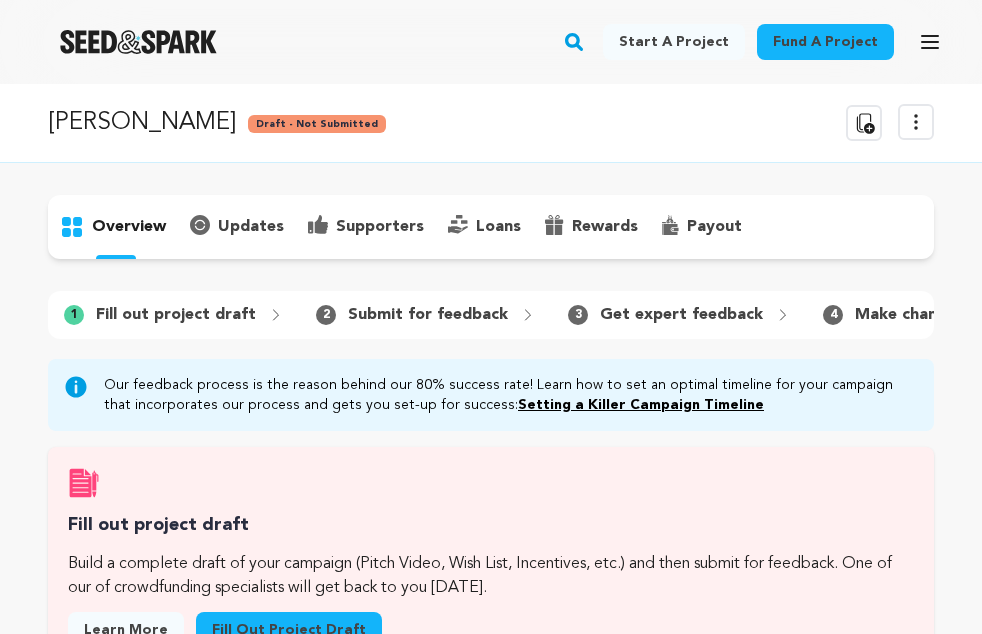 scroll, scrollTop: 0, scrollLeft: 0, axis: both 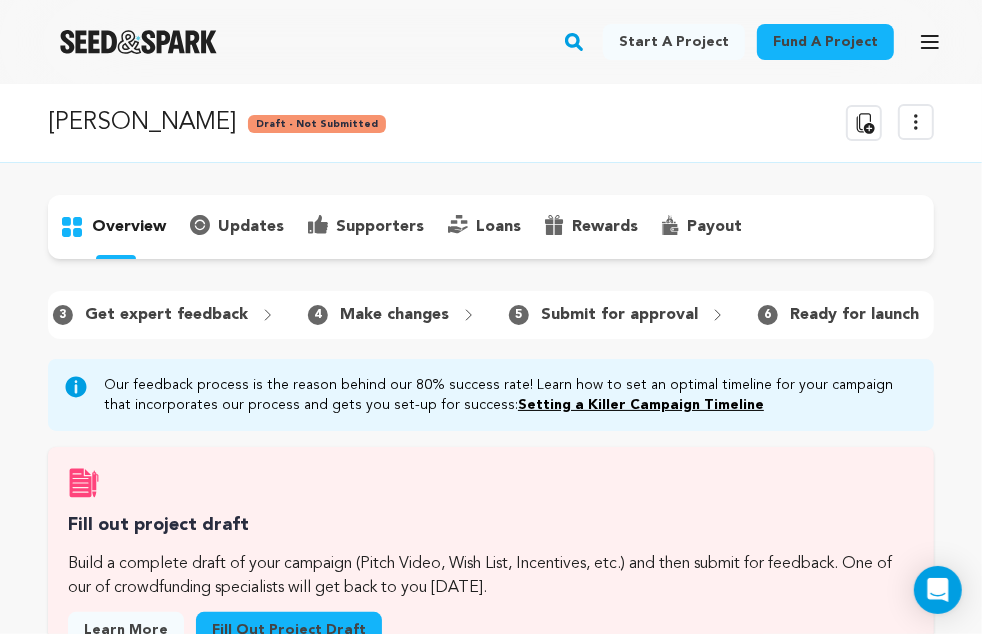 click on "payout" at bounding box center (714, 227) 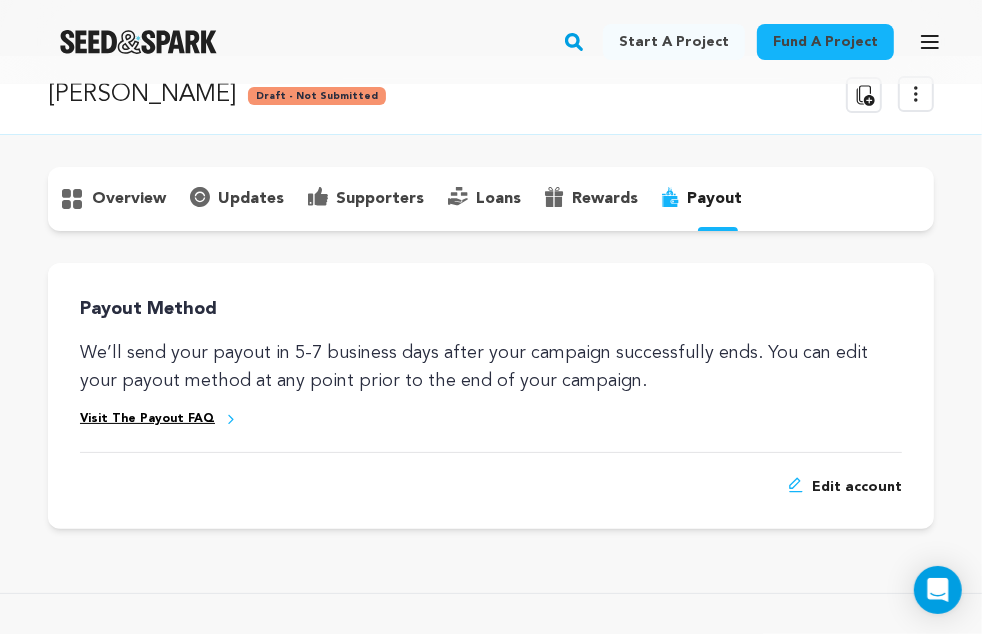 scroll, scrollTop: 0, scrollLeft: 0, axis: both 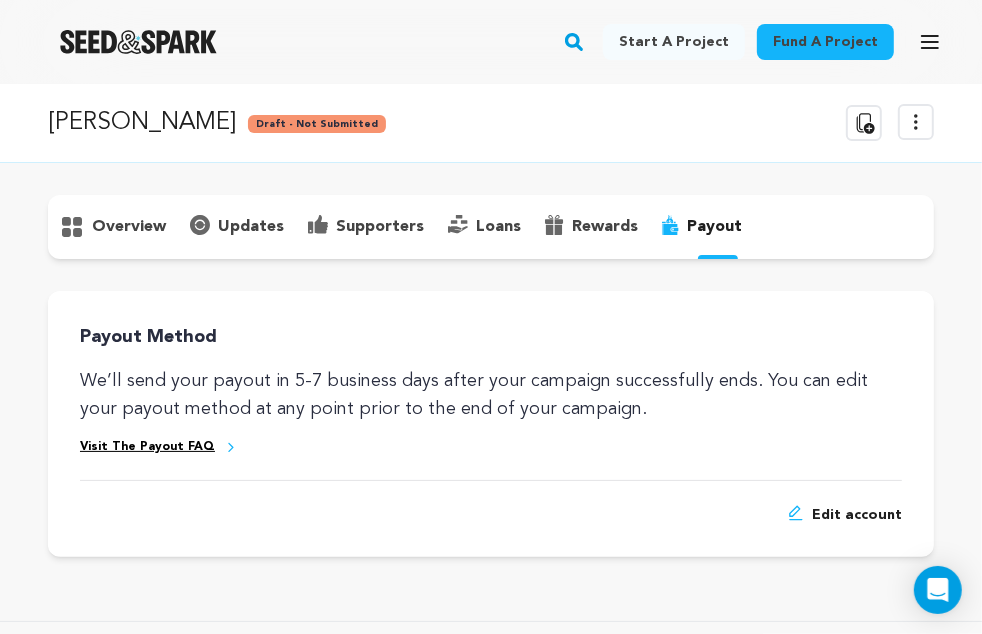 click on "overview" at bounding box center [129, 227] 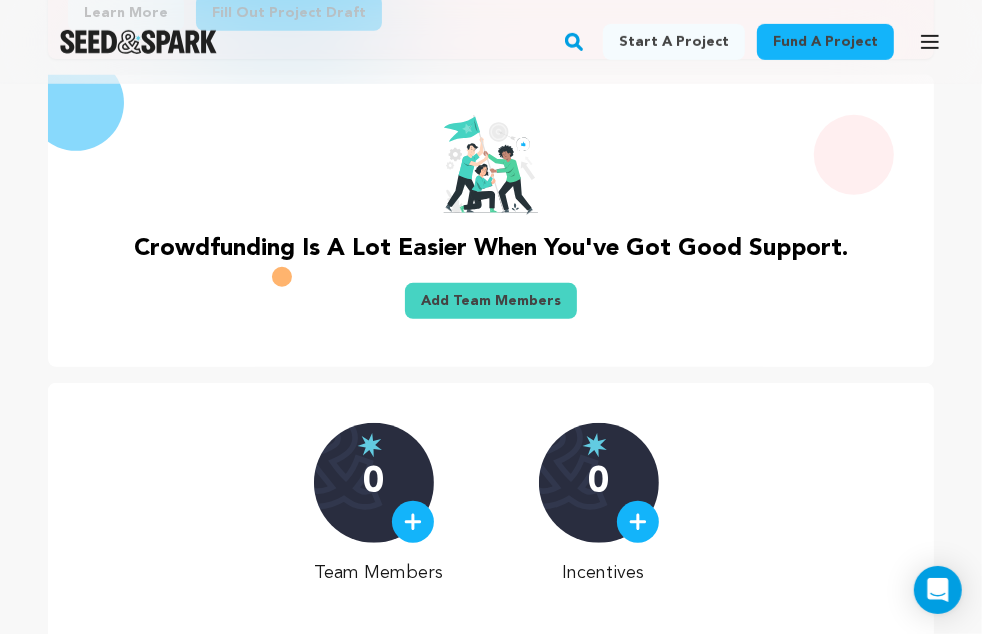 scroll, scrollTop: 622, scrollLeft: 0, axis: vertical 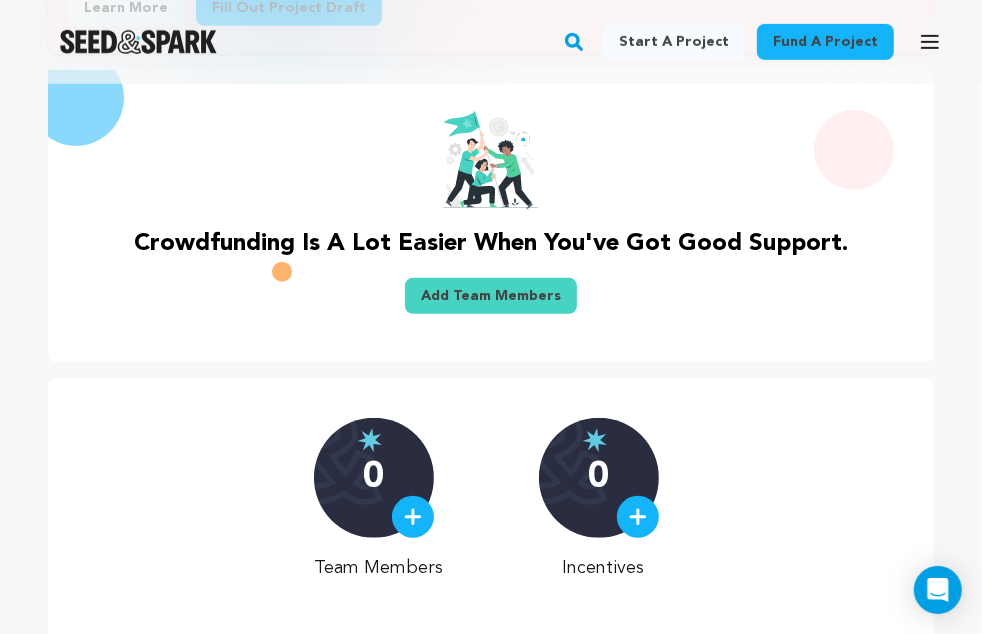click on "Add Team Members" at bounding box center (491, 296) 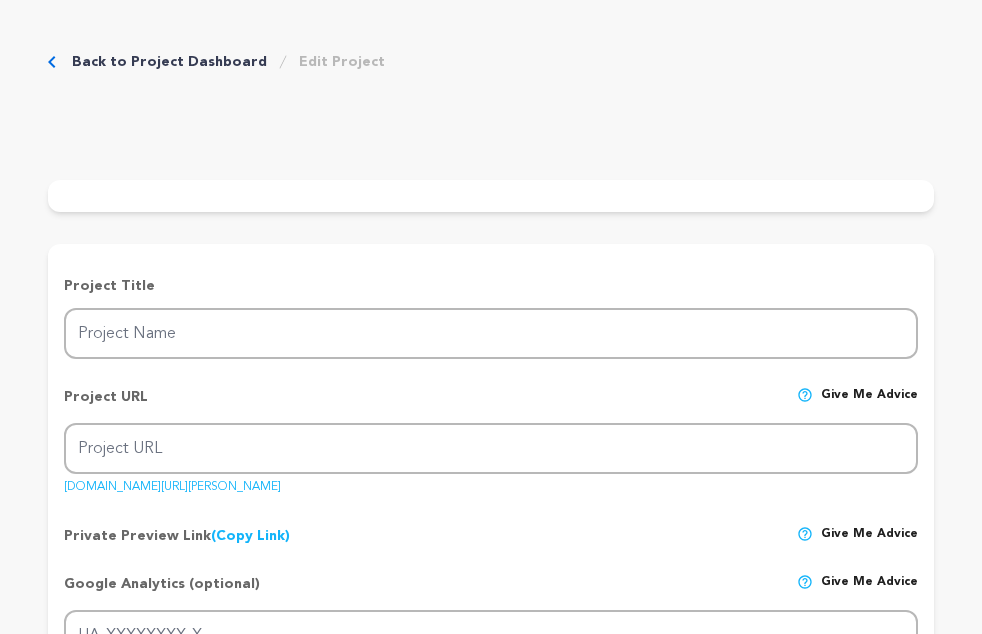scroll, scrollTop: 0, scrollLeft: 0, axis: both 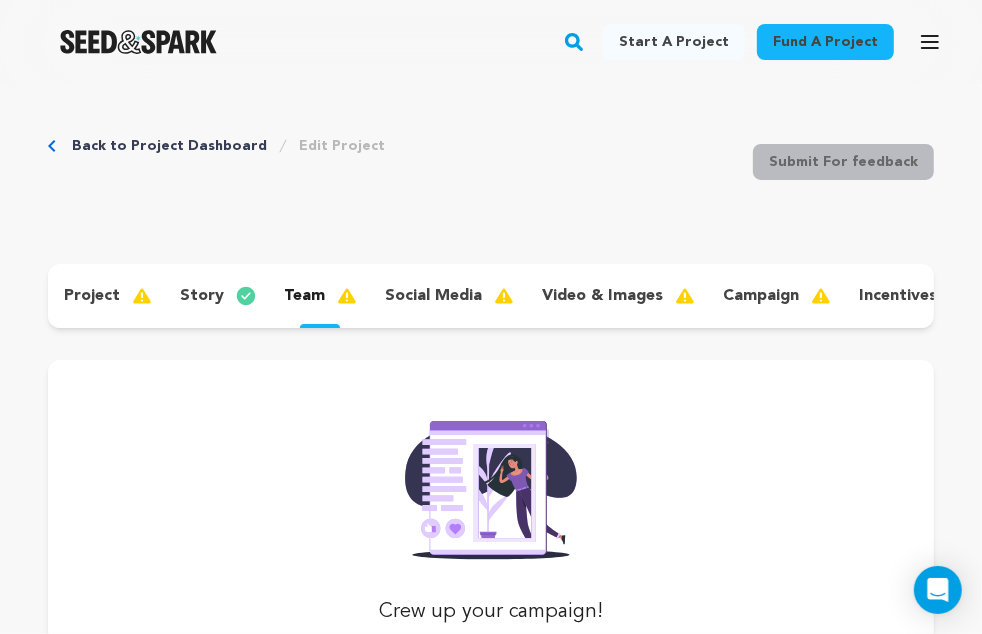 click on "team" at bounding box center (304, 296) 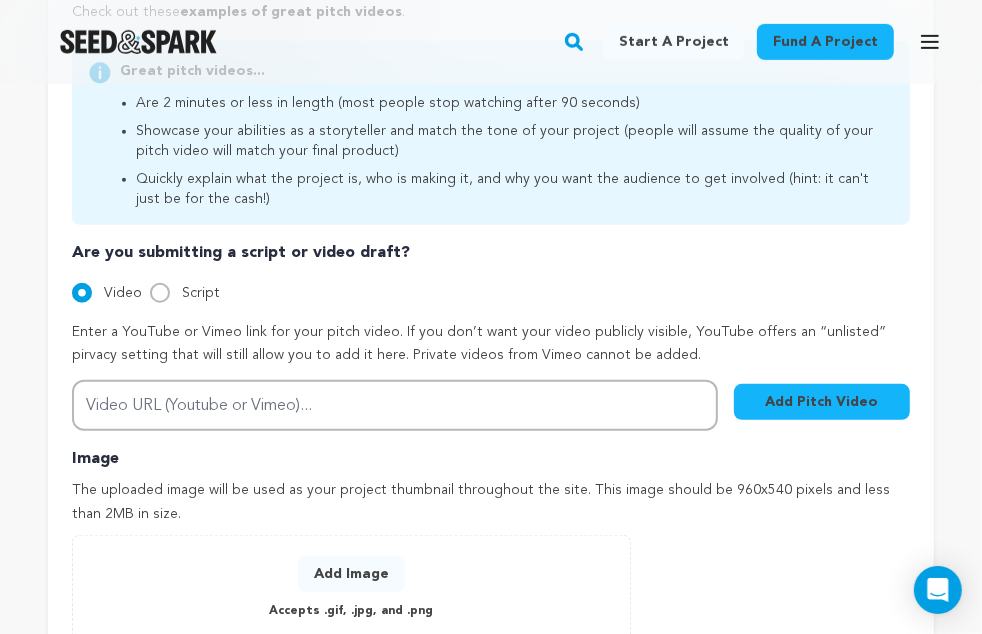 scroll, scrollTop: 561, scrollLeft: 0, axis: vertical 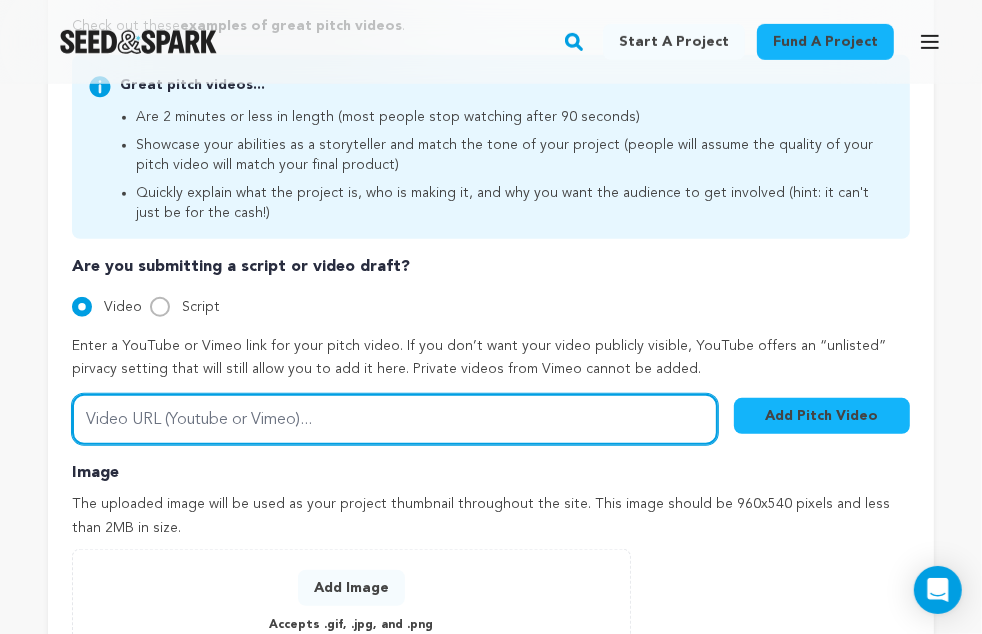 click on "Video URL (Youtube or Vimeo)..." at bounding box center (395, 419) 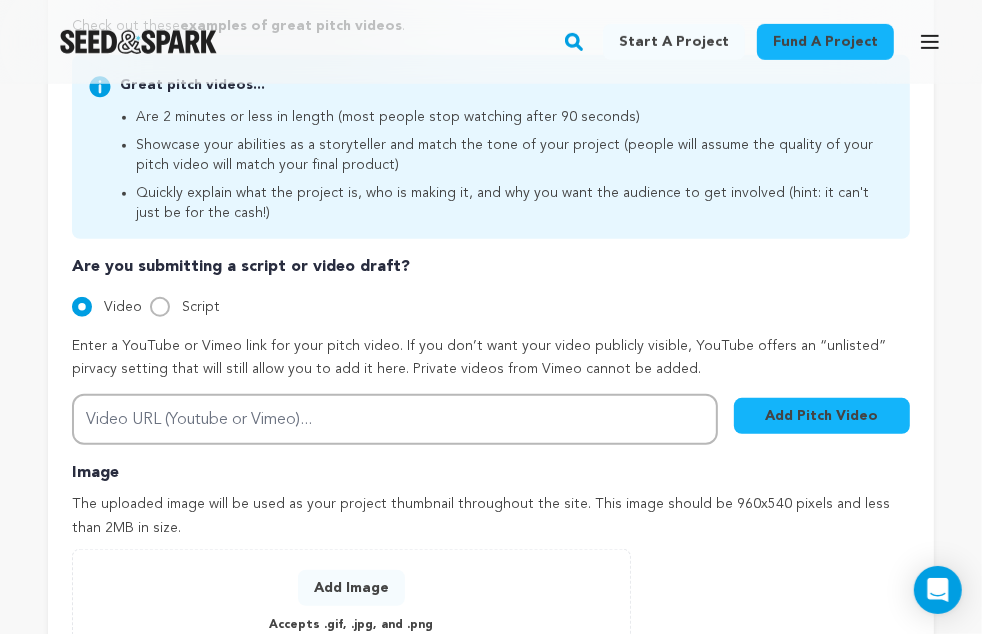 click on "Add Pitch Video" at bounding box center [822, 416] 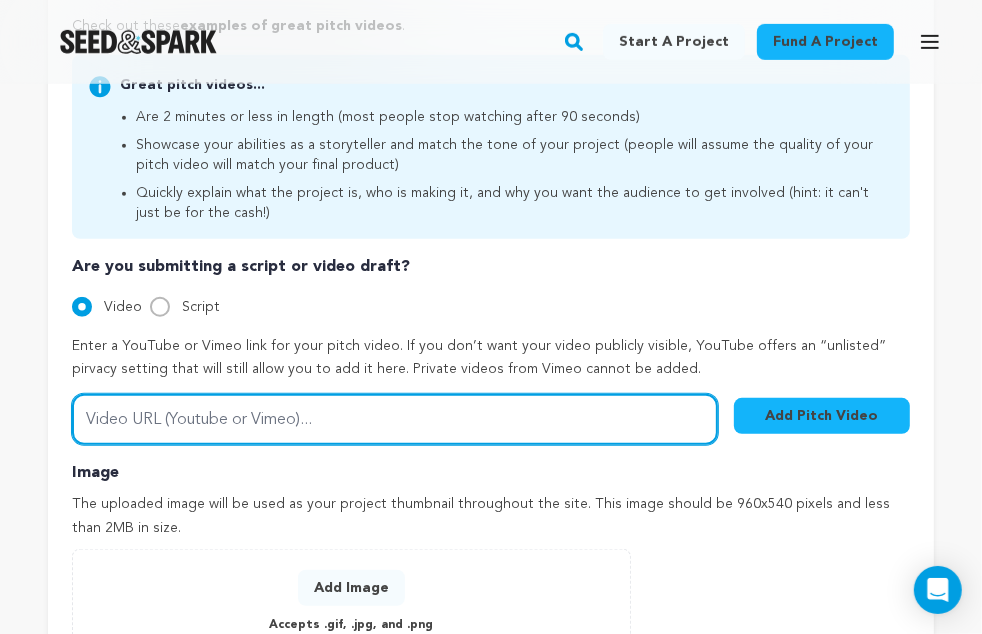 click on "Video URL (Youtube or Vimeo)..." at bounding box center (395, 419) 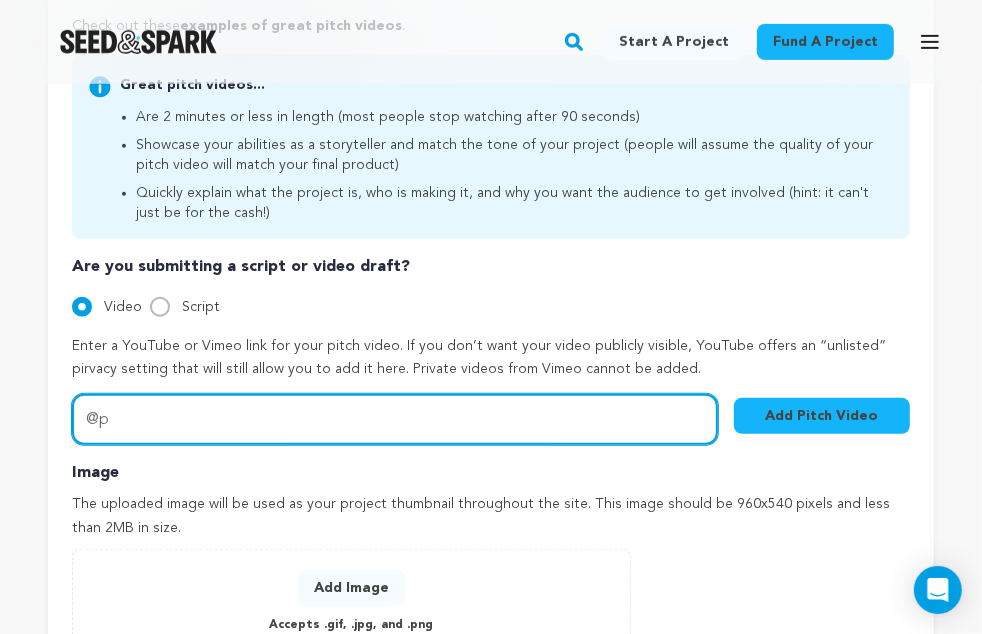 type on "@" 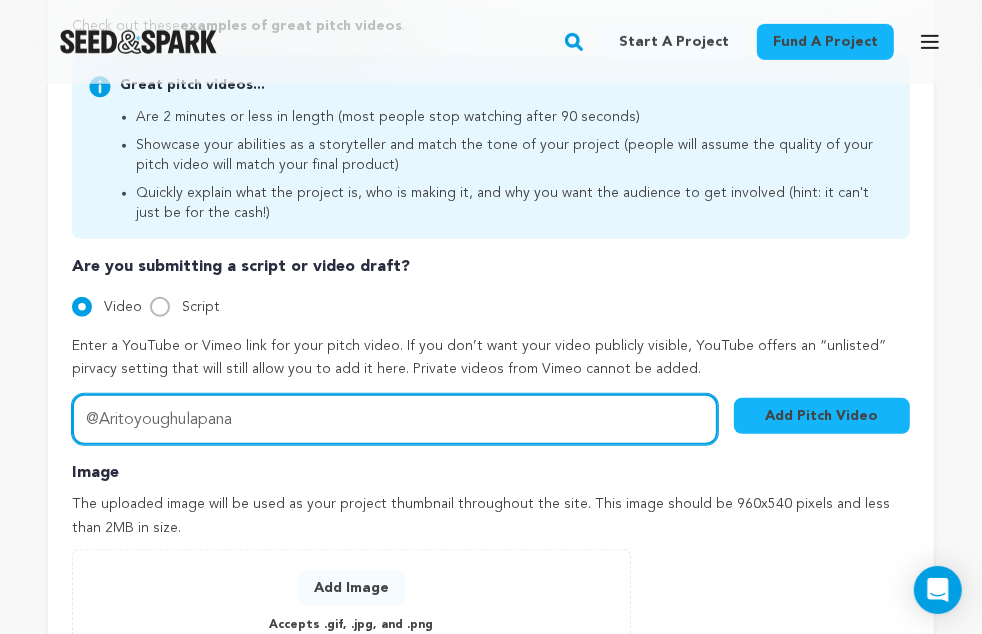 type on "@Aritoyoughulapana" 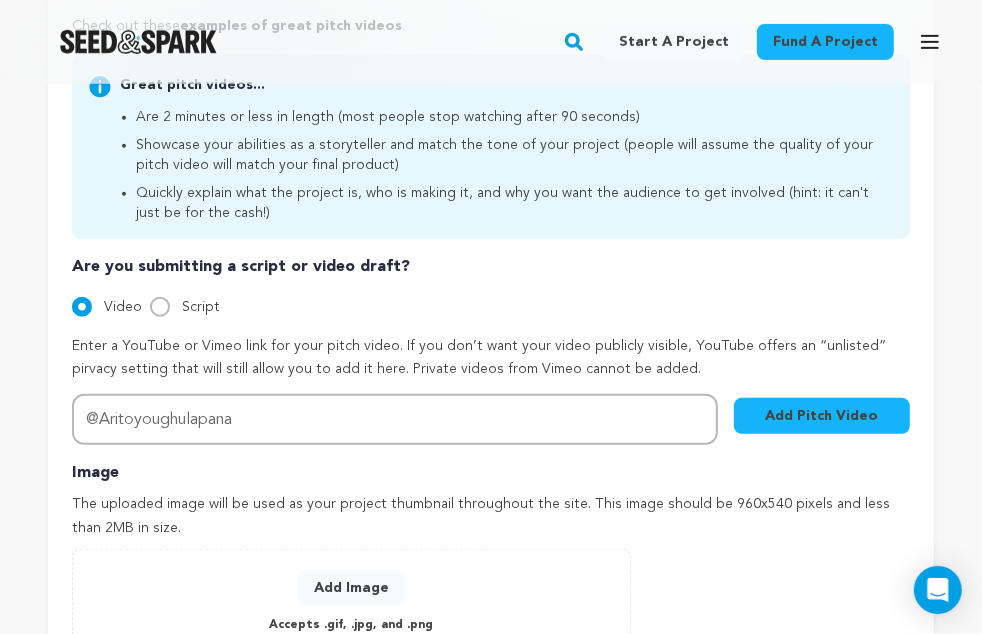 click on "Add Pitch Video" at bounding box center (822, 416) 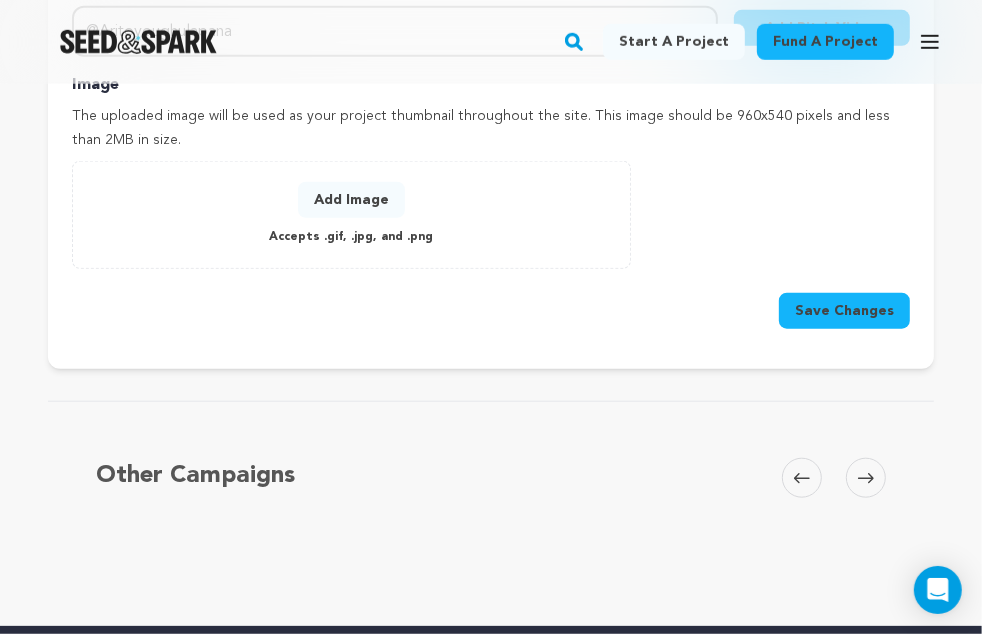 scroll, scrollTop: 942, scrollLeft: 0, axis: vertical 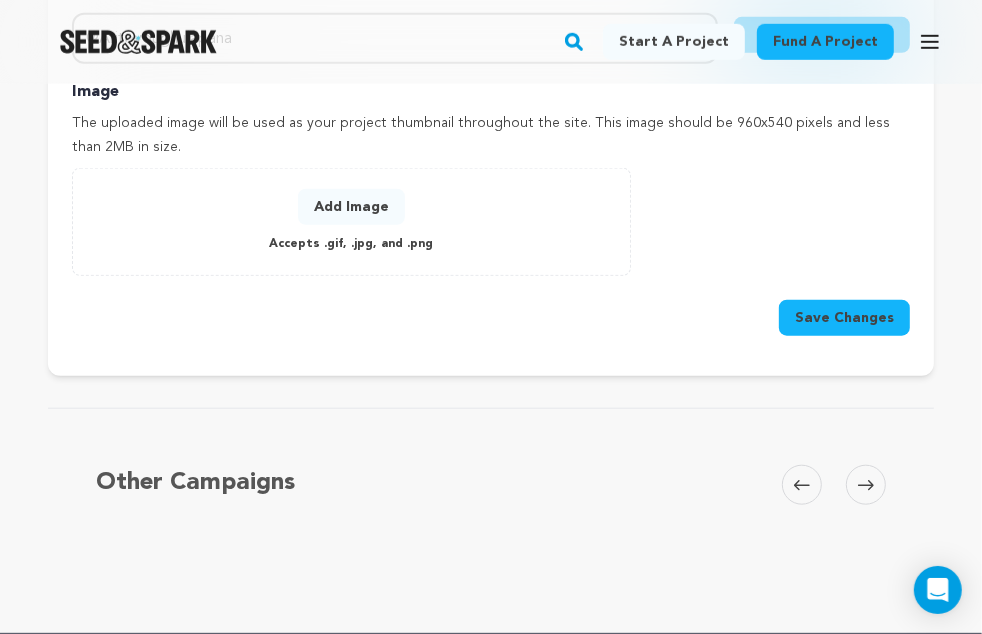 click on "Add Image" at bounding box center (351, 207) 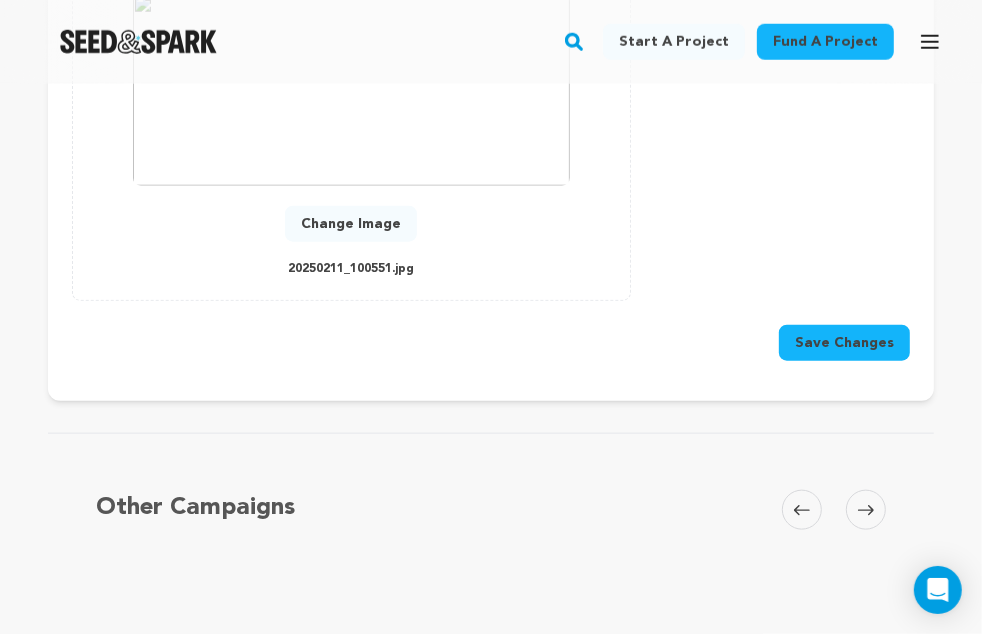 scroll, scrollTop: 1140, scrollLeft: 0, axis: vertical 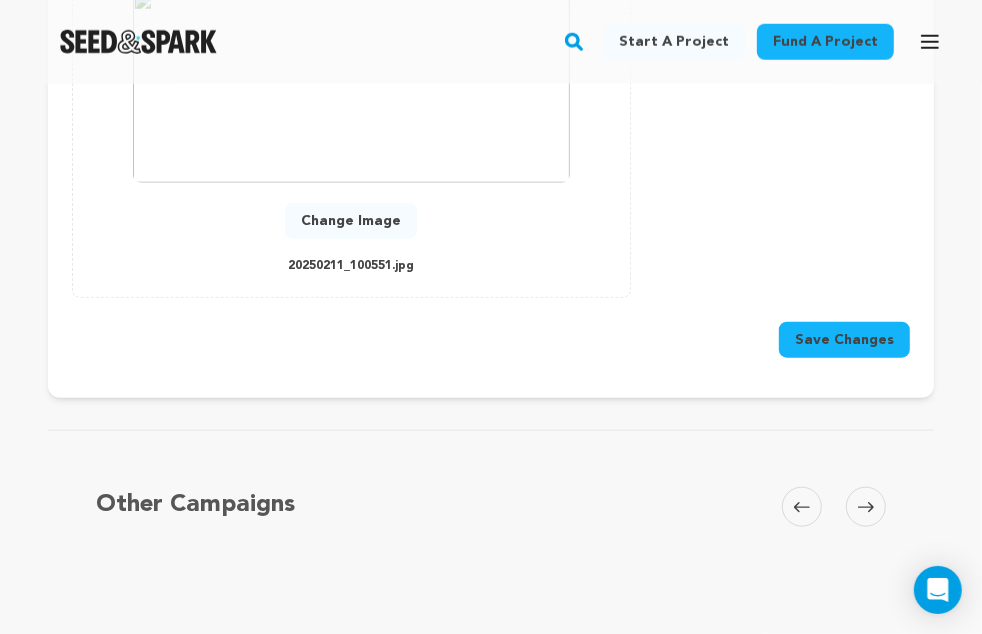 click on "Save Changes" at bounding box center (844, 340) 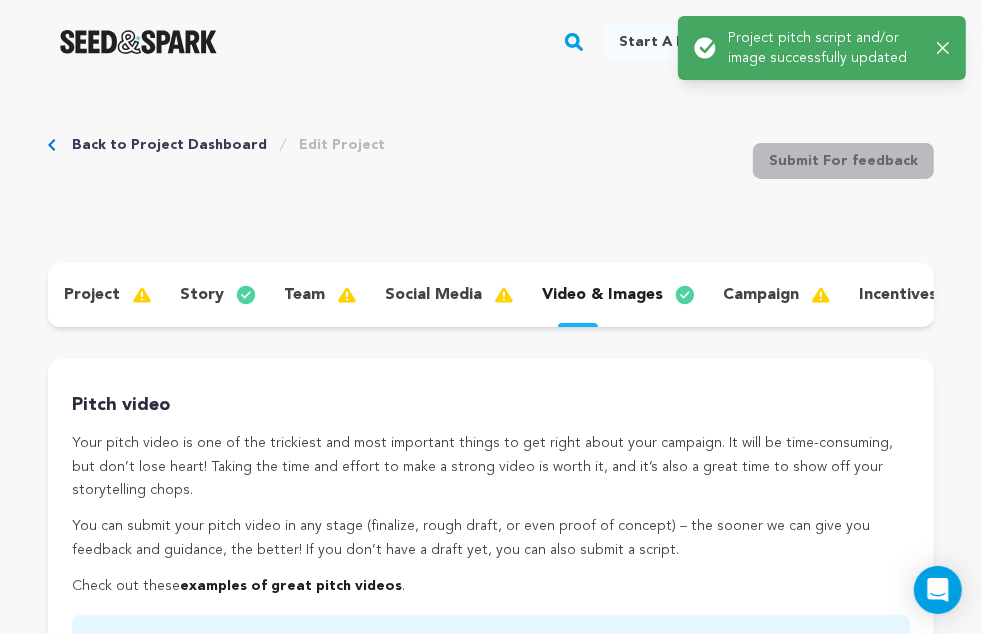 scroll, scrollTop: 0, scrollLeft: 0, axis: both 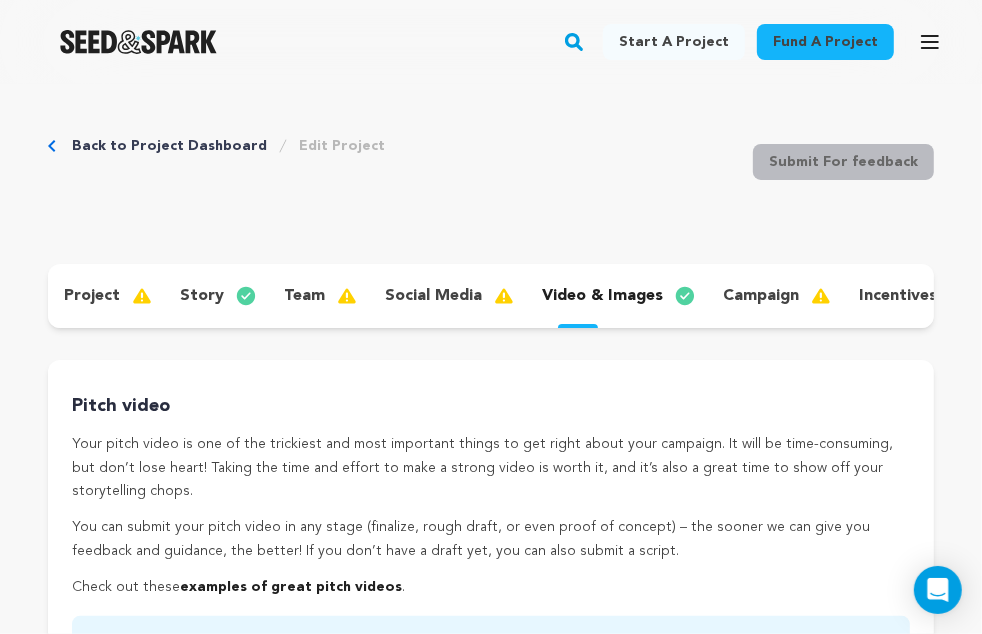 click on "social media" at bounding box center [433, 296] 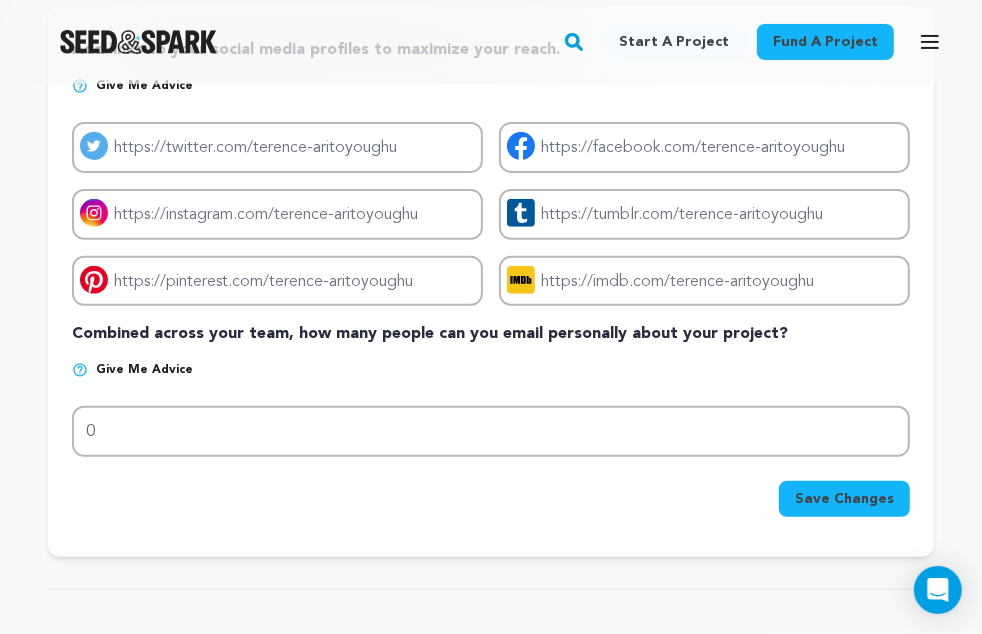 scroll, scrollTop: 345, scrollLeft: 0, axis: vertical 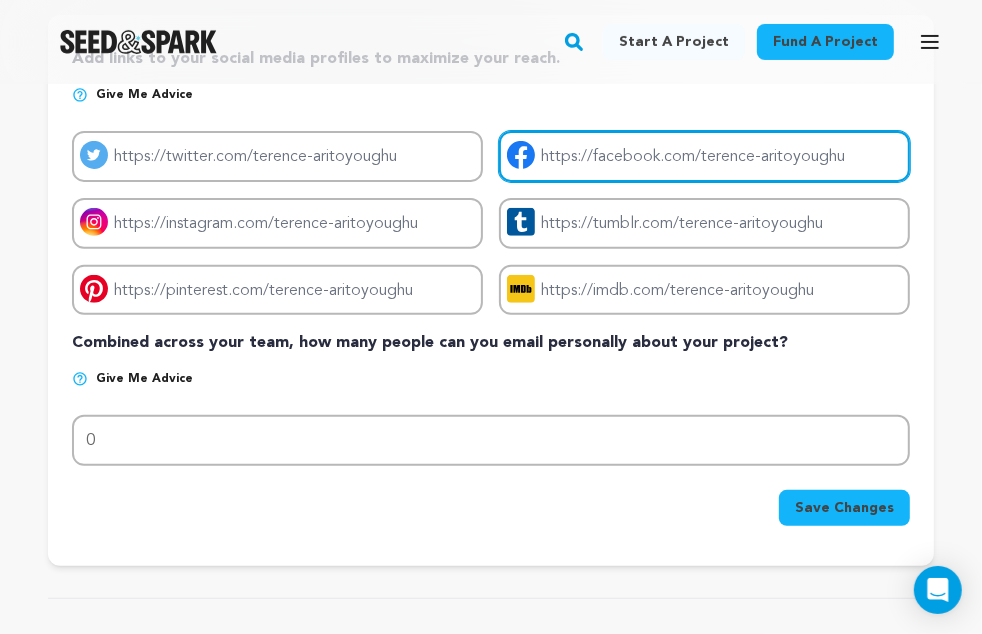 click on "Project facebook link" at bounding box center (704, 156) 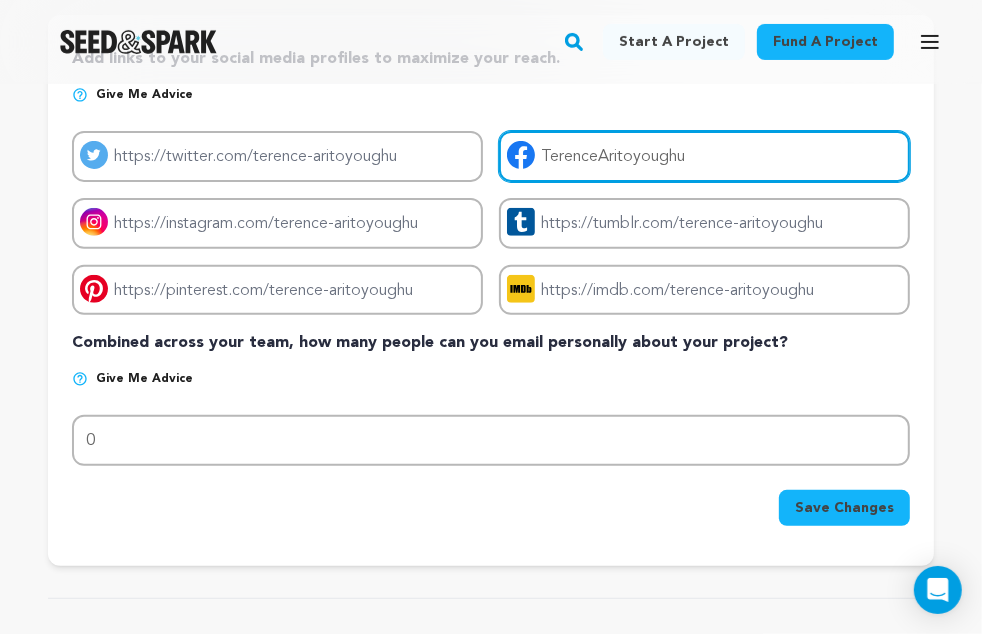 click on "TerenceAritoyoughu" at bounding box center [704, 156] 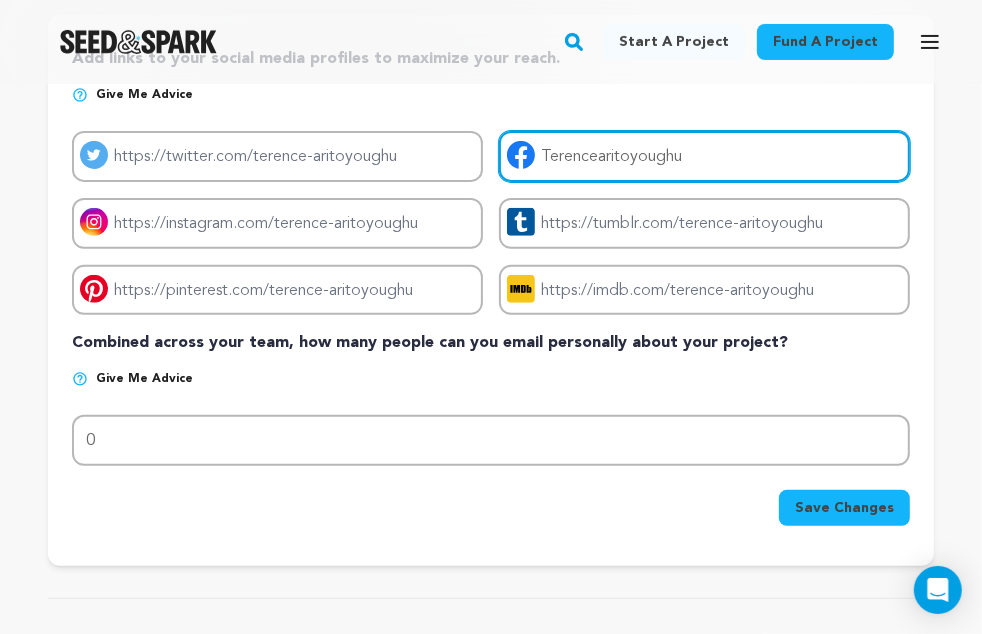 click on "Terencearitoyoughu" at bounding box center (704, 156) 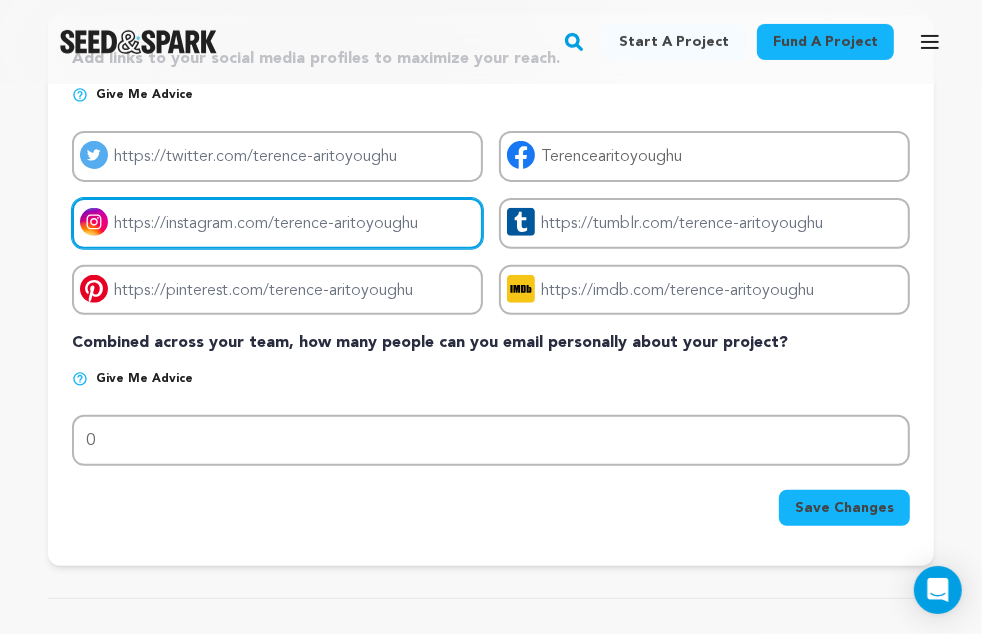 click on "Project instagram link" at bounding box center [277, 223] 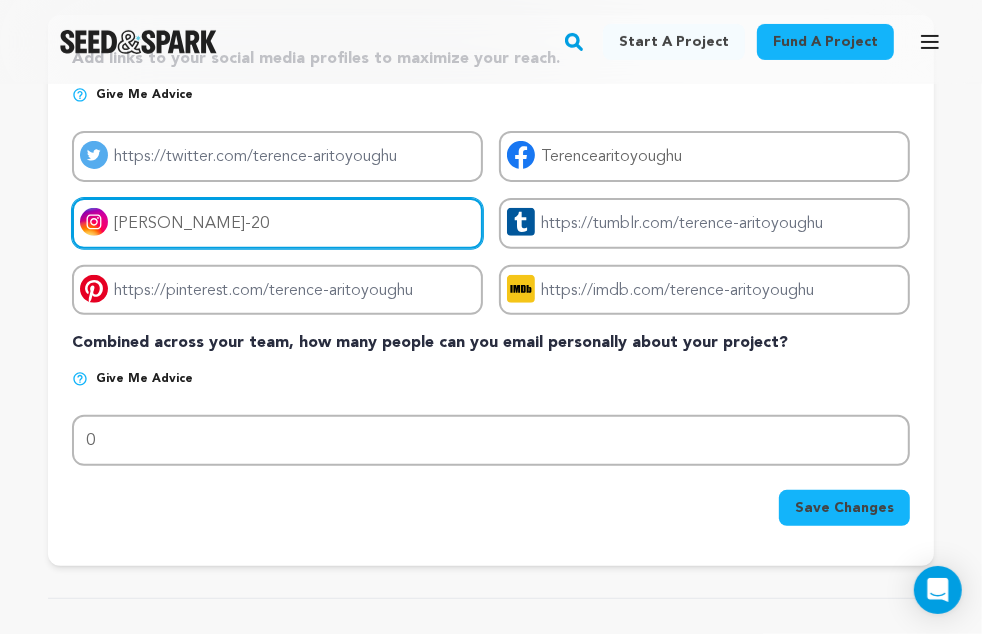 type on "terence-20" 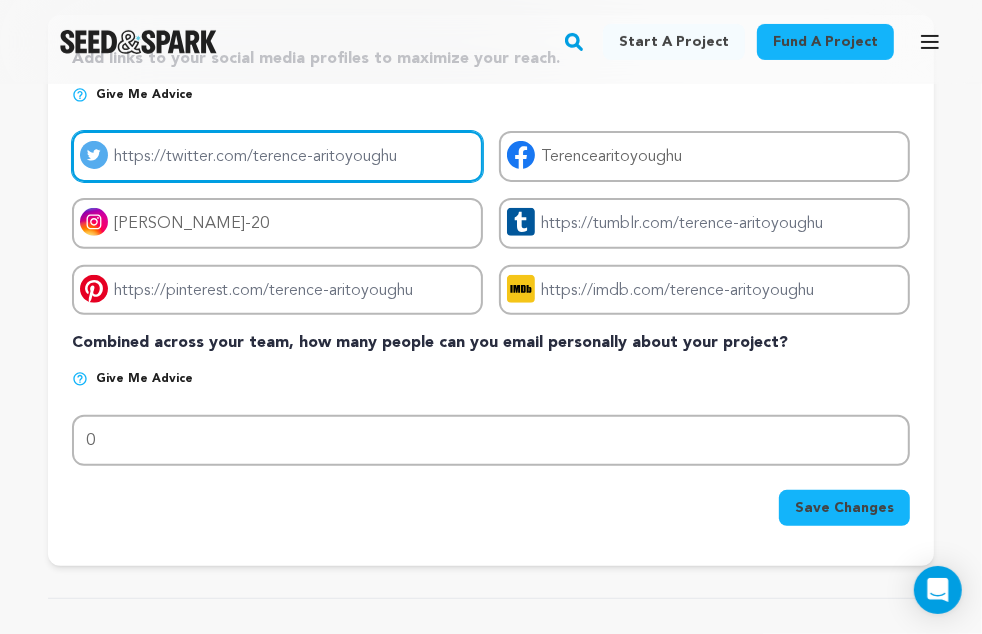 click on "Project twitter link" at bounding box center (277, 156) 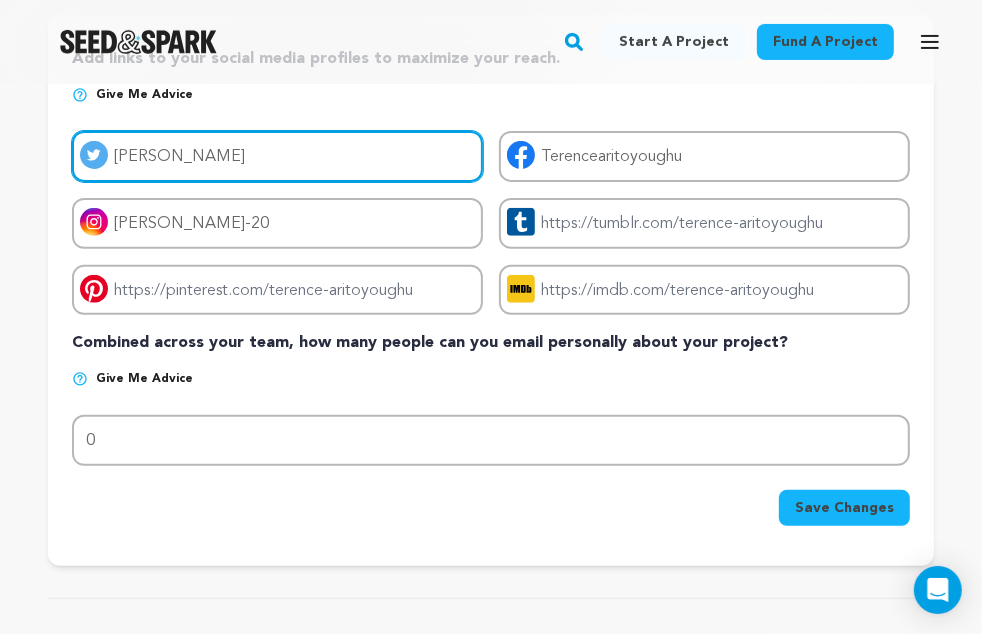 type on "terence aritoyoughu" 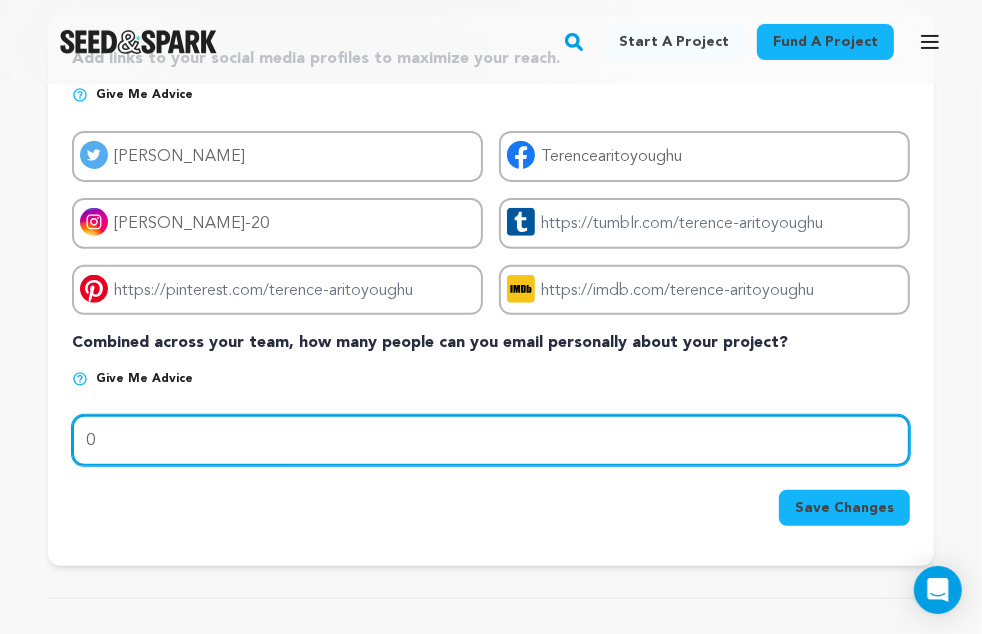 click on "0" at bounding box center (491, 440) 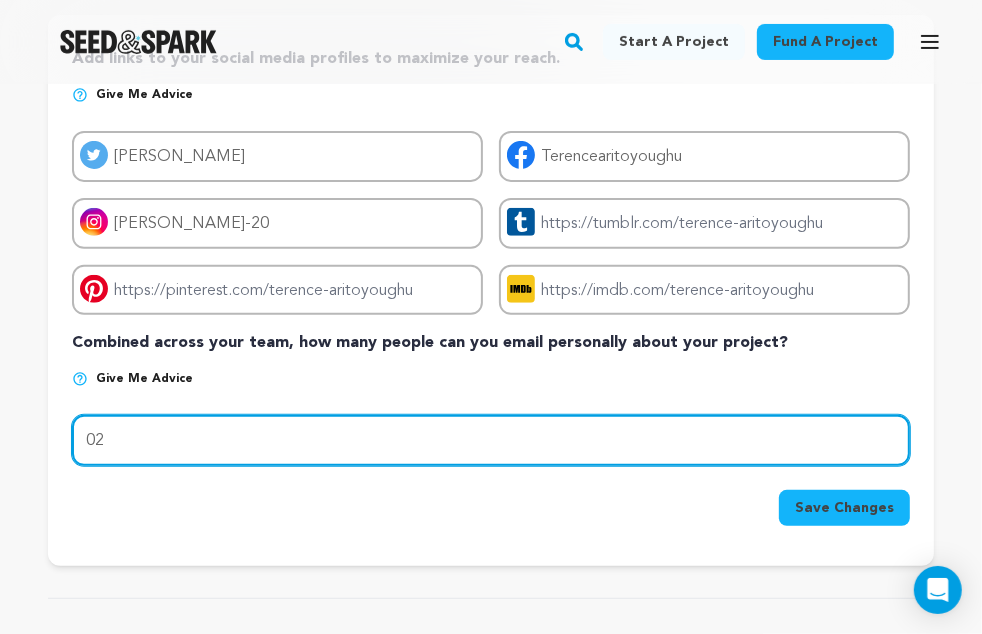 type on "0" 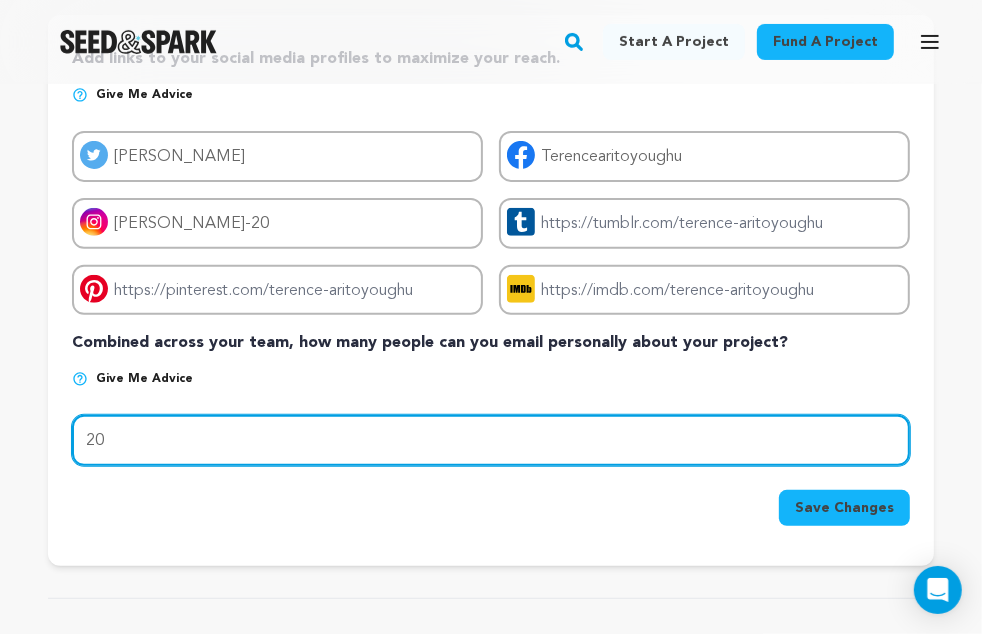 type on "20" 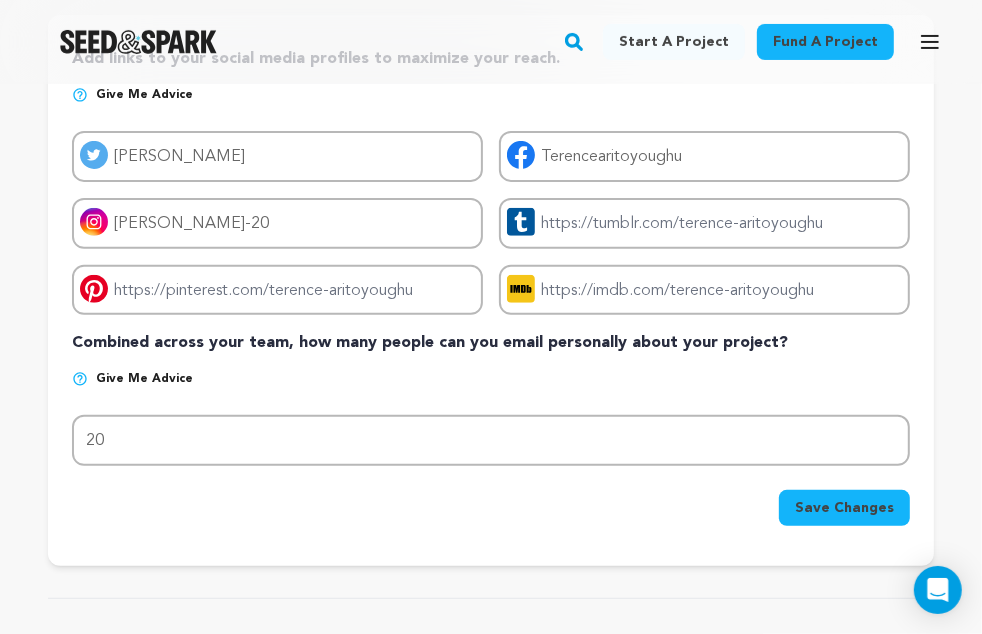 click on "Save Changes" at bounding box center [844, 508] 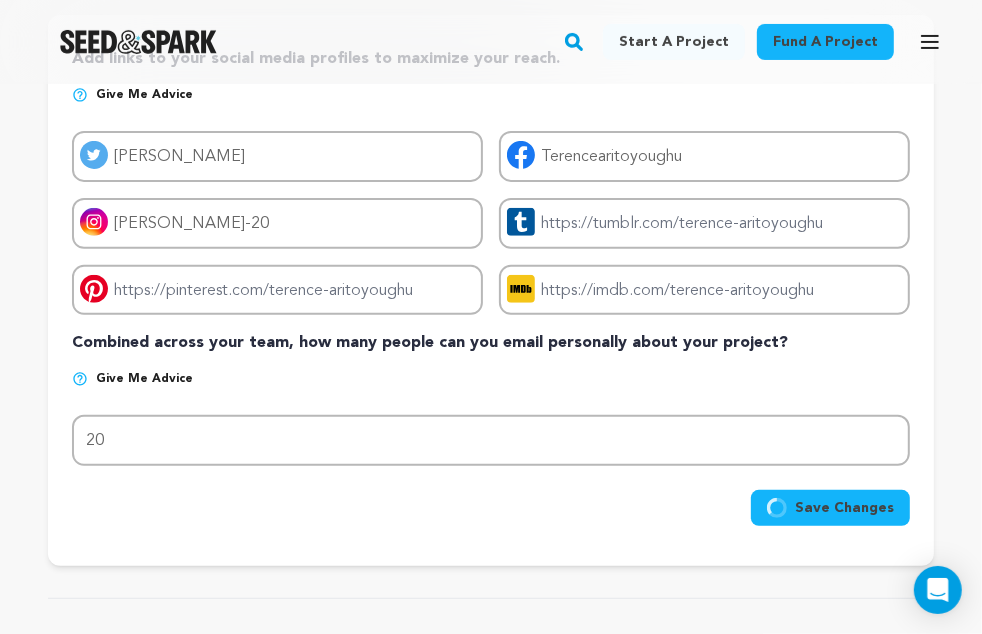 type on "https://terence aritoyoughu" 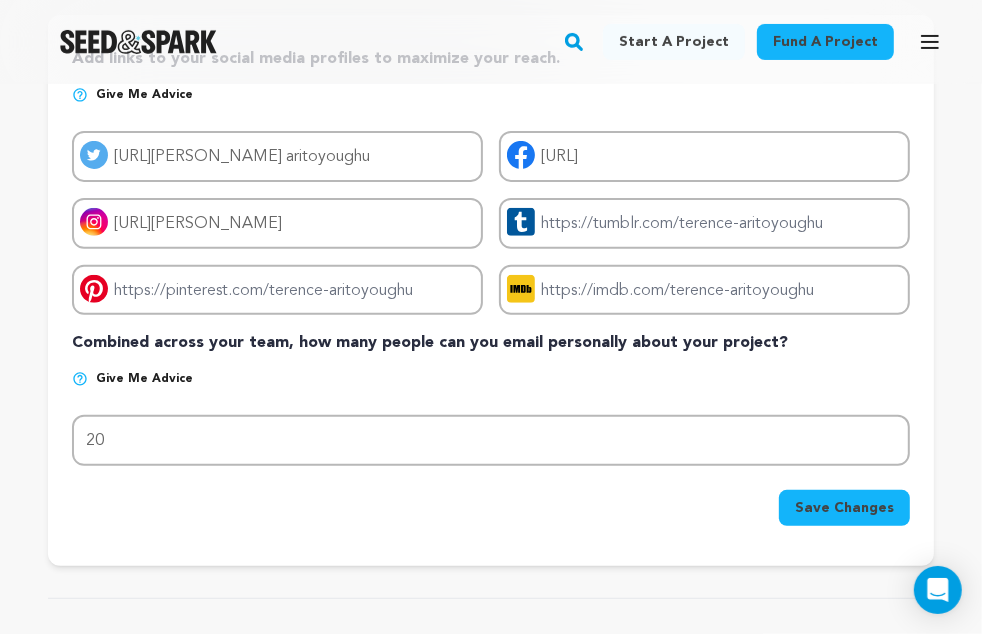click on "Save Changes" at bounding box center (844, 508) 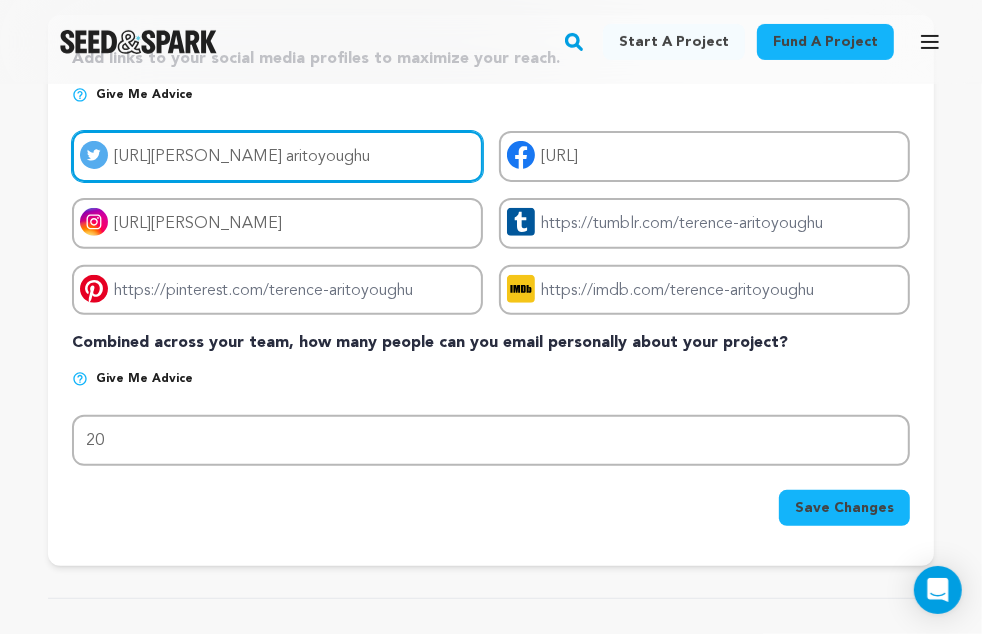 click on "https://terence aritoyoughu" at bounding box center [277, 156] 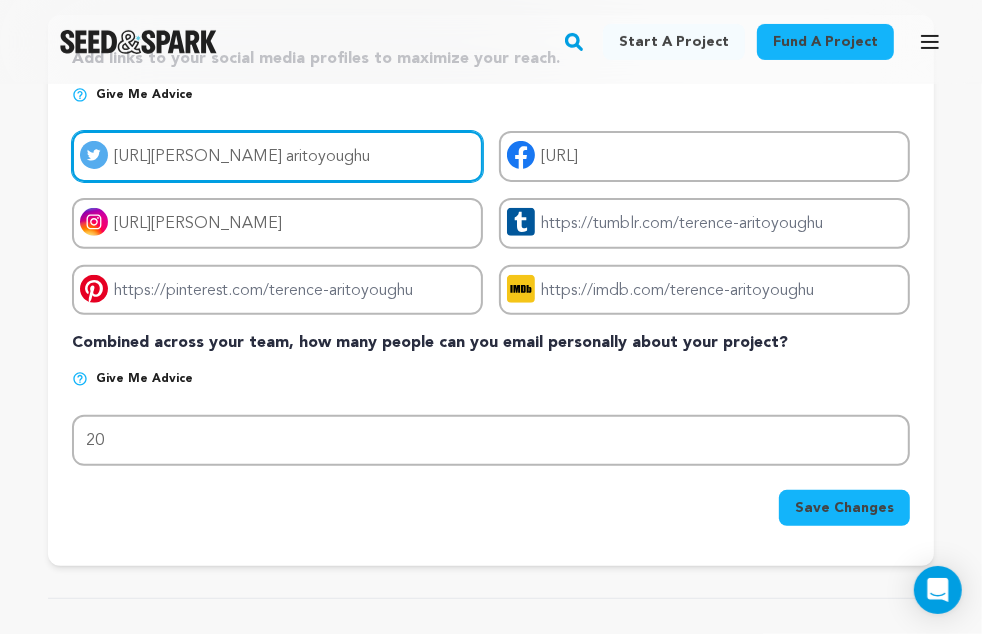 click on "https://terence aritoyoughu" at bounding box center [277, 156] 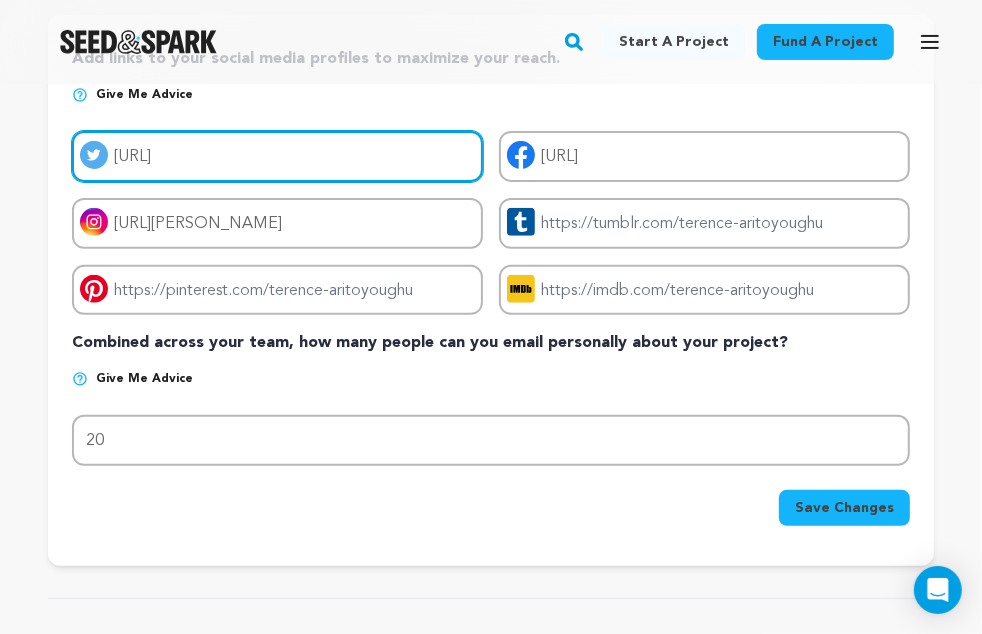 click on "[URL]" at bounding box center [277, 156] 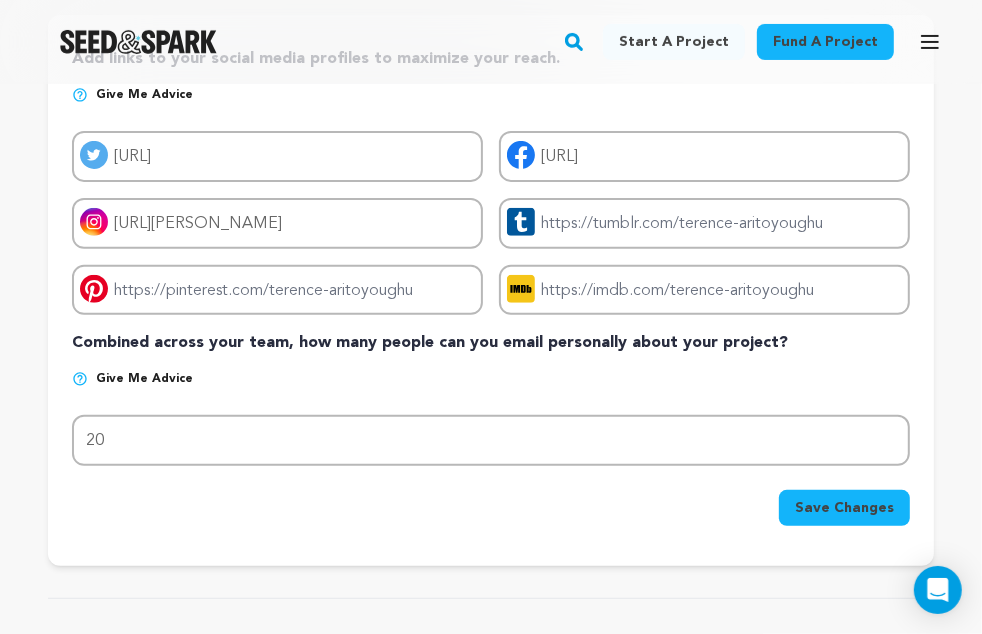 click on "Save Changes" at bounding box center [844, 508] 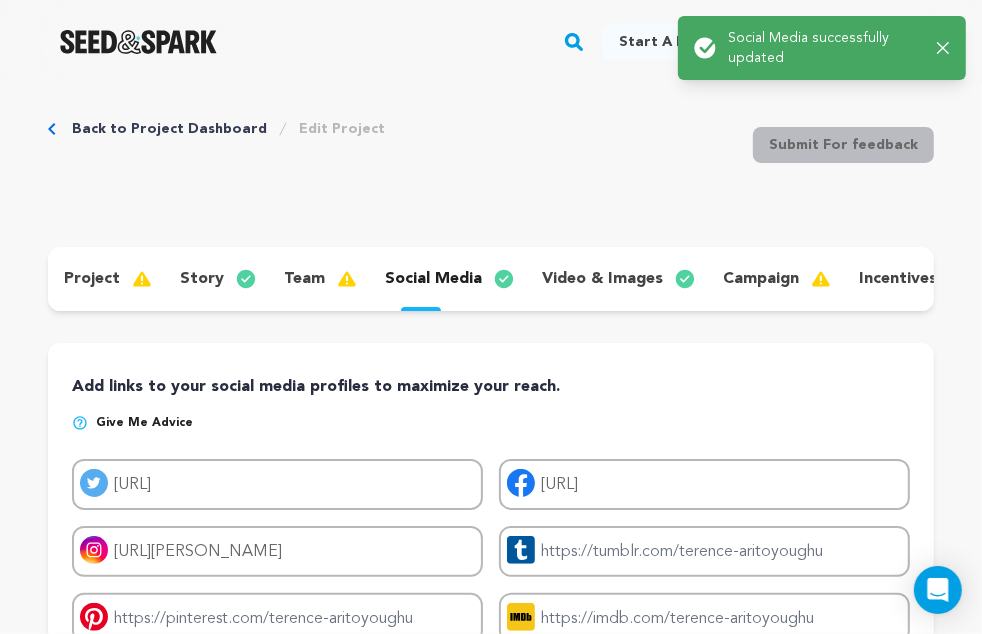 scroll, scrollTop: 0, scrollLeft: 0, axis: both 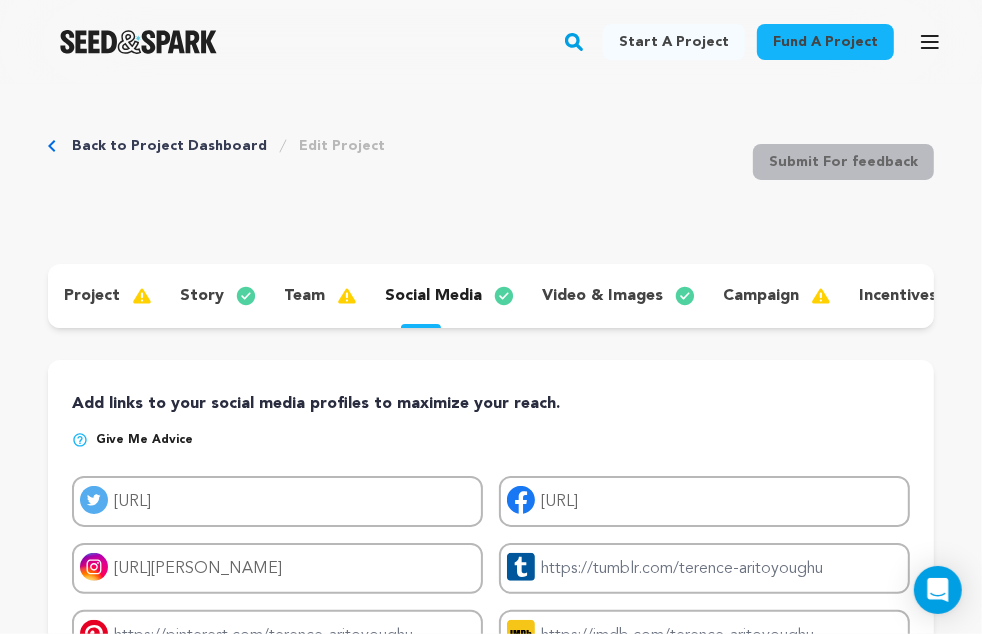 click on "team" at bounding box center [304, 296] 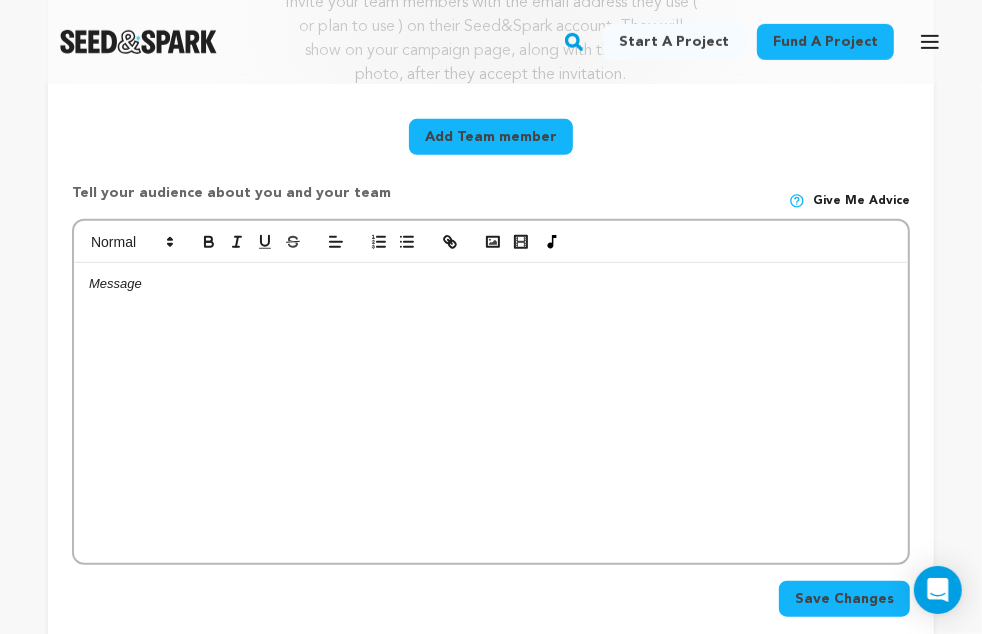 scroll, scrollTop: 656, scrollLeft: 0, axis: vertical 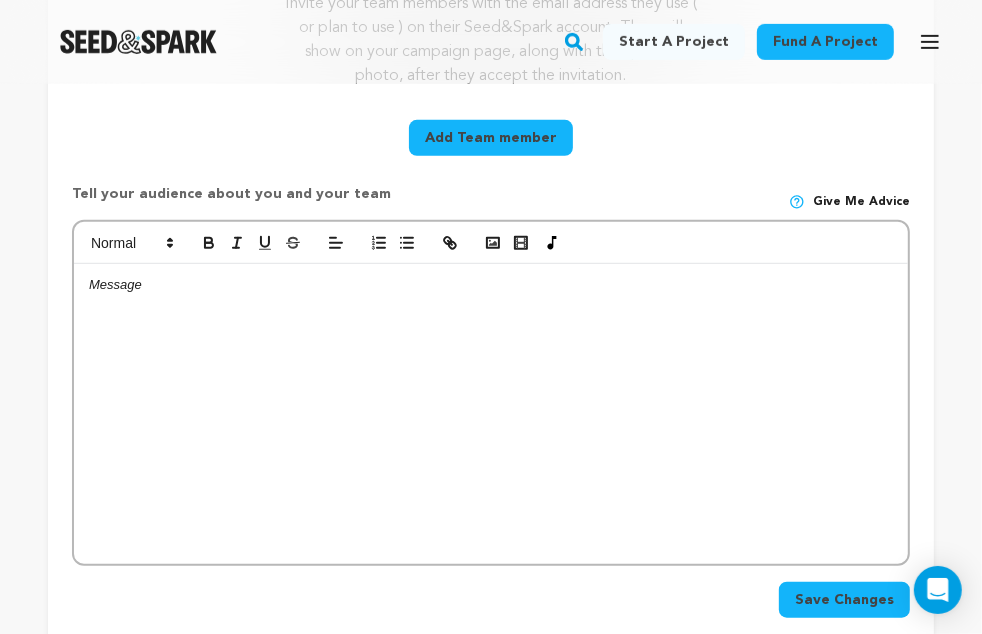 click at bounding box center [491, 414] 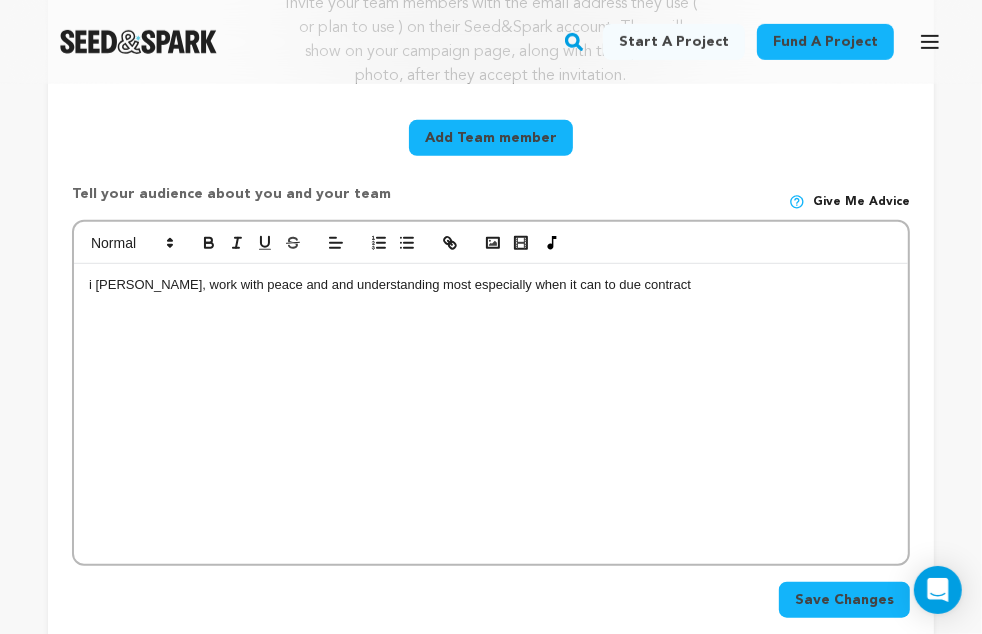 click on "i Terence Aritoyoughu, work with peace and and understanding most especially when it can to due contract" at bounding box center [491, 285] 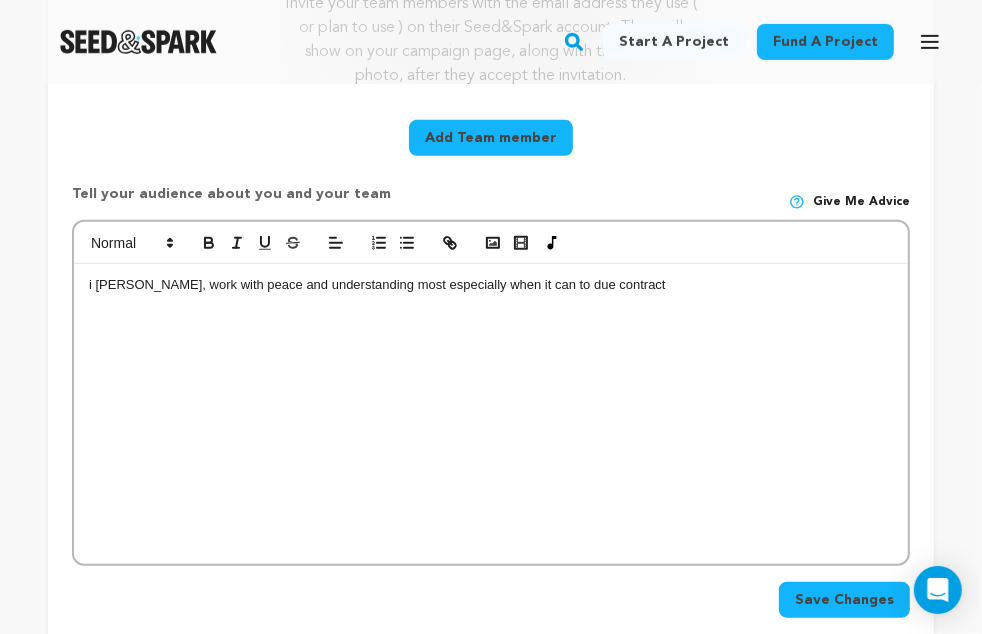 click on "i Terence Aritoyoughu, work with peace and understanding most especially when it can to due contract" at bounding box center (491, 285) 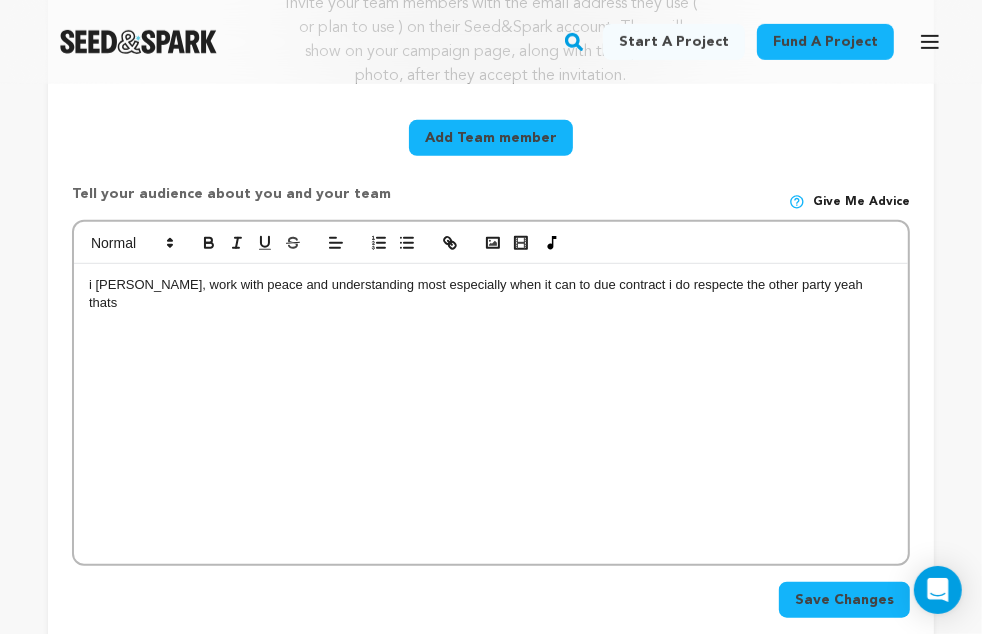 click on "i Terence Aritoyoughu, work with peace and understanding most especially when it can to due contract i do respecte the other party yeah thats" at bounding box center [491, 294] 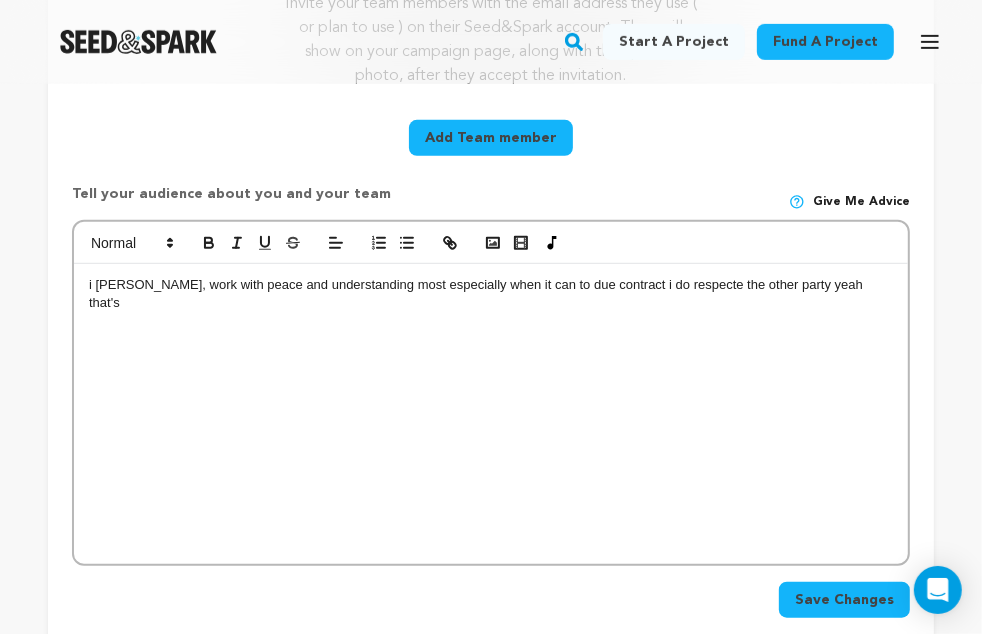click on "i Terence Aritoyoughu, work with peace and understanding most especially when it can to due contract i do respecte the other party yeah that's" at bounding box center (491, 294) 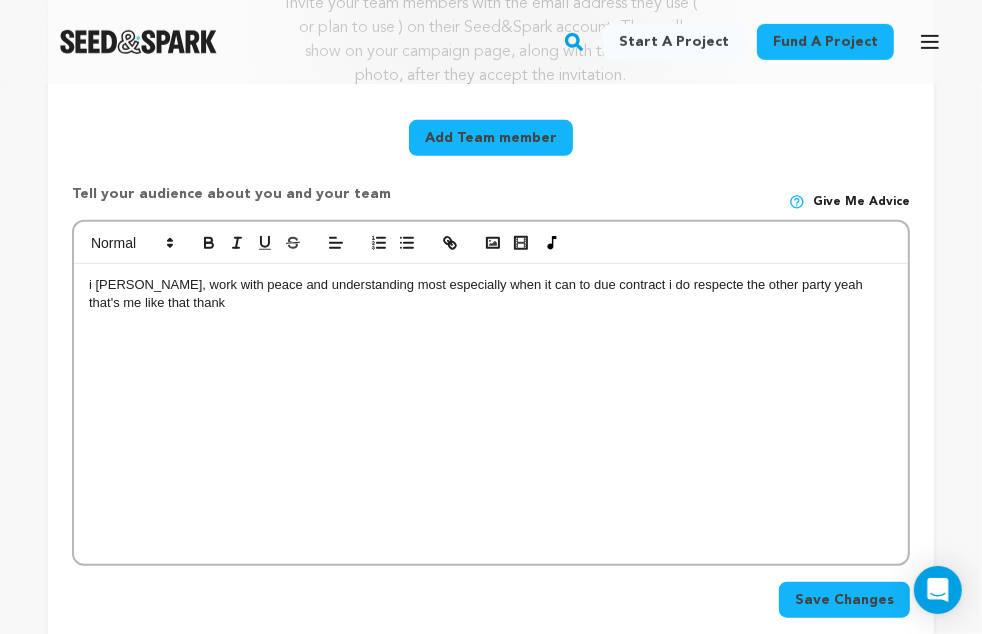 click on "i Terence Aritoyoughu, work with peace and understanding most especially when it can to due contract i do respecte the other party yeah that's me like that thank" at bounding box center (491, 294) 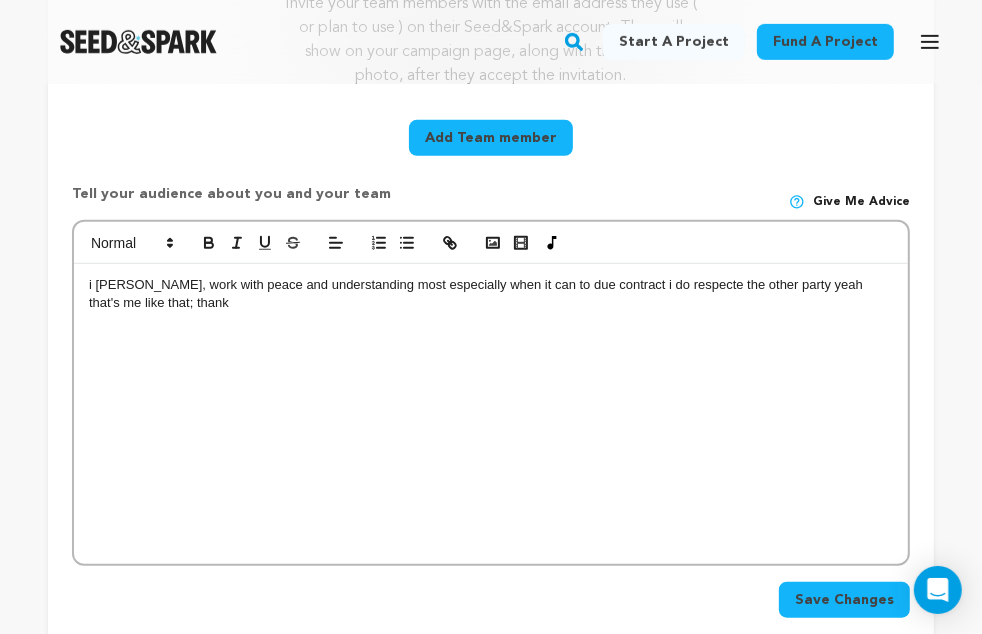 click on "i Terence Aritoyoughu, work with peace and understanding most especially when it can to due contract i do respecte the other party yeah that's me like that; thank" at bounding box center [491, 294] 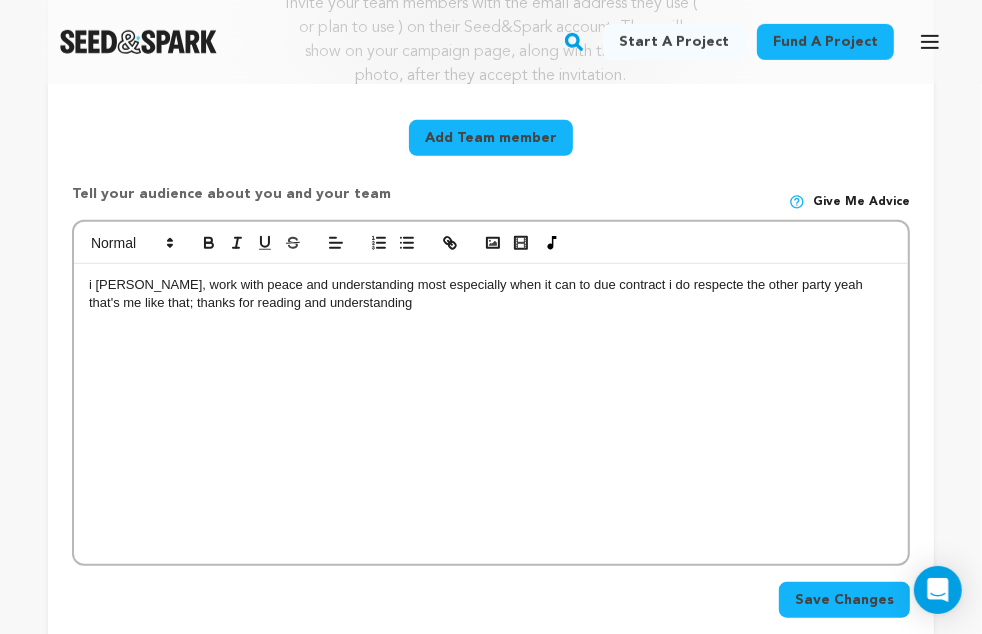 click on "Save Changes" at bounding box center (844, 600) 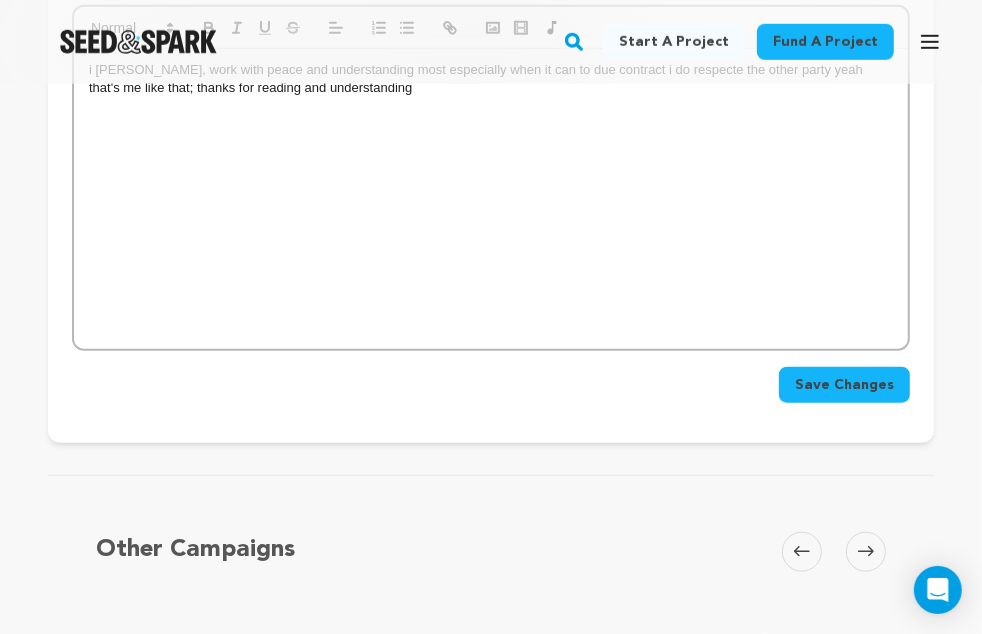 scroll, scrollTop: 872, scrollLeft: 0, axis: vertical 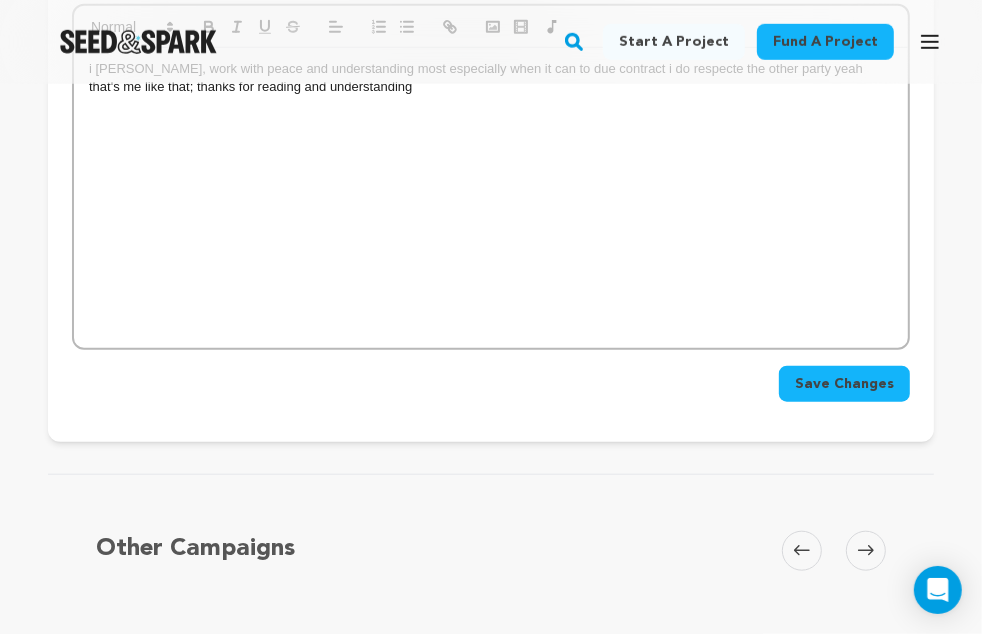 click on "Save Changes" at bounding box center (844, 384) 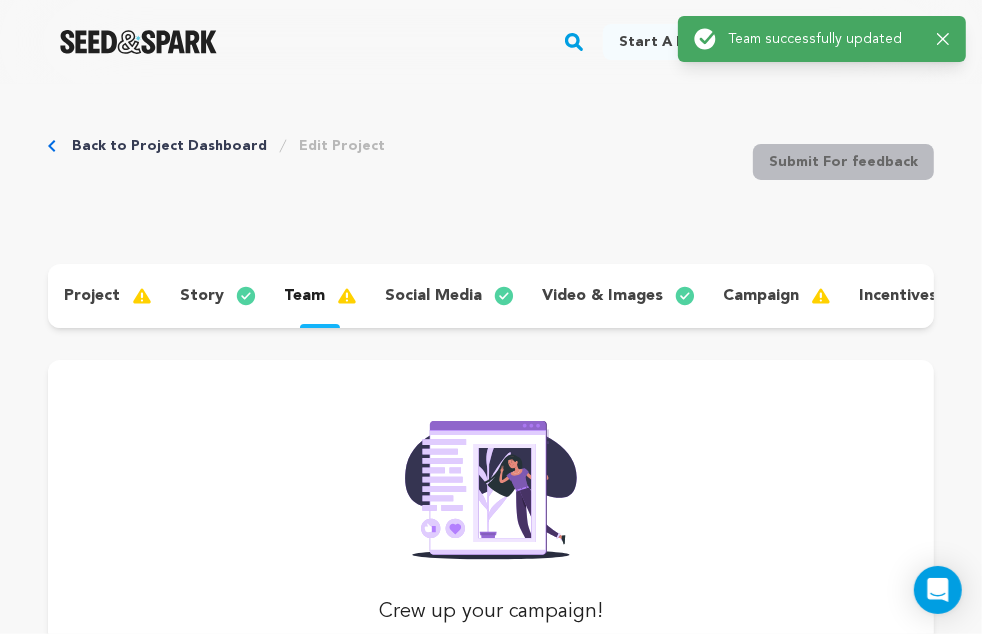 scroll, scrollTop: 0, scrollLeft: 0, axis: both 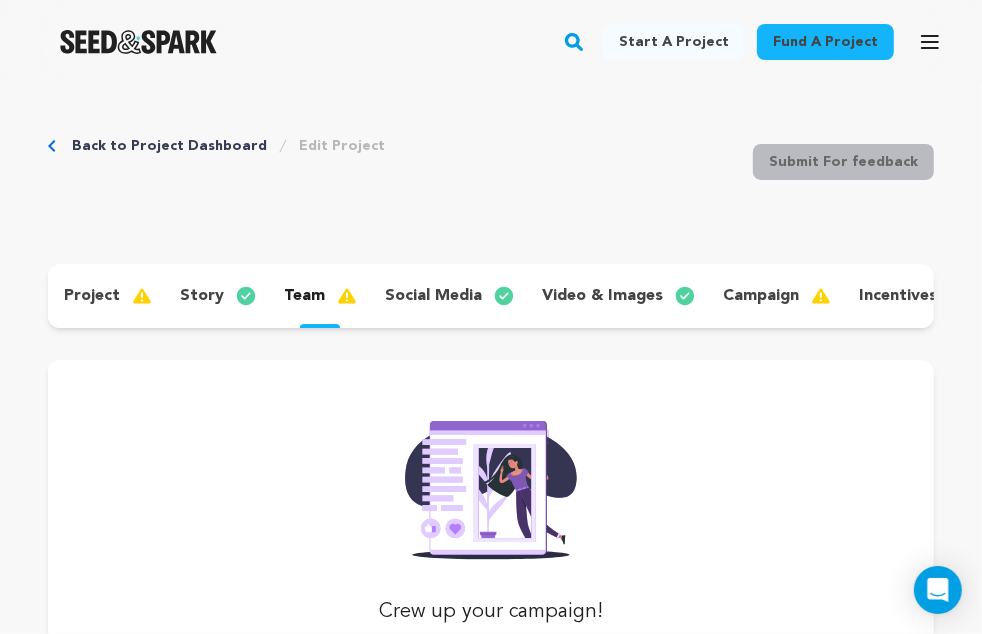 click on "project" at bounding box center (92, 296) 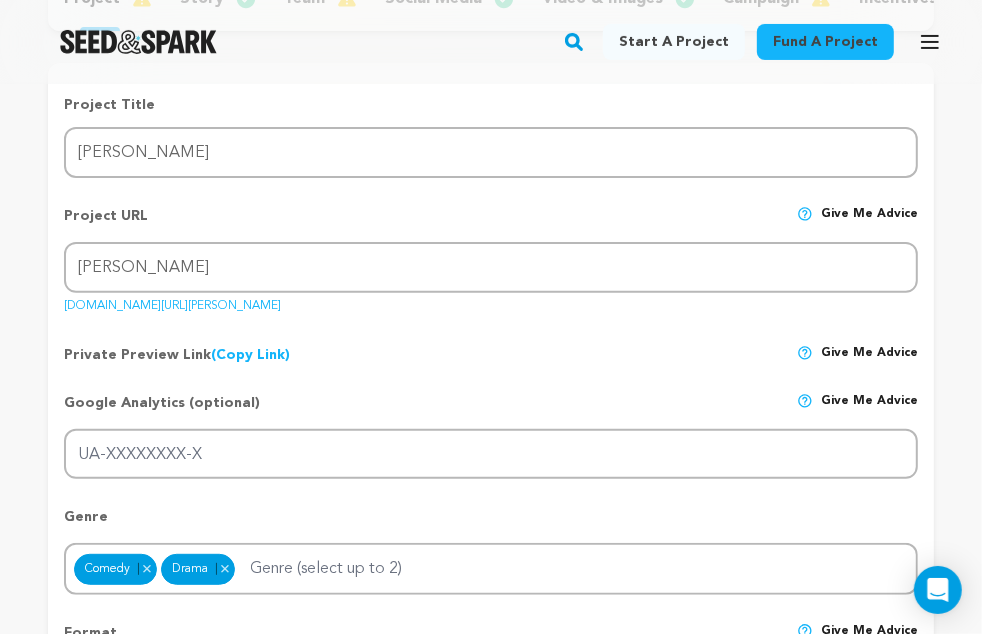 scroll, scrollTop: 311, scrollLeft: 0, axis: vertical 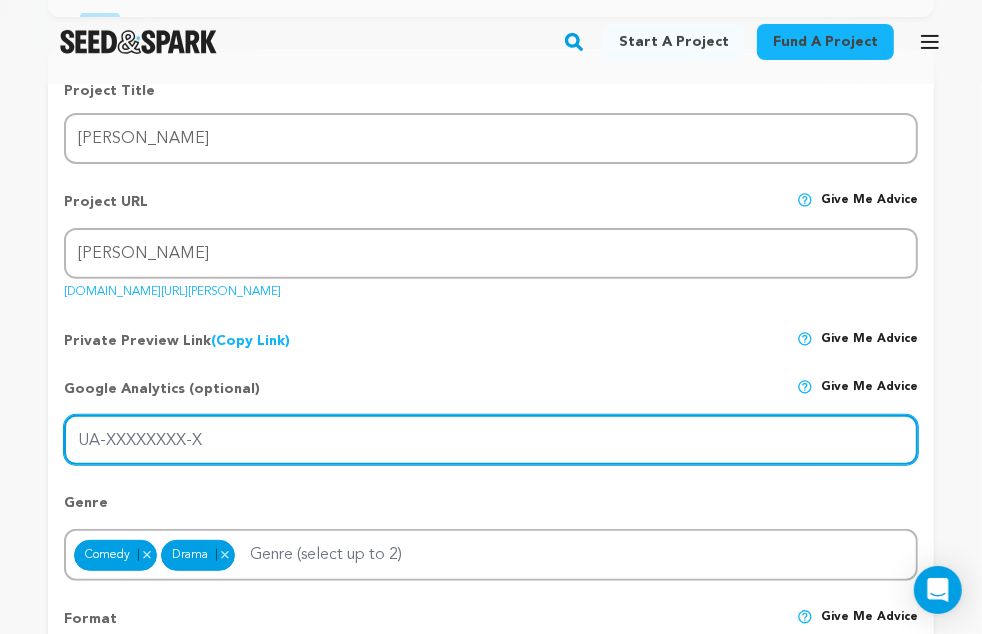 click on "UA-XXXXXXXX-X" at bounding box center [491, 440] 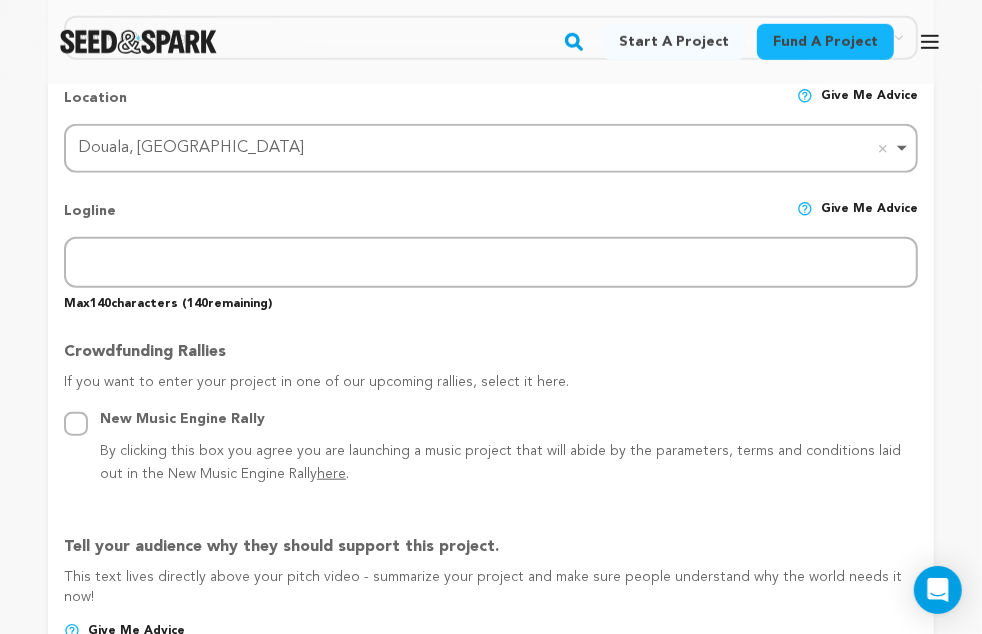 scroll, scrollTop: 942, scrollLeft: 0, axis: vertical 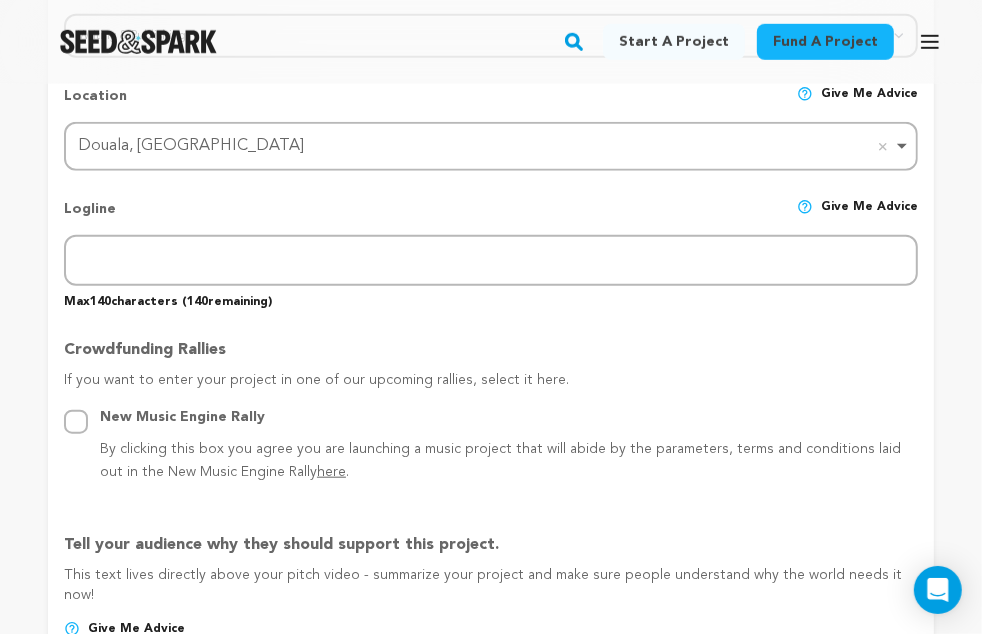 type on "terencearitoyoughu" 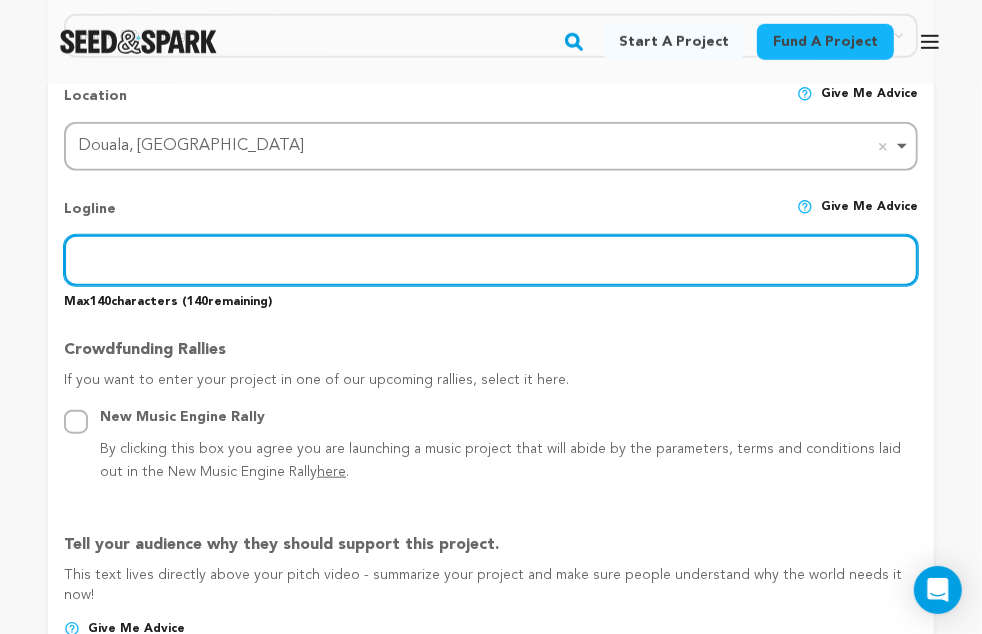 click at bounding box center (491, 260) 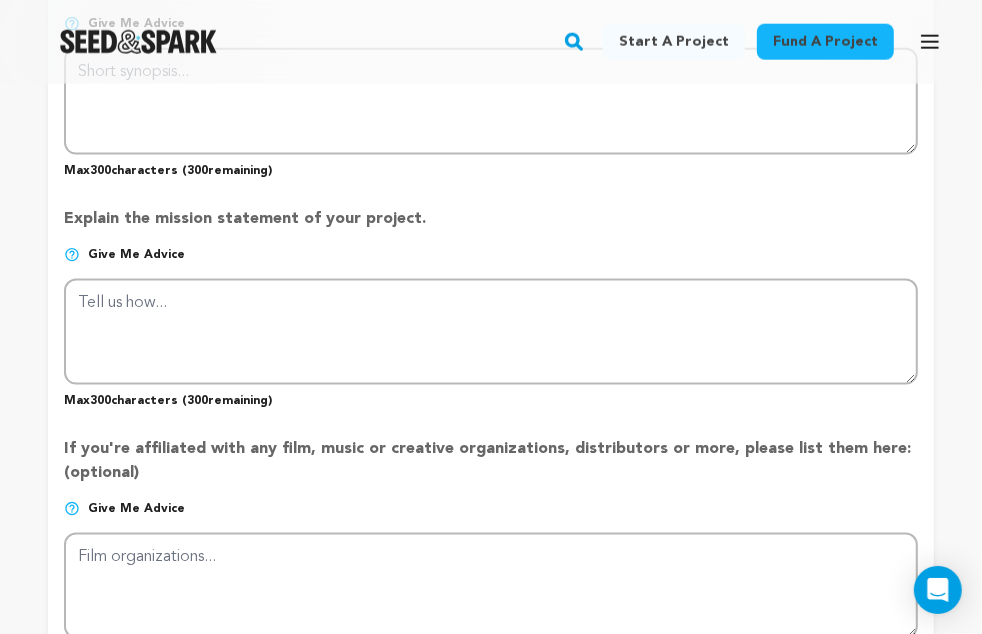 scroll, scrollTop: 1546, scrollLeft: 0, axis: vertical 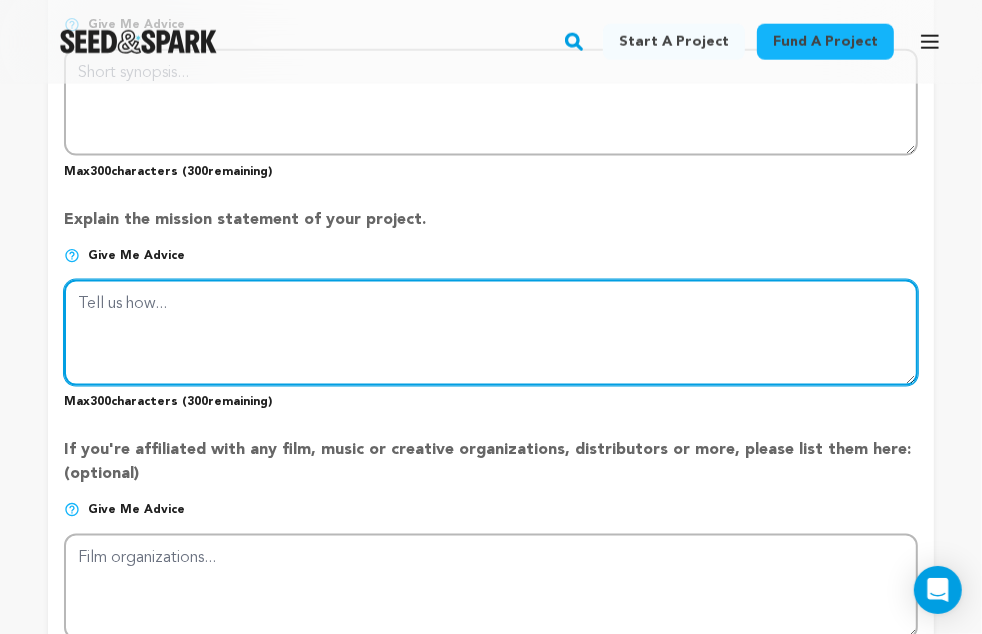 click at bounding box center [491, 333] 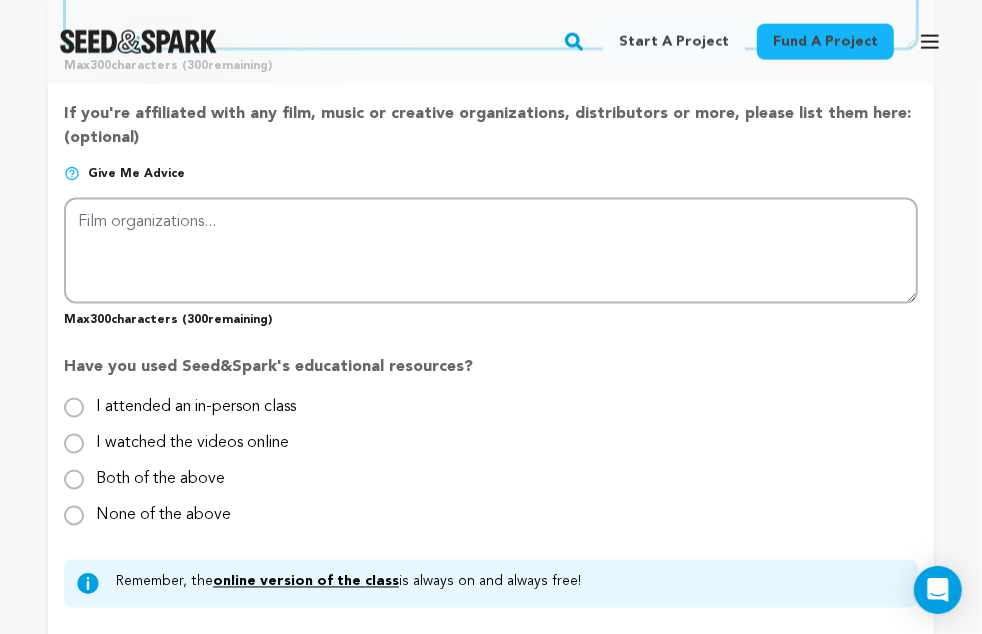 scroll, scrollTop: 1883, scrollLeft: 0, axis: vertical 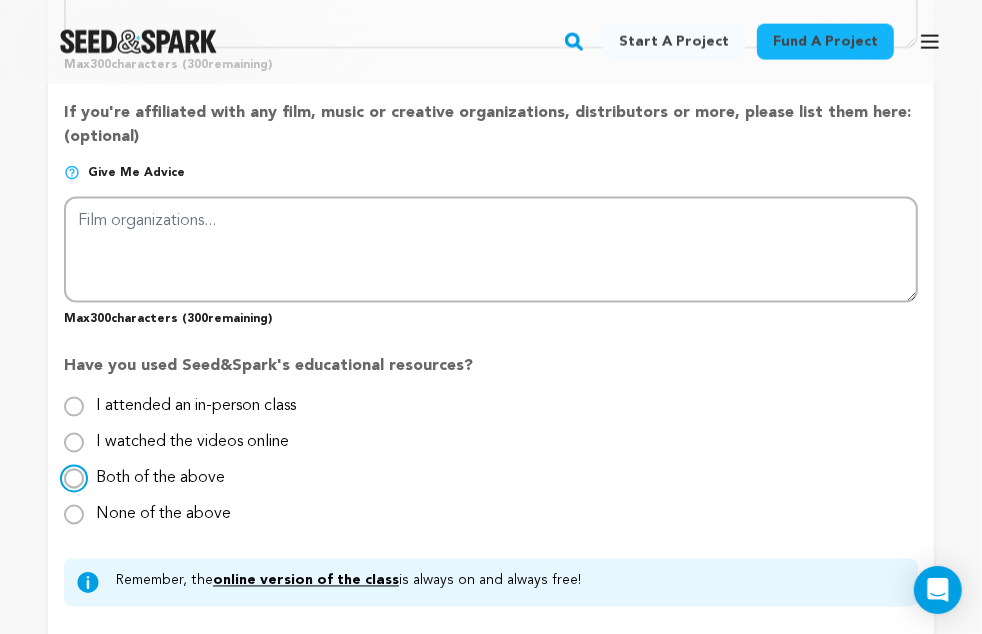 click on "Both of the above" at bounding box center (74, 479) 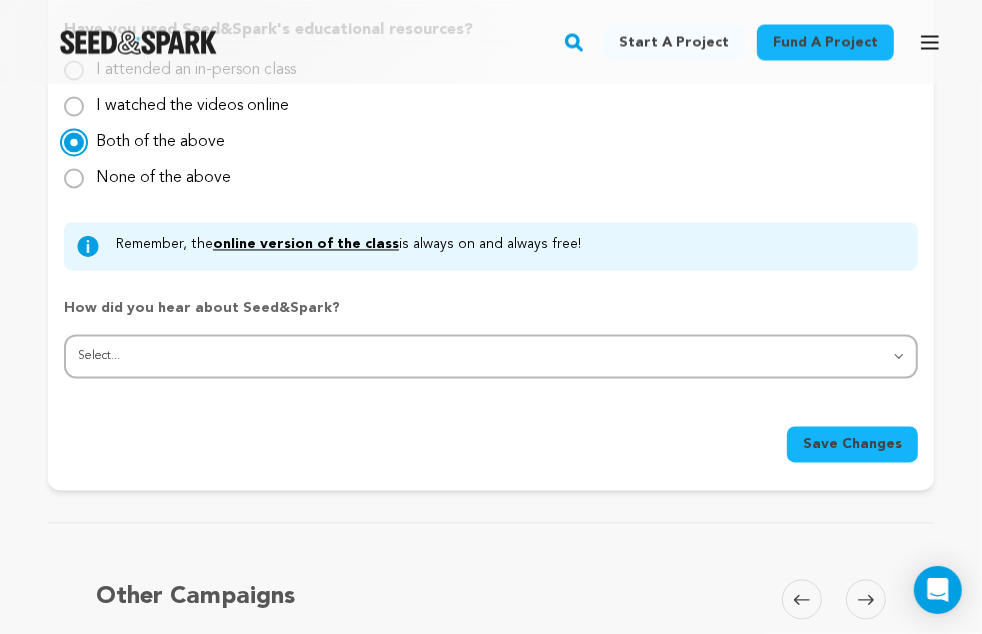 scroll, scrollTop: 2229, scrollLeft: 0, axis: vertical 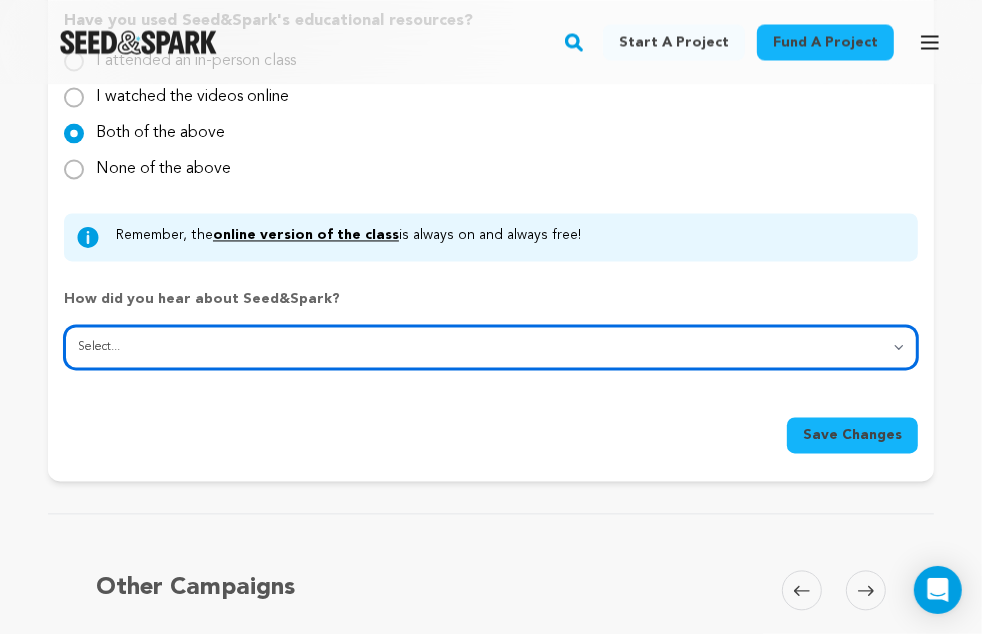 click on "Select...
From a friend Social media Film festival or film organization Took an in-person class Online search Article or podcast Email Other" at bounding box center [491, 347] 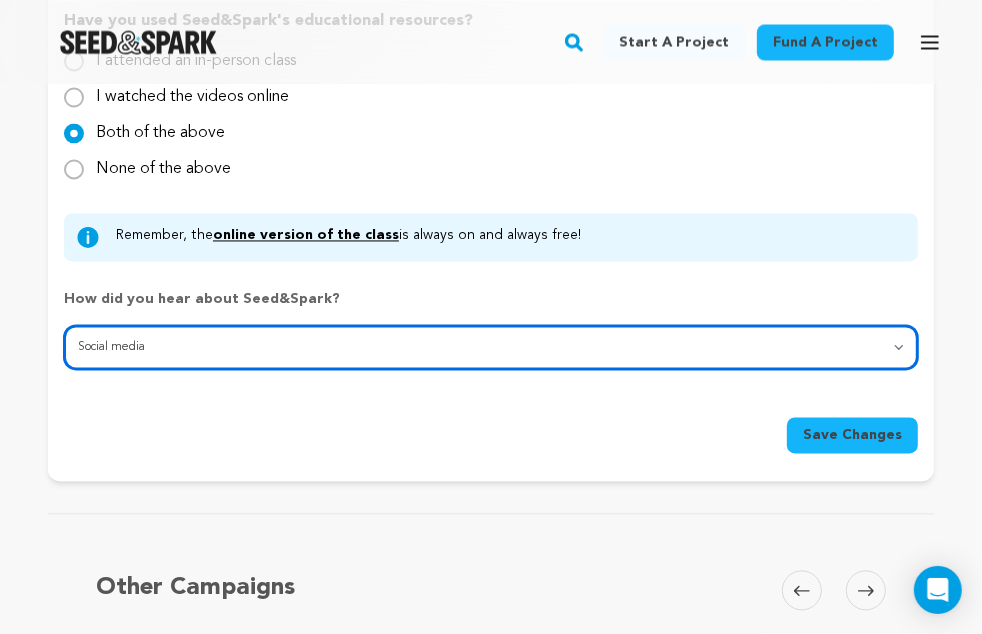 click on "Select...
From a friend Social media Film festival or film organization Took an in-person class Online search Article or podcast Email Other" at bounding box center (491, 347) 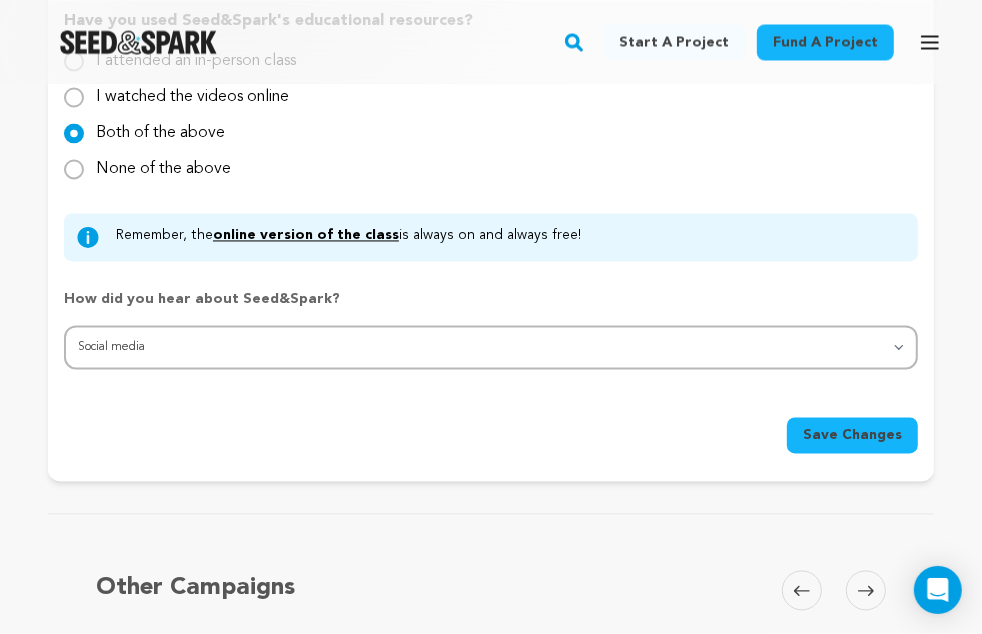 click on "Save Changes" at bounding box center [491, 435] 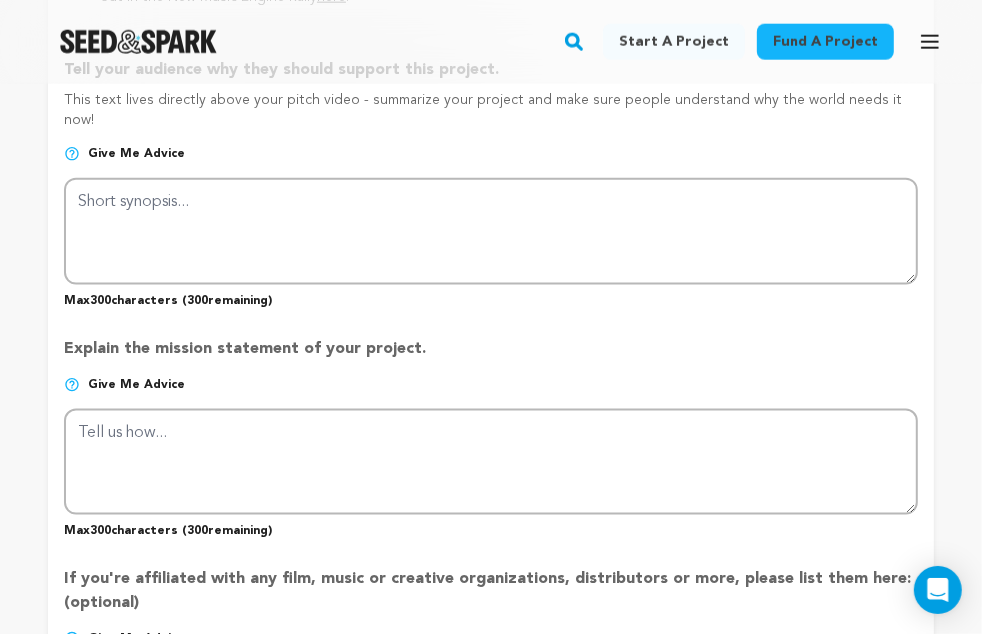 scroll, scrollTop: 1426, scrollLeft: 0, axis: vertical 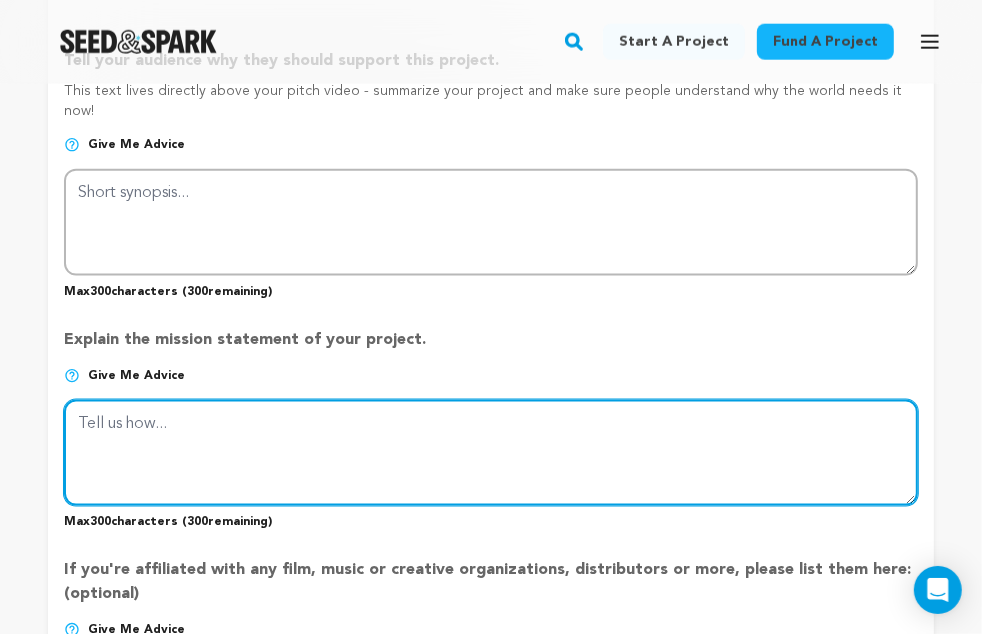 click at bounding box center [491, 453] 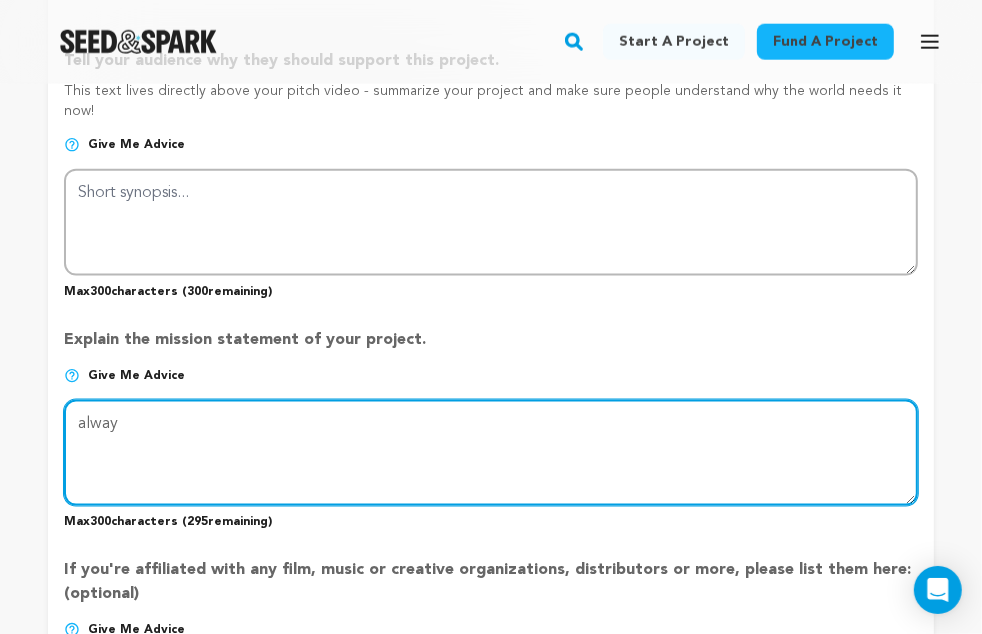 click at bounding box center [491, 453] 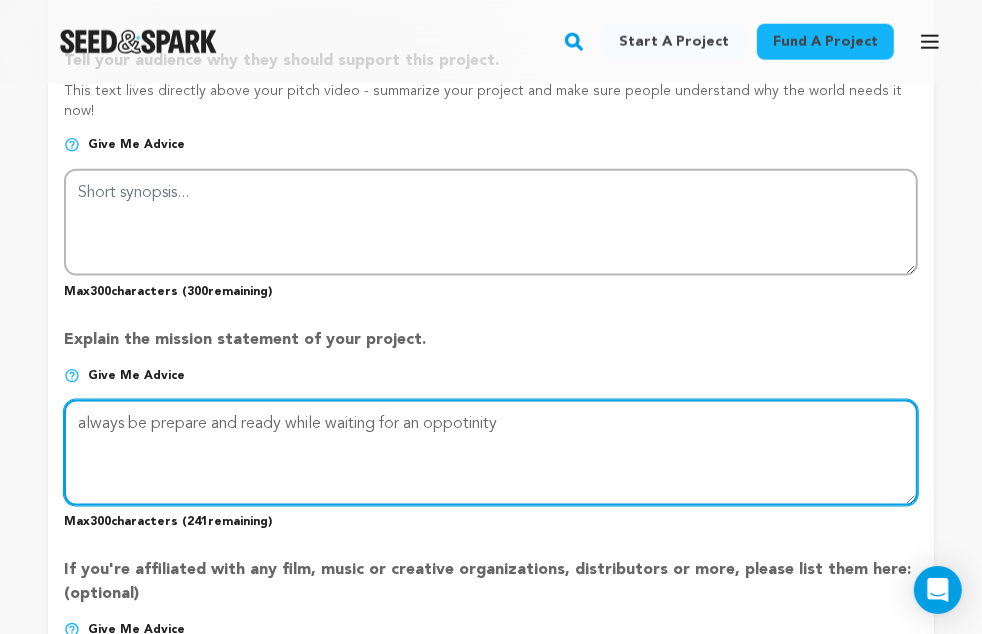 click at bounding box center [491, 453] 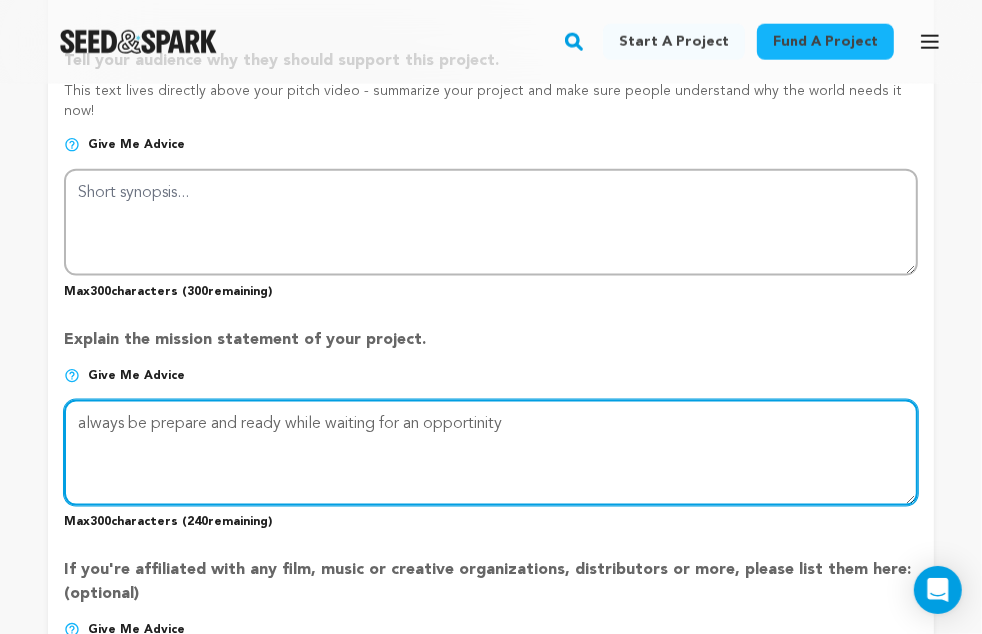 click at bounding box center [491, 453] 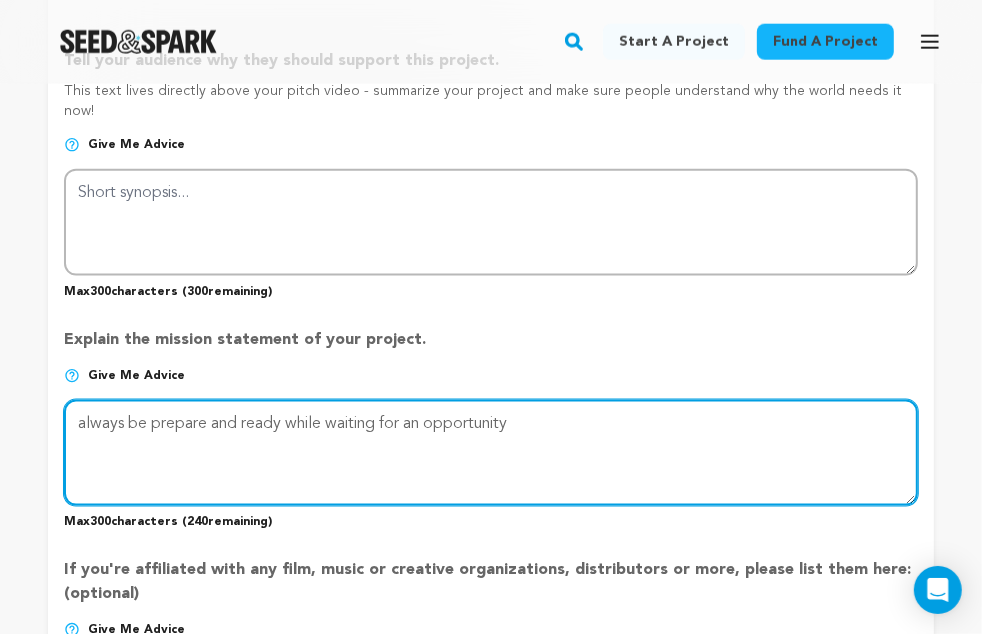 click at bounding box center [491, 453] 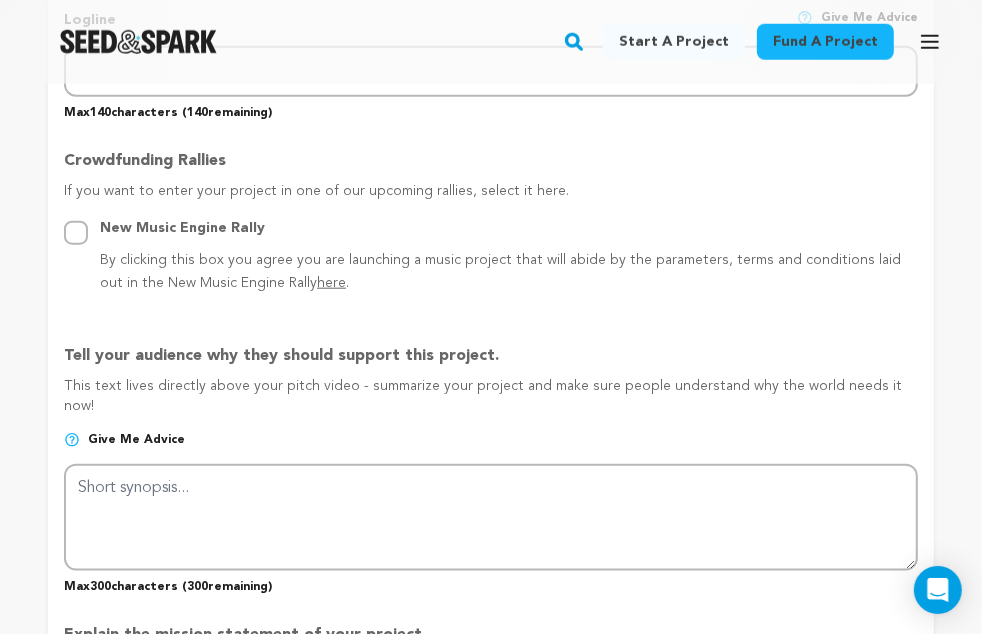 scroll, scrollTop: 1132, scrollLeft: 0, axis: vertical 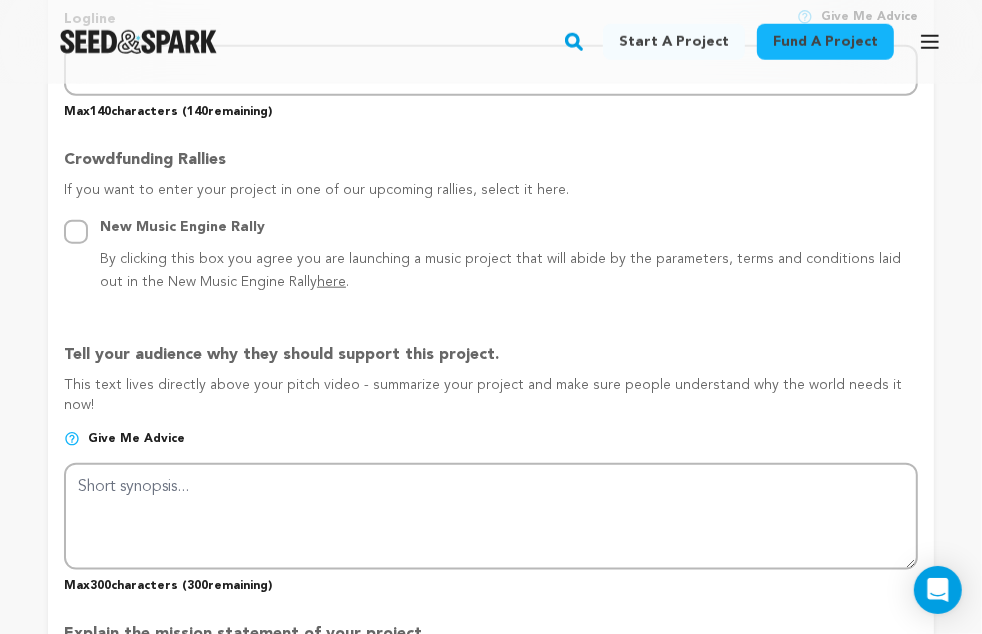 type on "always be prepare and ready while waiting for an opportunity because is only those that have all that mind that when such an advantage come they are going to success in it;s" 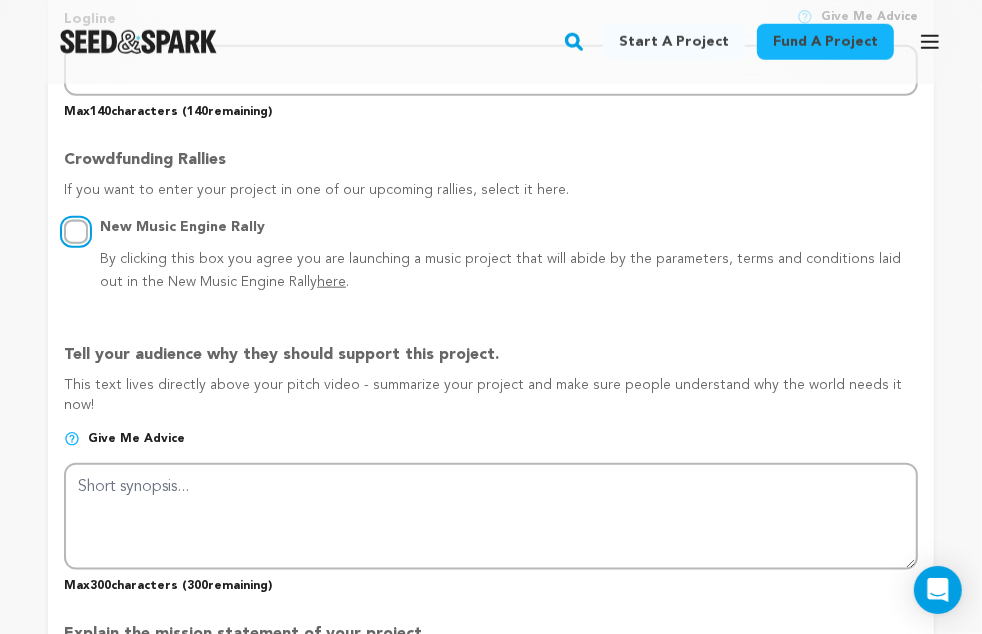 click on "New Music Engine Rally
By clicking this box you agree you are launching a music project that will abide by the parameters, terms and conditions laid out in the New Music Engine Rally  here ." at bounding box center [76, 232] 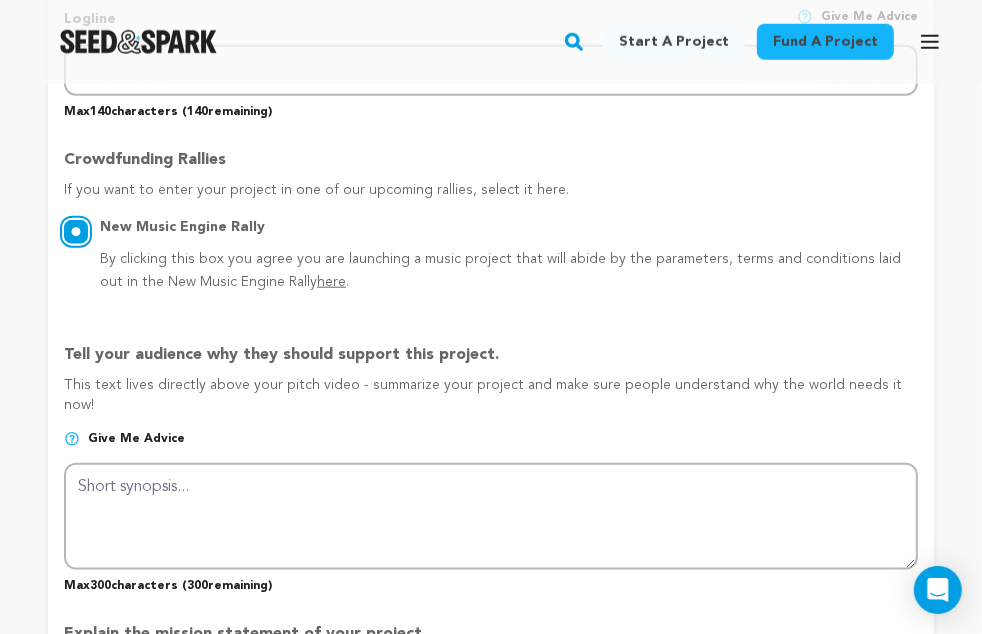 radio on "true" 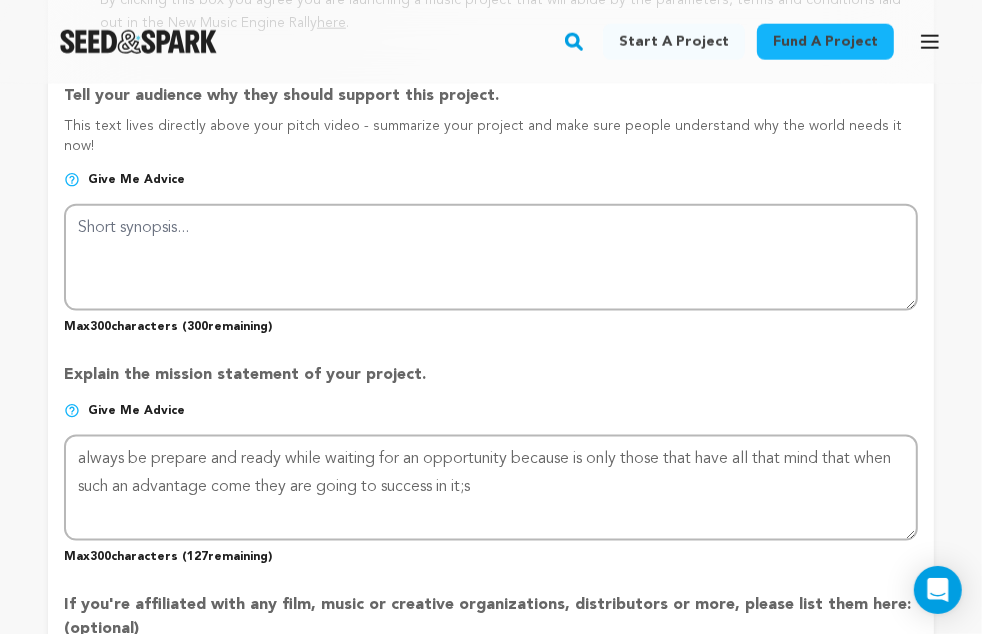 scroll, scrollTop: 1400, scrollLeft: 0, axis: vertical 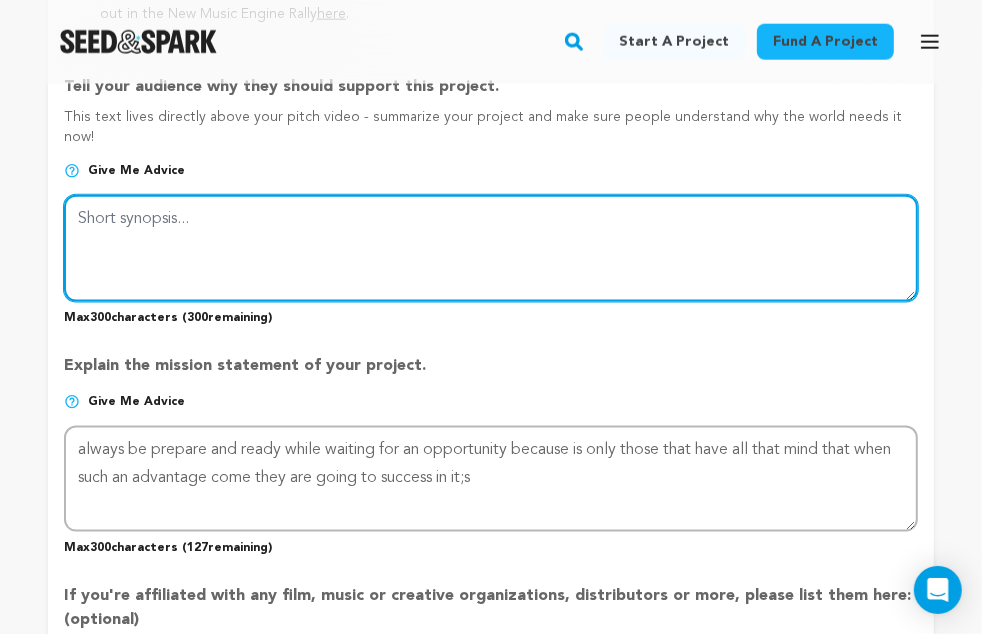 click at bounding box center [491, 248] 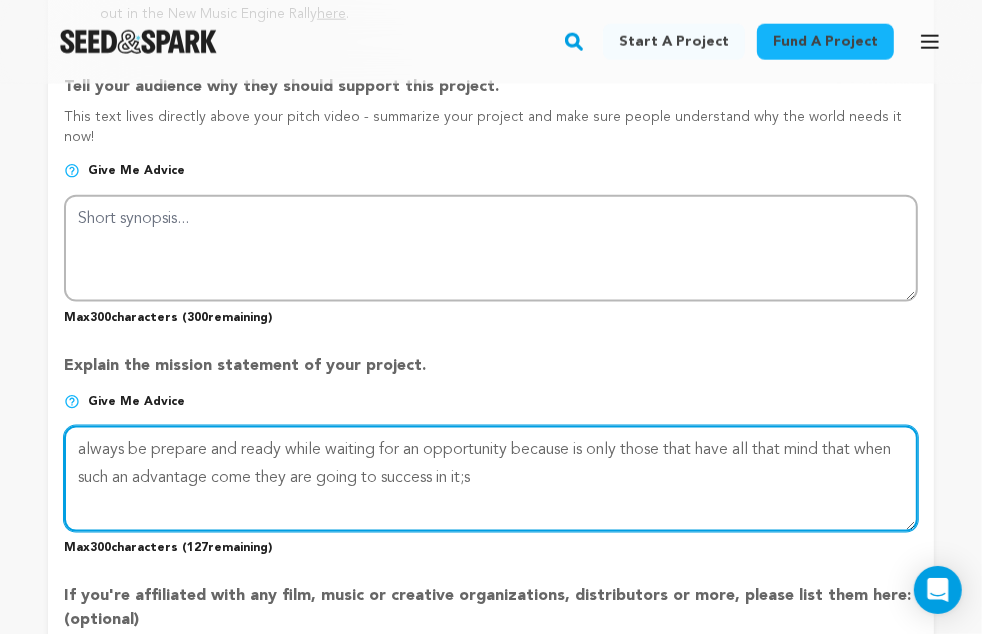 click at bounding box center (491, 479) 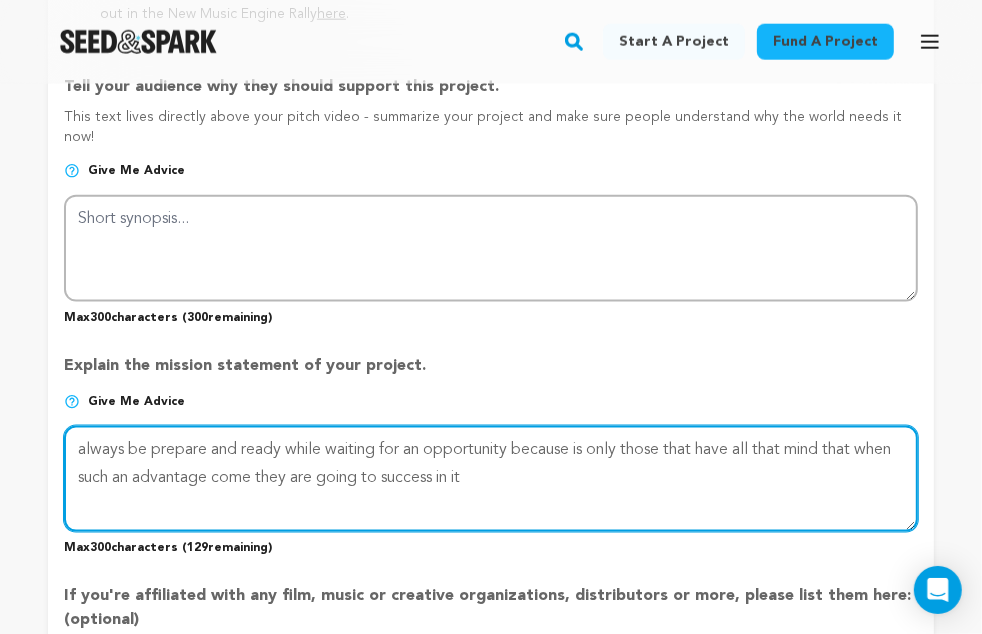 type on "always be prepare and ready while waiting for an opportunity because is only those that have all that mind that when such an advantage come they are going to success in it" 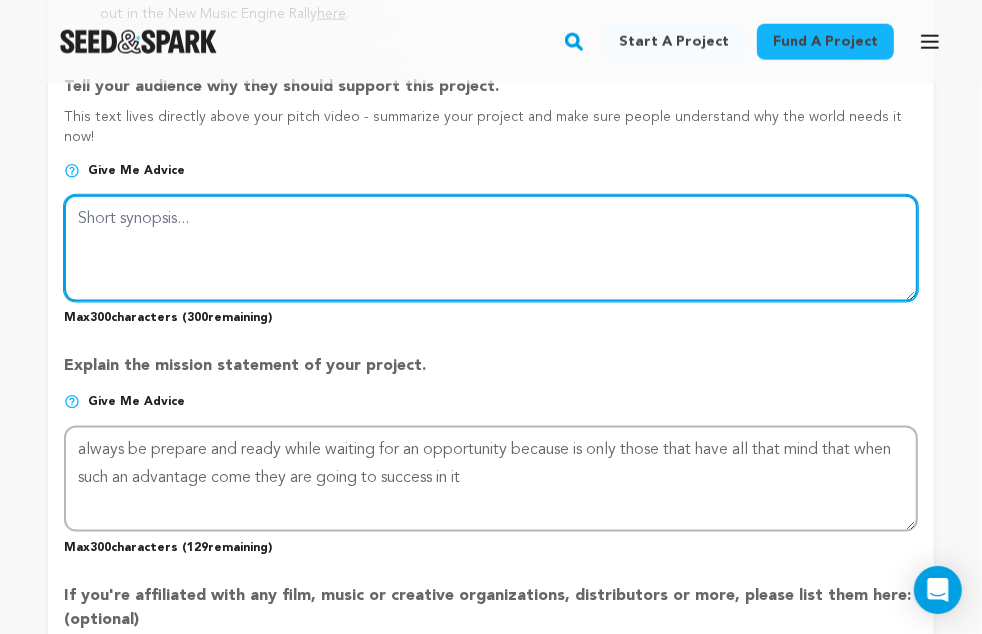 click at bounding box center [491, 248] 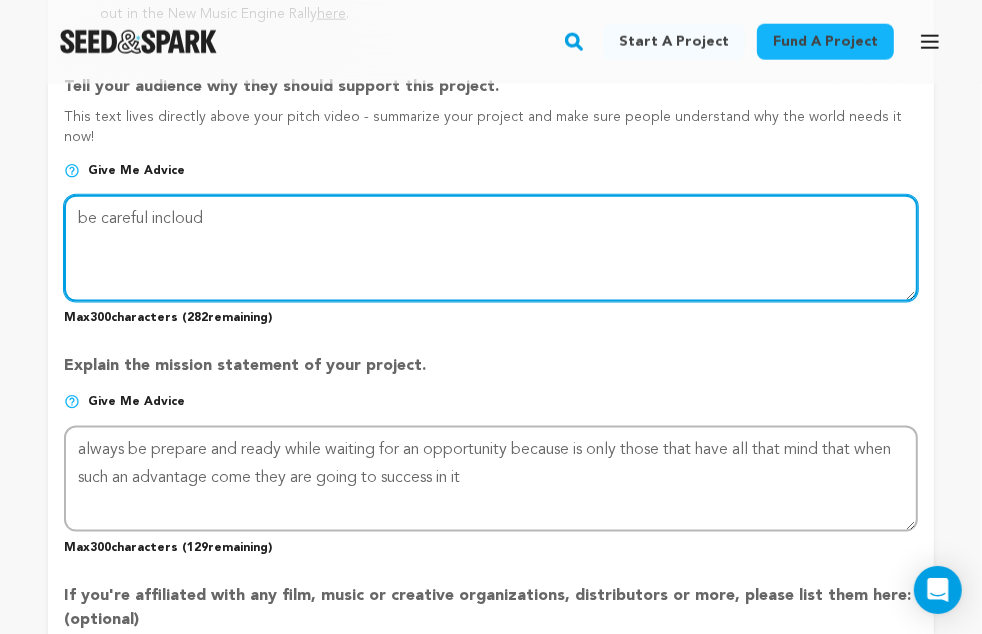 click at bounding box center [491, 248] 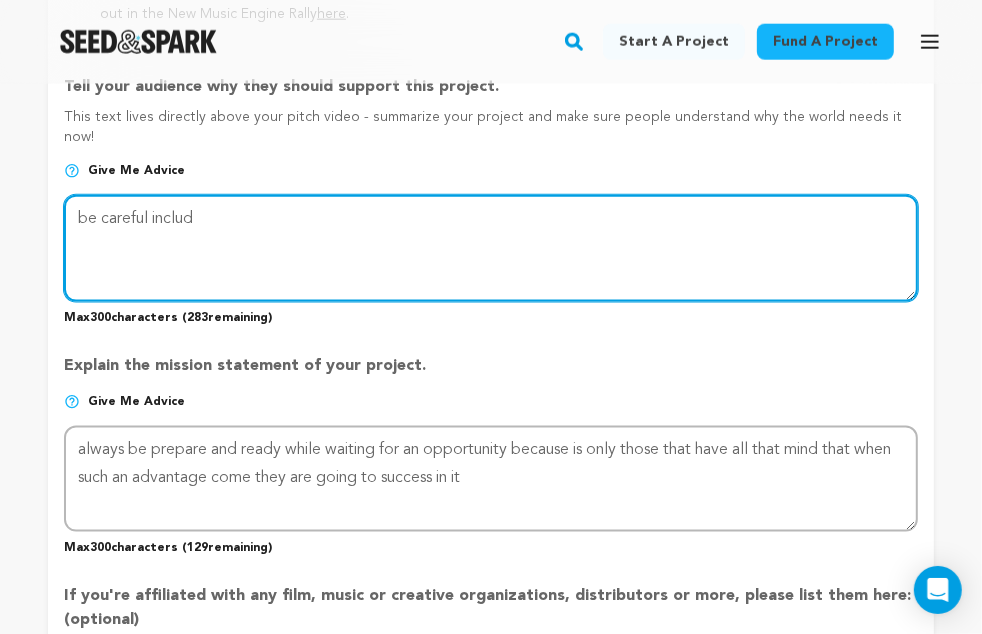 click at bounding box center [491, 248] 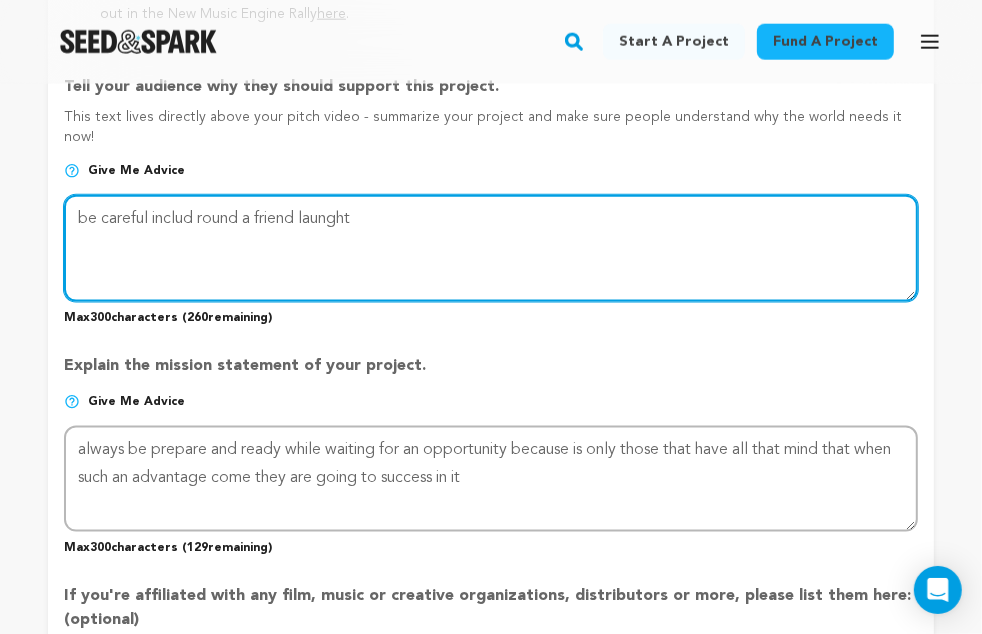 click at bounding box center (491, 248) 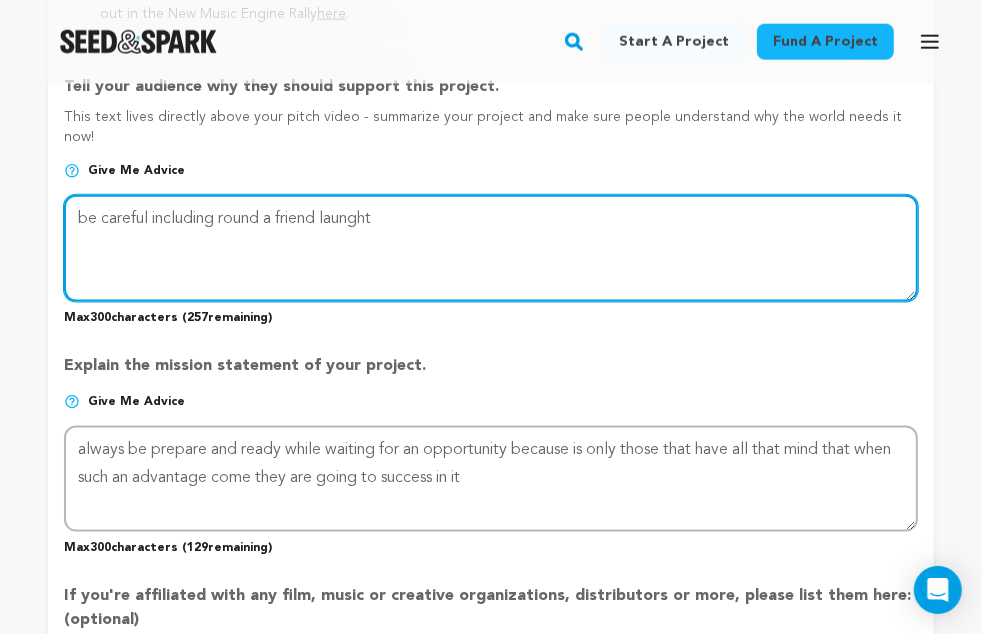 click at bounding box center [491, 248] 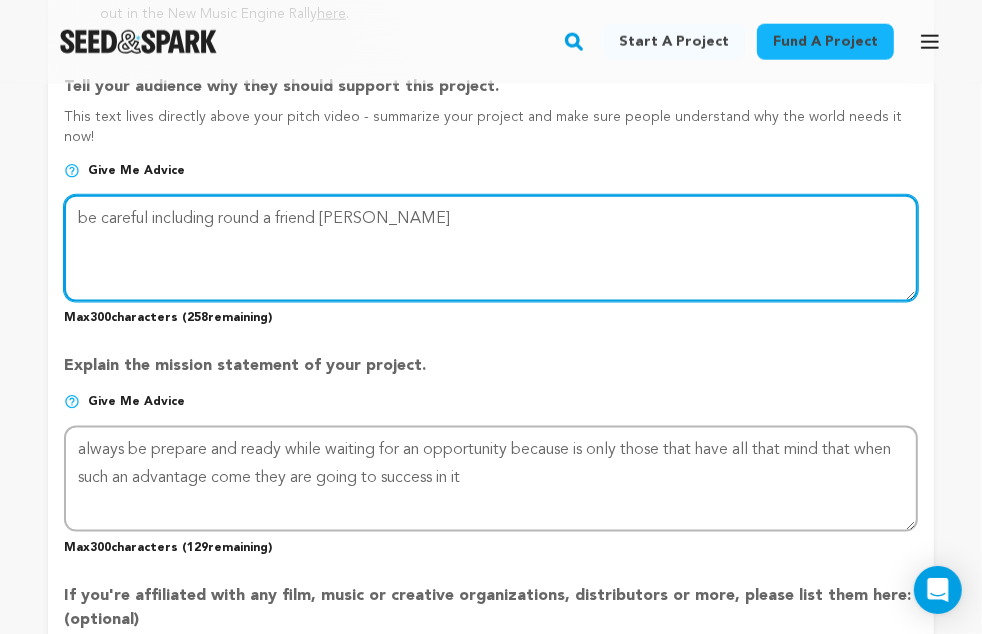 click at bounding box center (491, 248) 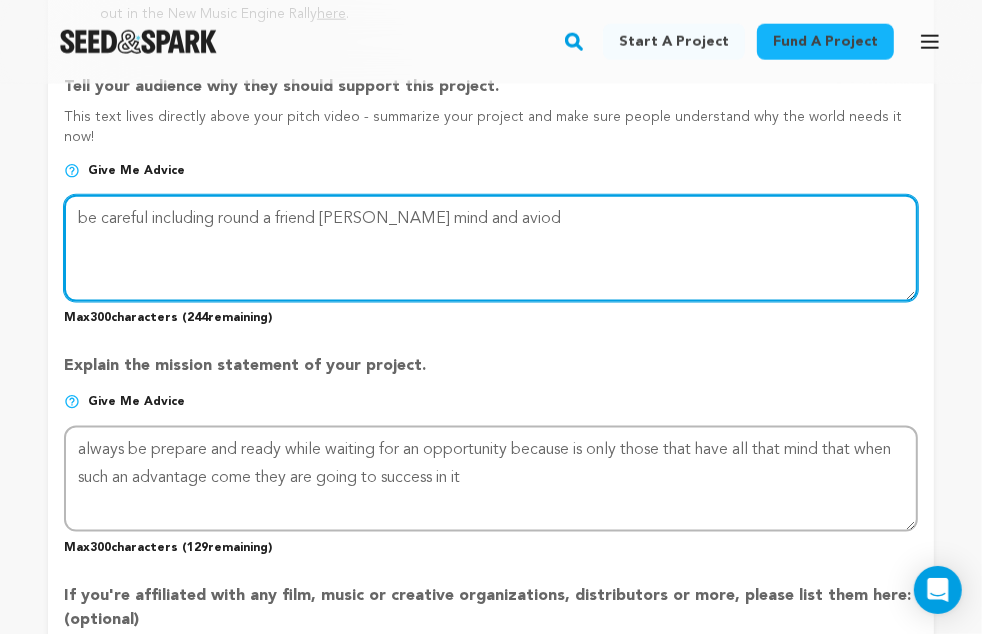 click at bounding box center (491, 248) 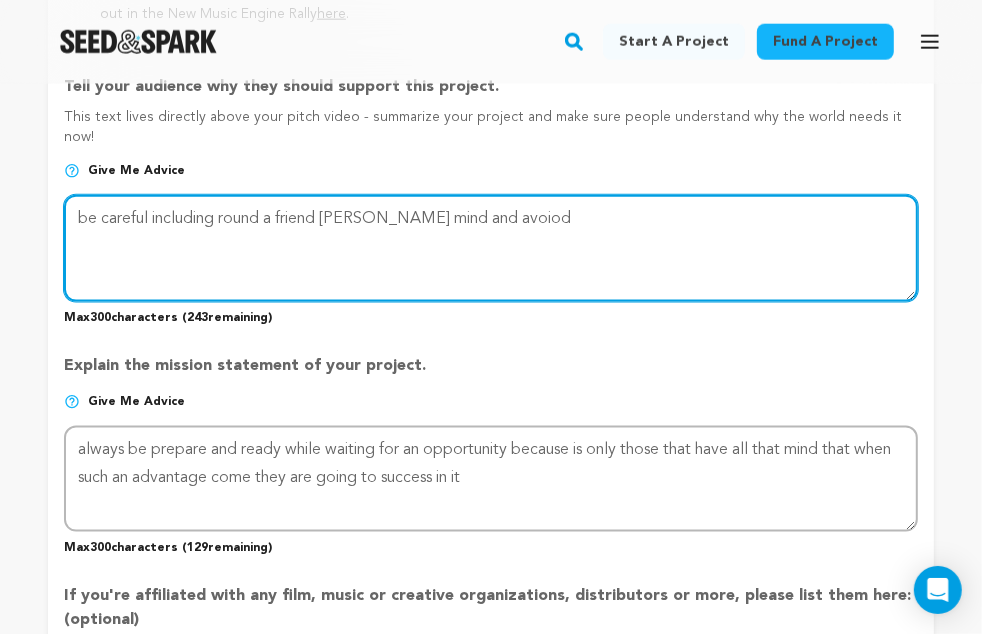 click at bounding box center (491, 248) 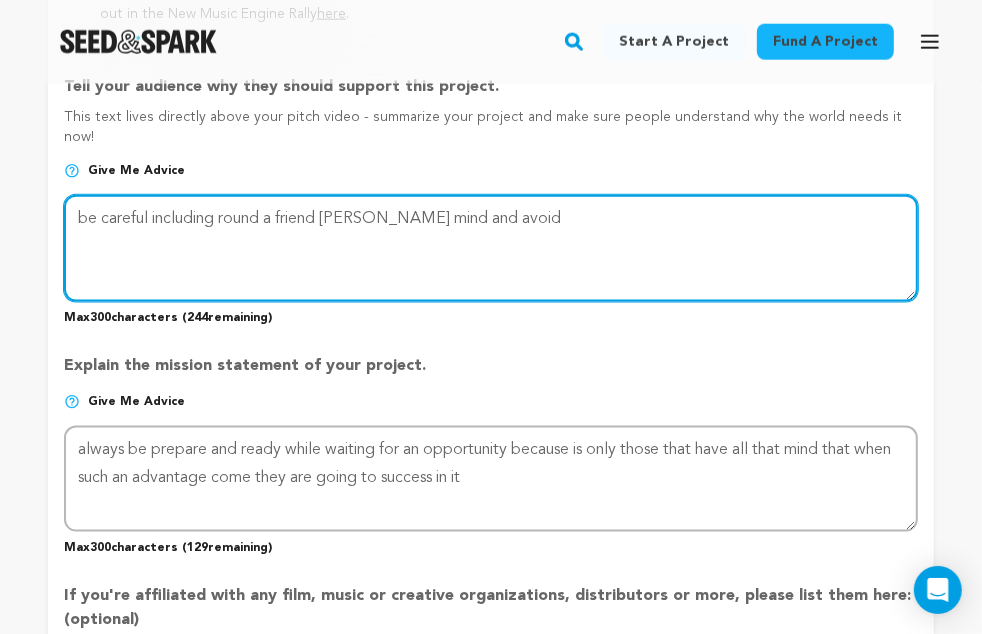 click at bounding box center (491, 248) 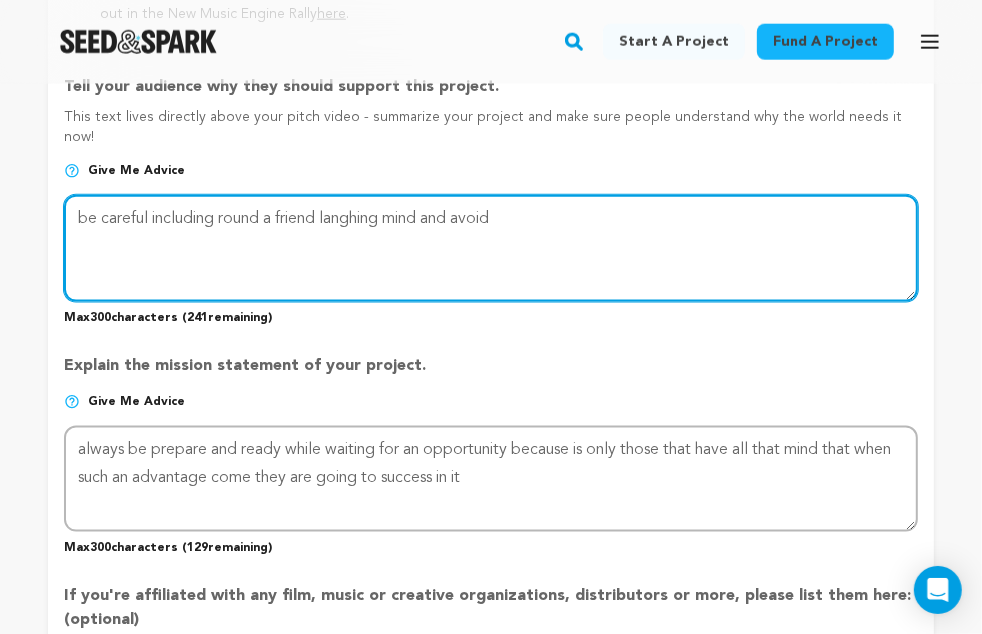 click at bounding box center [491, 248] 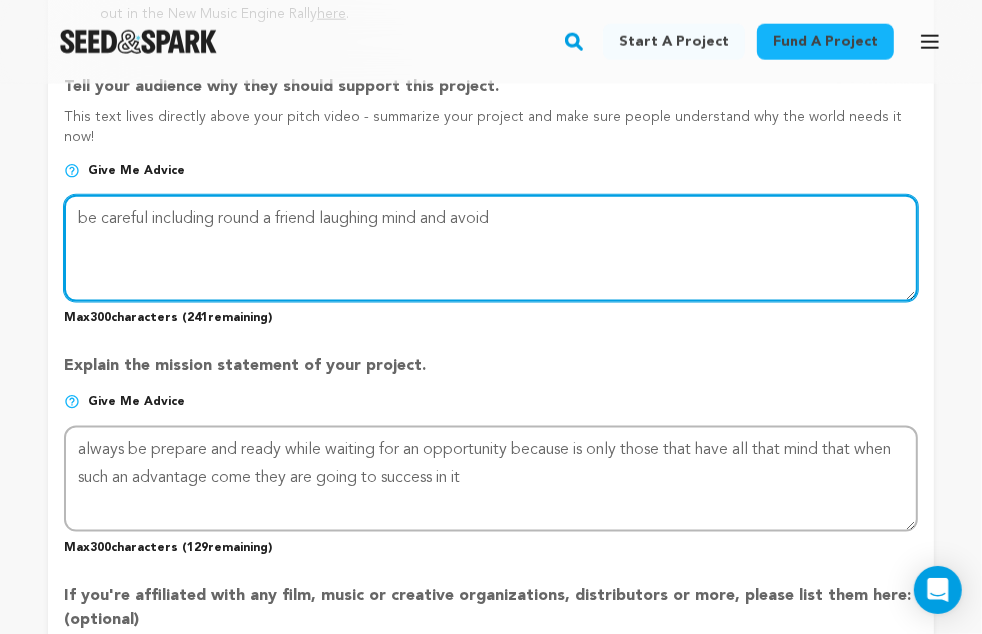 click at bounding box center (491, 248) 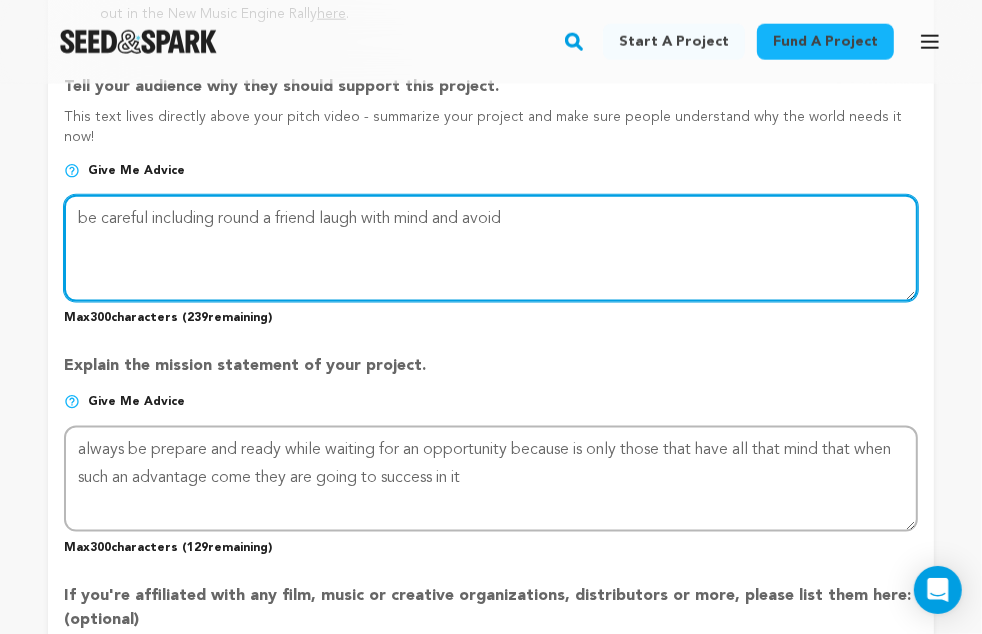 click at bounding box center (491, 248) 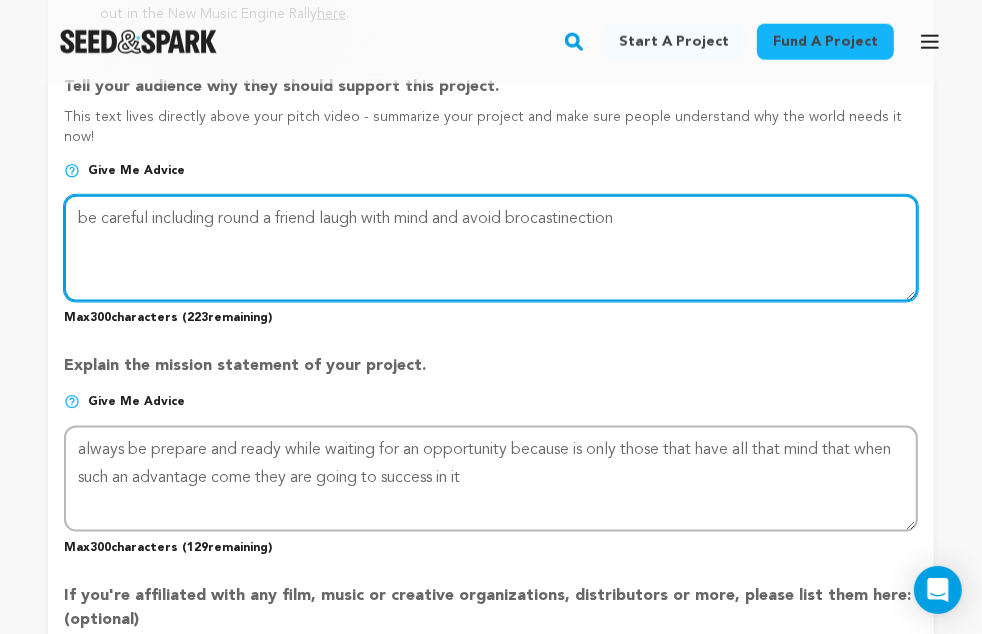 click at bounding box center (491, 248) 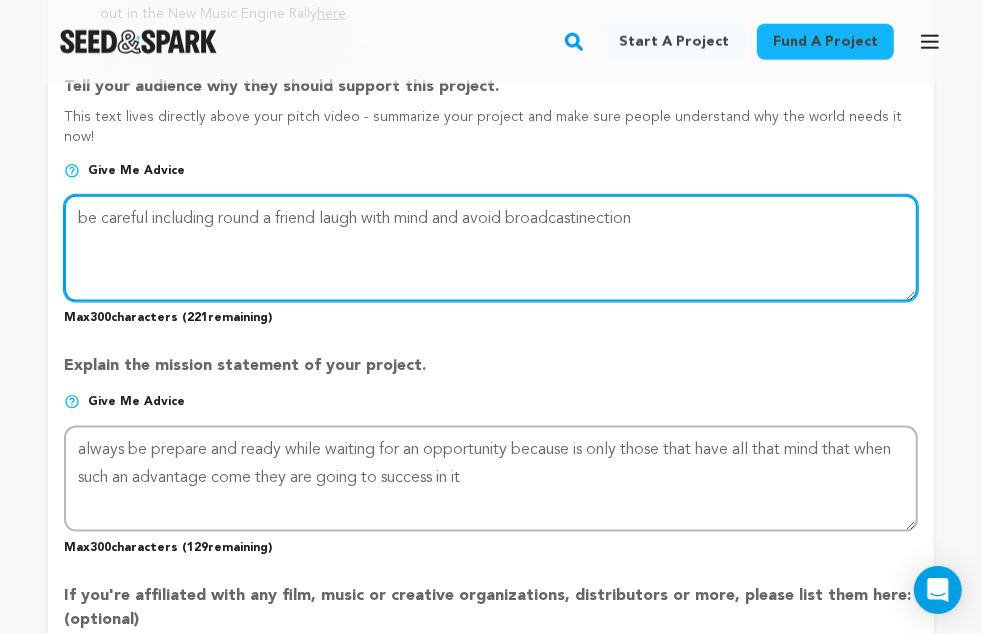 click at bounding box center (491, 248) 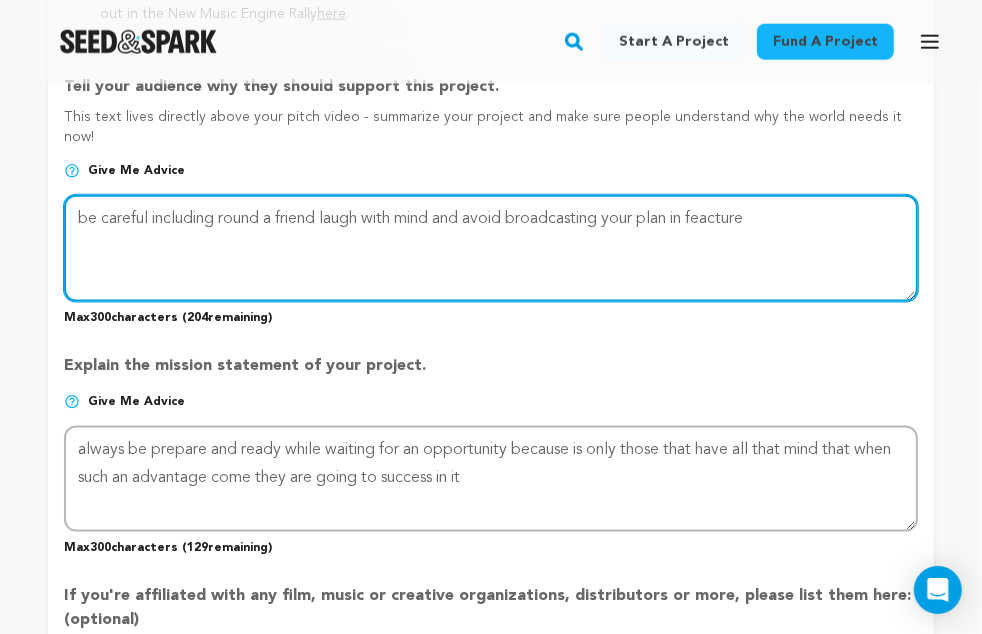click at bounding box center (491, 248) 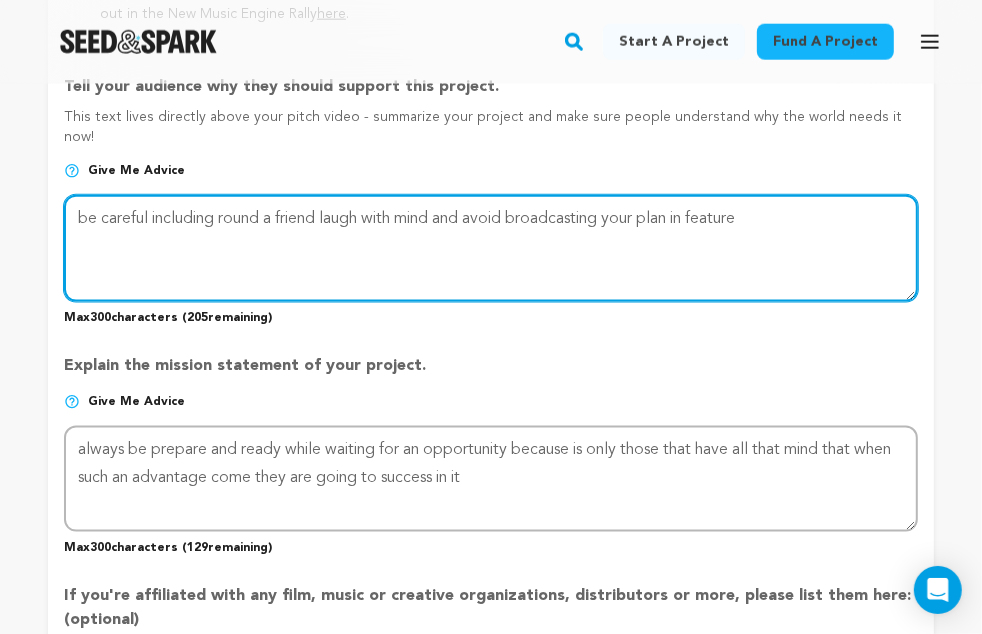 click at bounding box center [491, 248] 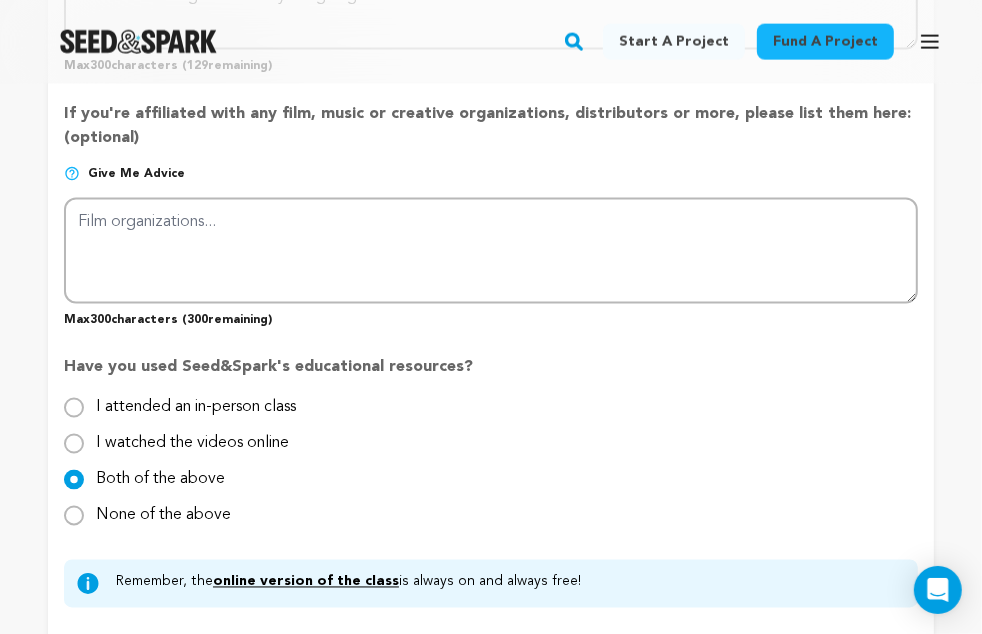 scroll, scrollTop: 1883, scrollLeft: 0, axis: vertical 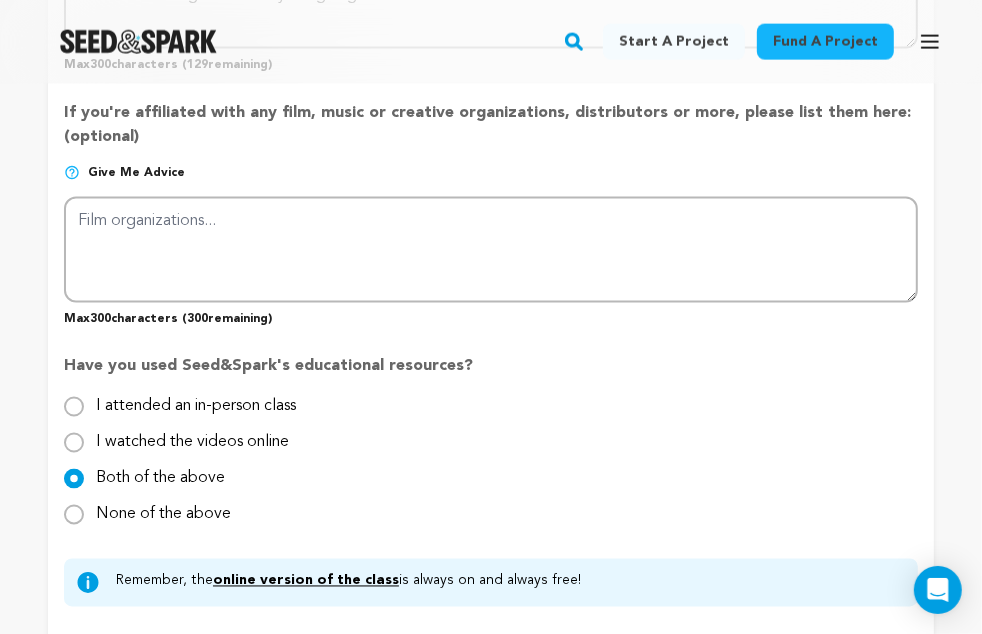 type on "be careful including round a friend laugh with mind and avoid broadcasting your plan in feature, because people kill what they know and what they don't know keep talking" 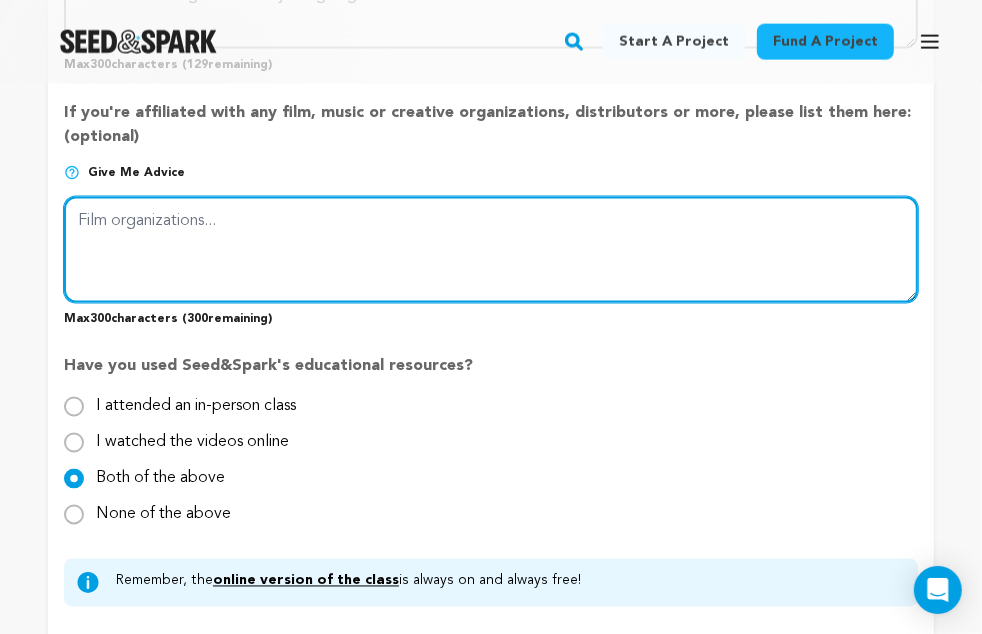 click at bounding box center (491, 250) 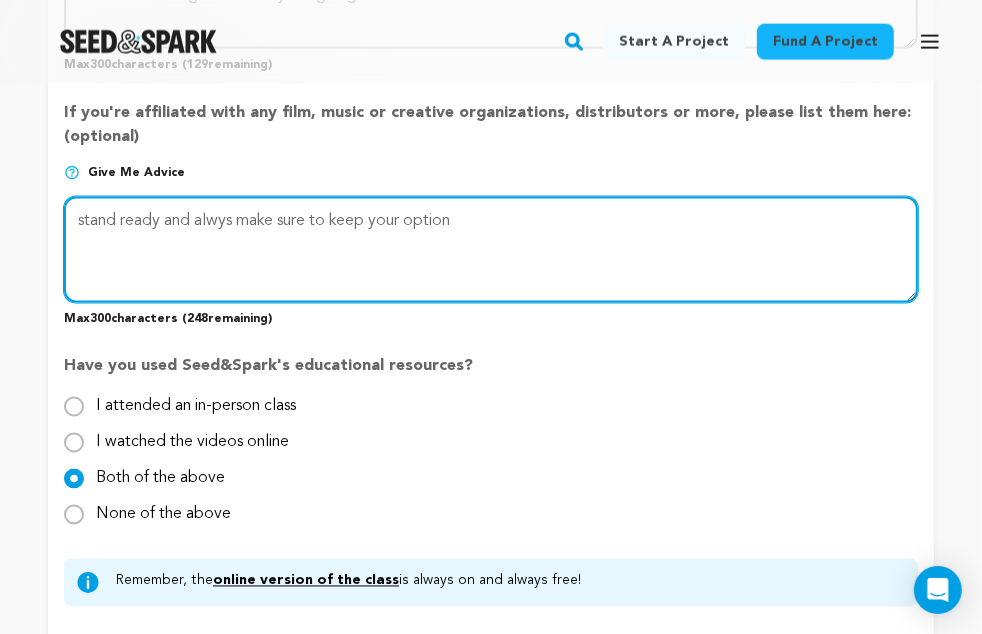 click at bounding box center (491, 250) 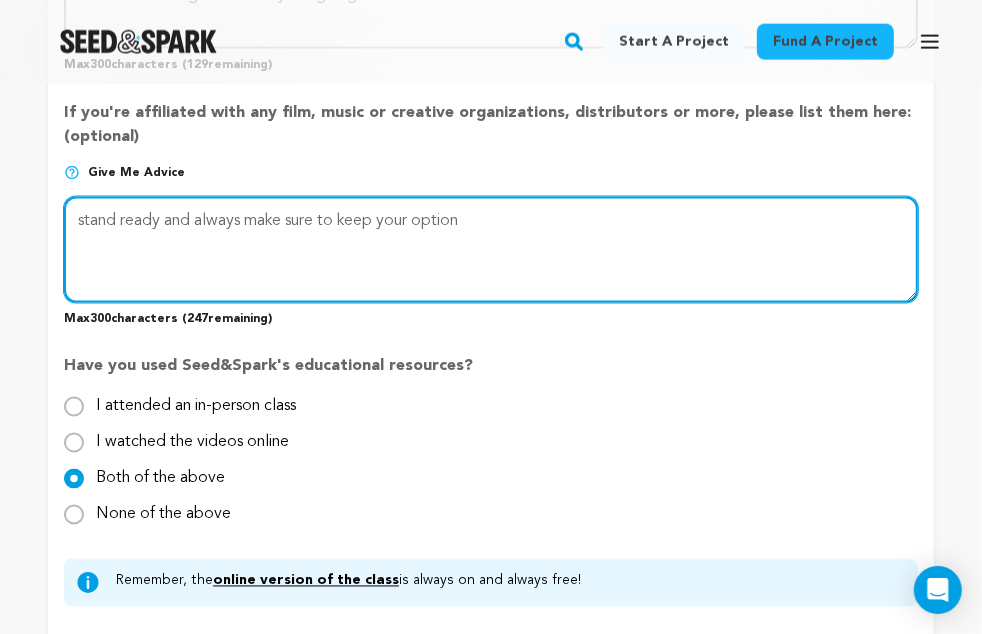 click at bounding box center [491, 250] 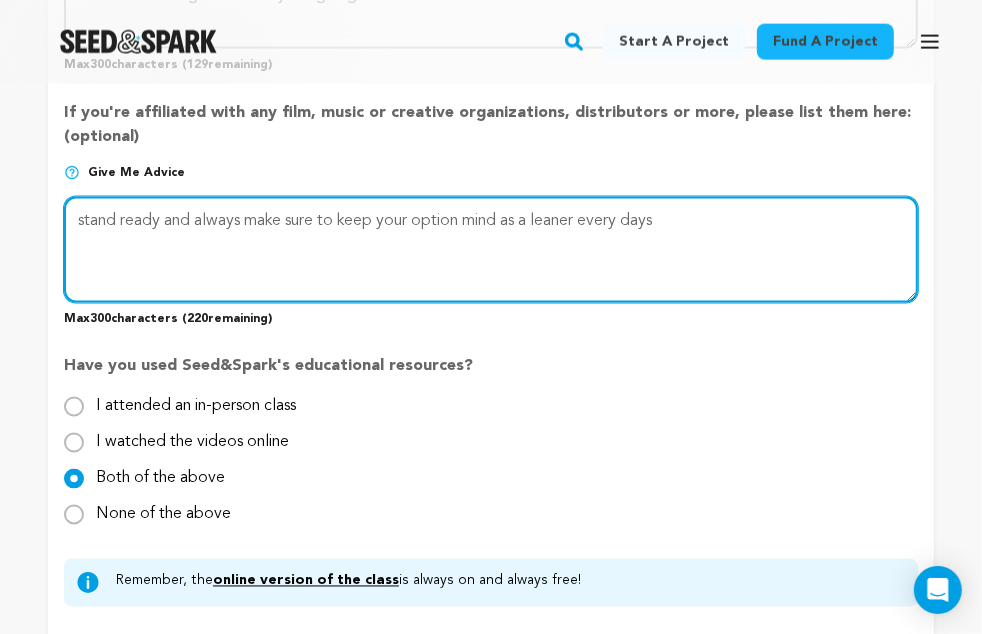 click at bounding box center (491, 250) 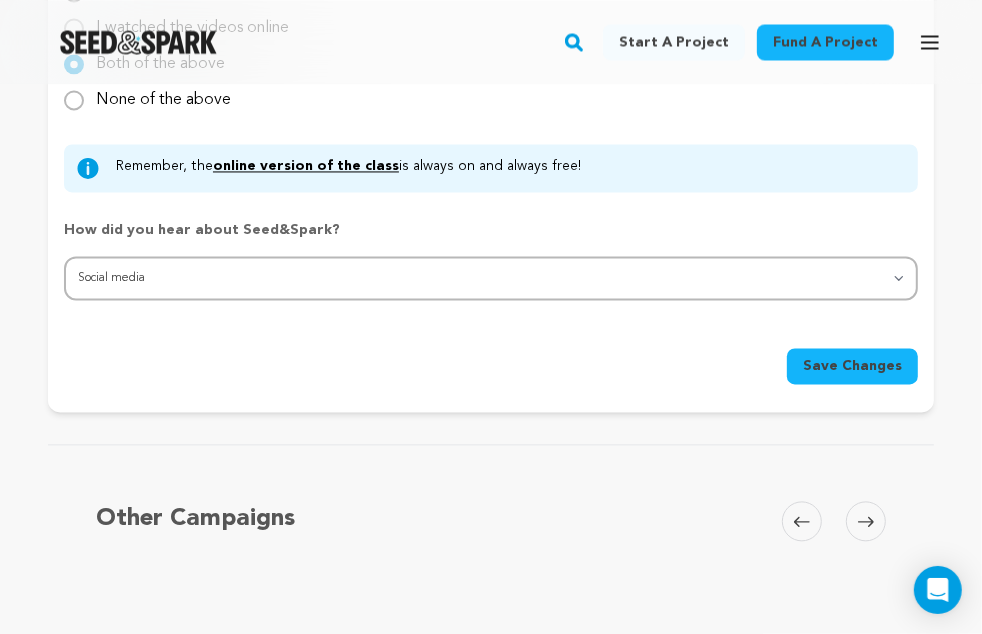 scroll, scrollTop: 2324, scrollLeft: 0, axis: vertical 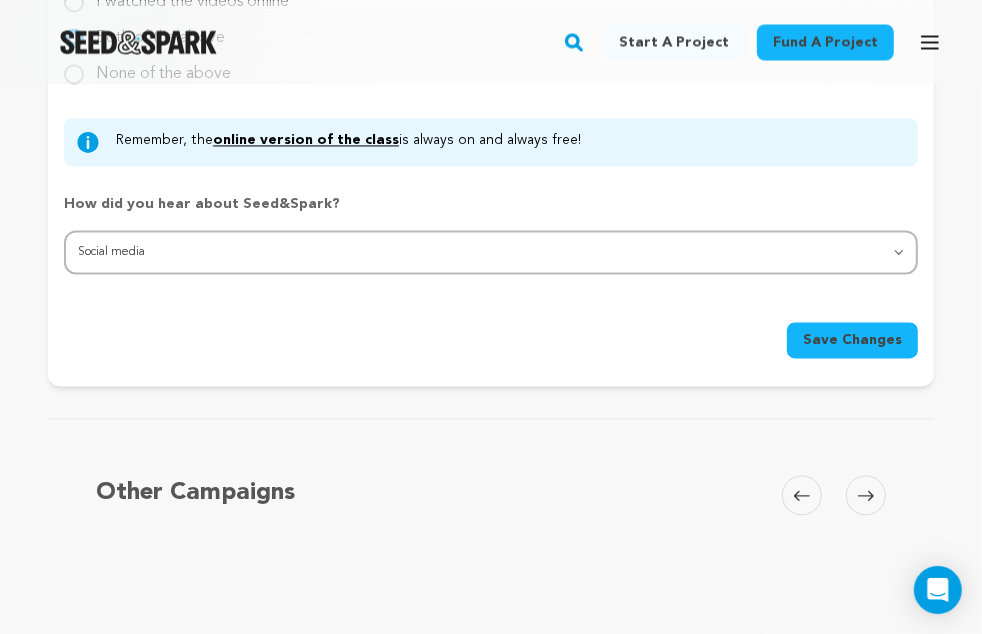 type on "stand ready and listen always make sure to keep your option mind as a leaner every days" 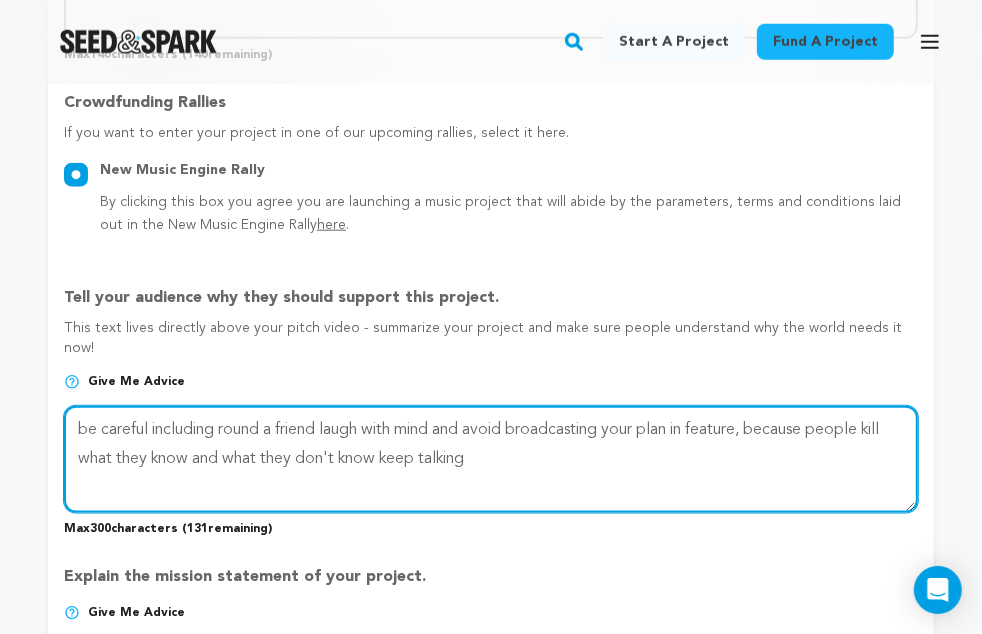 click at bounding box center [491, 459] 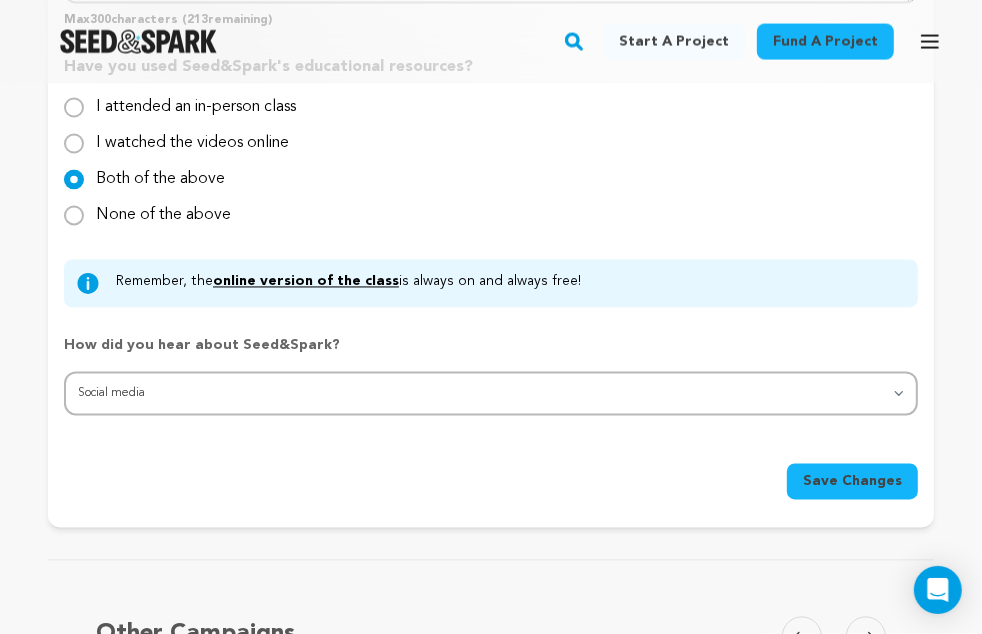 scroll, scrollTop: 2183, scrollLeft: 0, axis: vertical 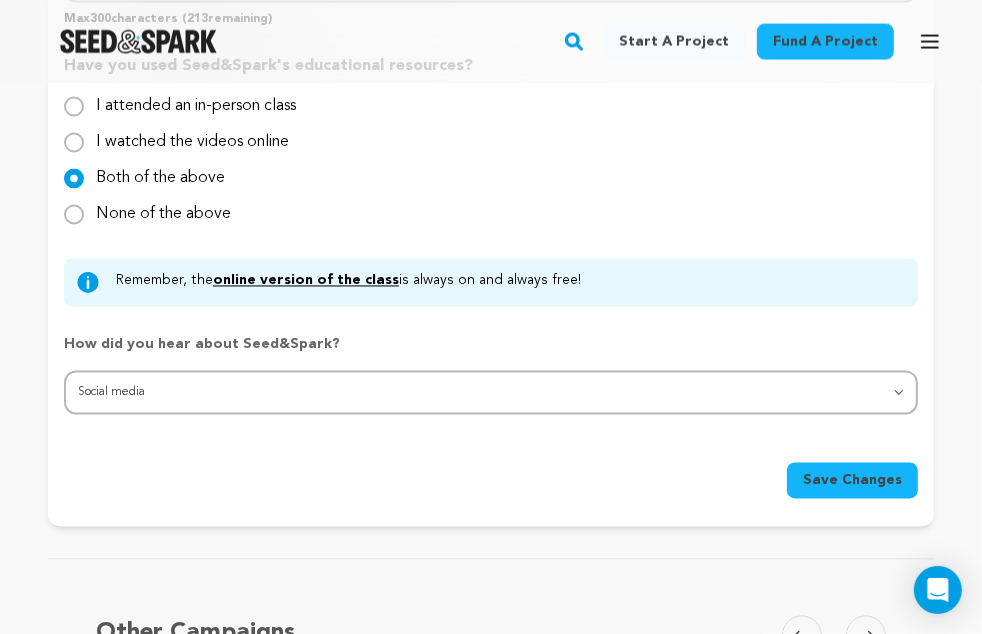 click on "Save Changes" at bounding box center (852, 481) 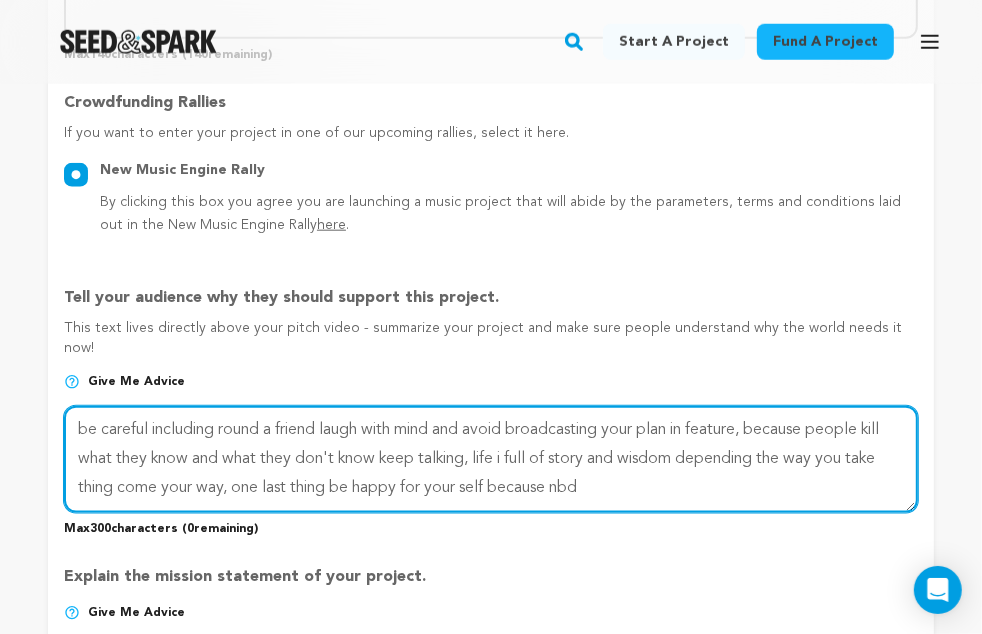 click at bounding box center [491, 459] 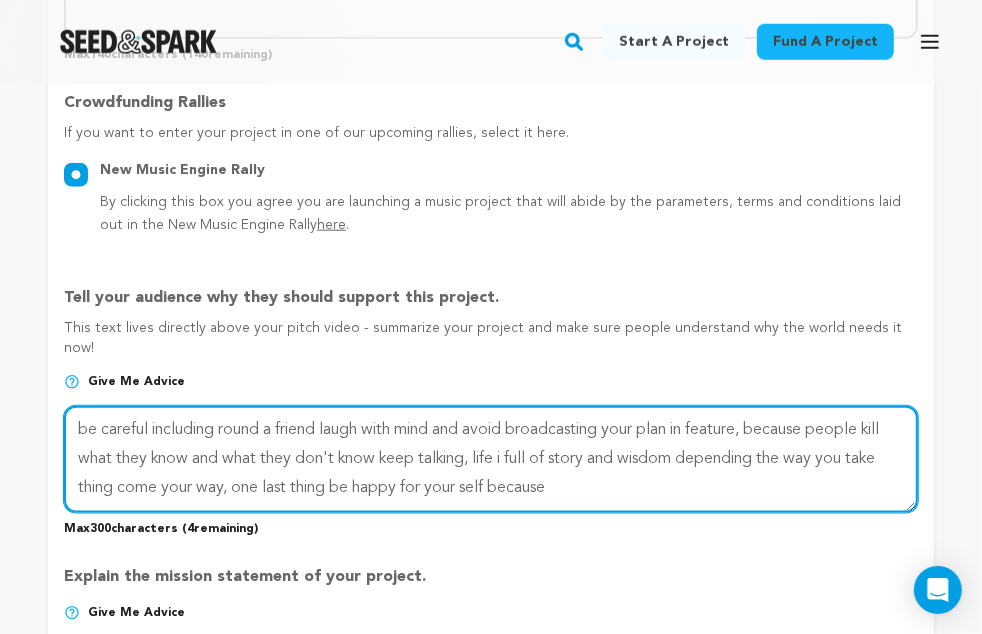 click at bounding box center (491, 459) 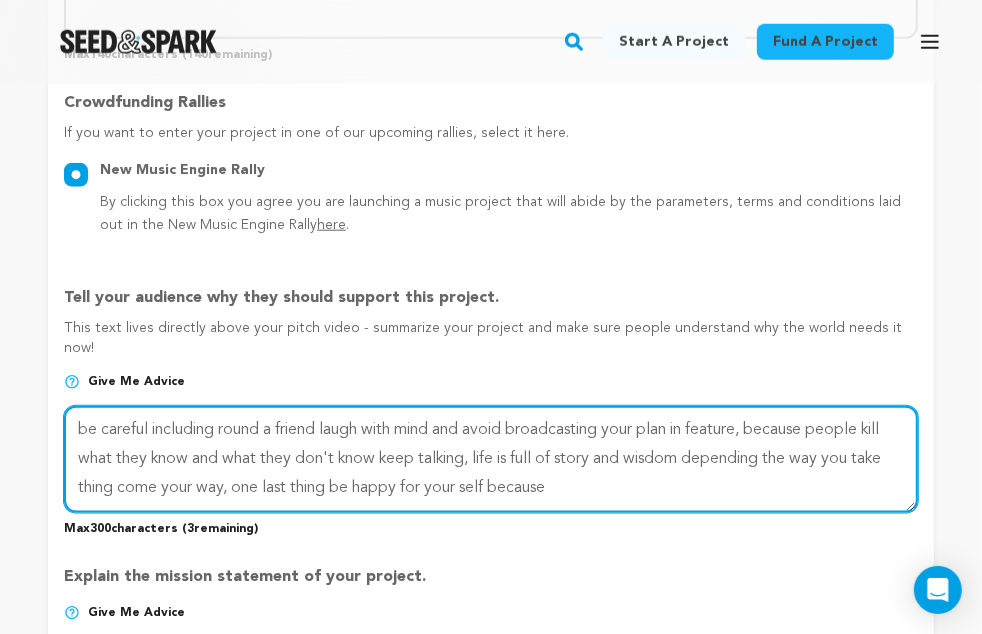 click at bounding box center (491, 459) 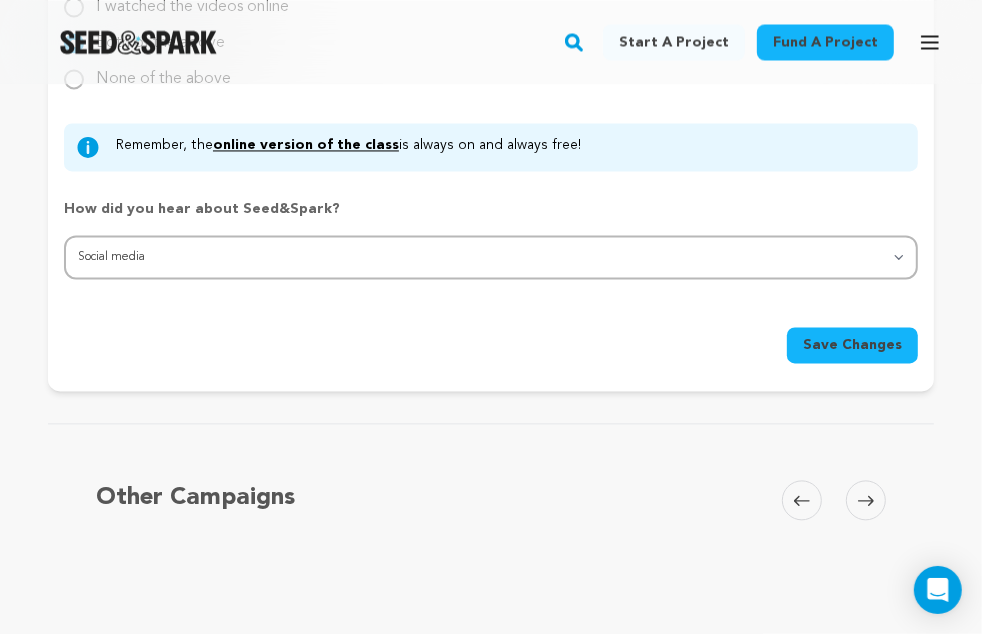 scroll, scrollTop: 2321, scrollLeft: 0, axis: vertical 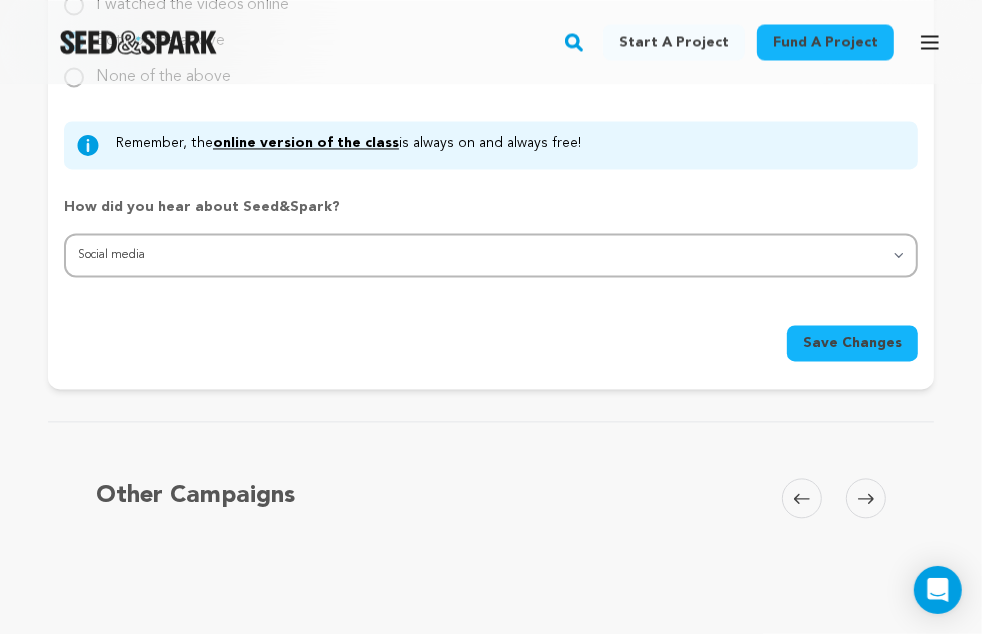 click on "Save Changes" at bounding box center [852, 343] 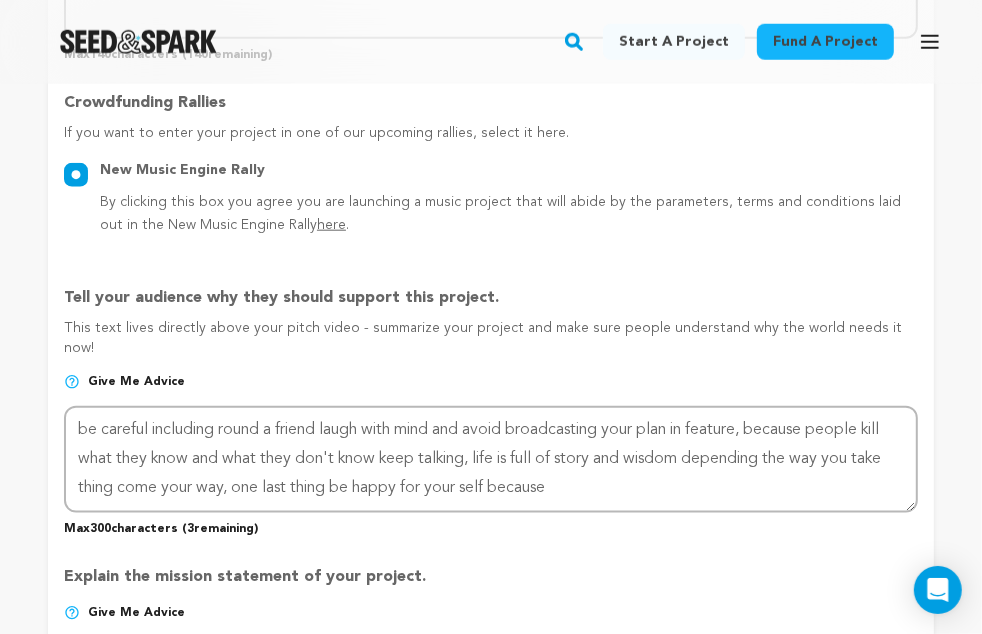 click on "Fund a project
Start a project
Search" at bounding box center (475, 42) 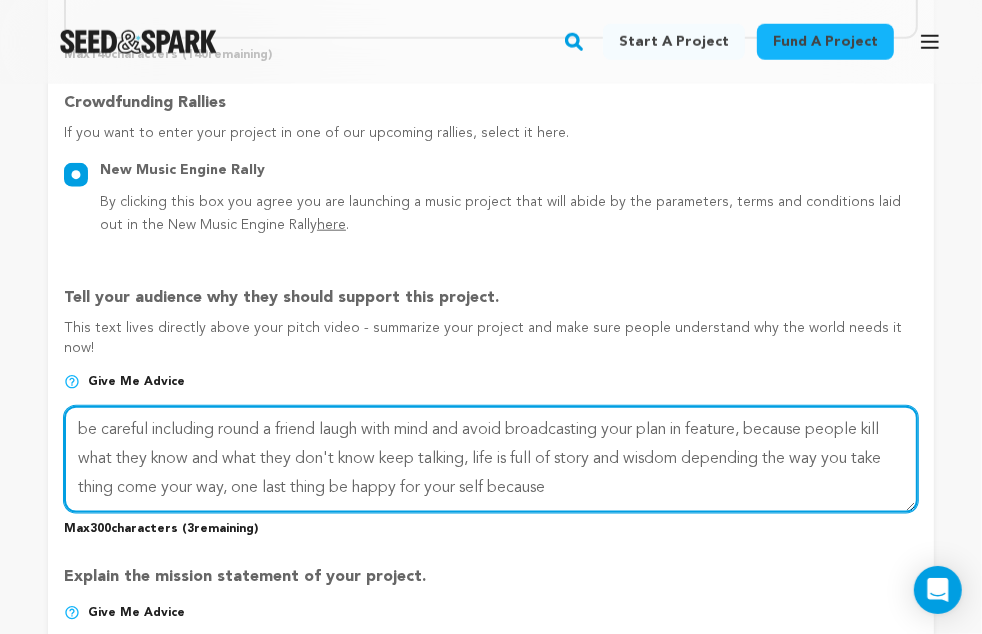 click at bounding box center [491, 459] 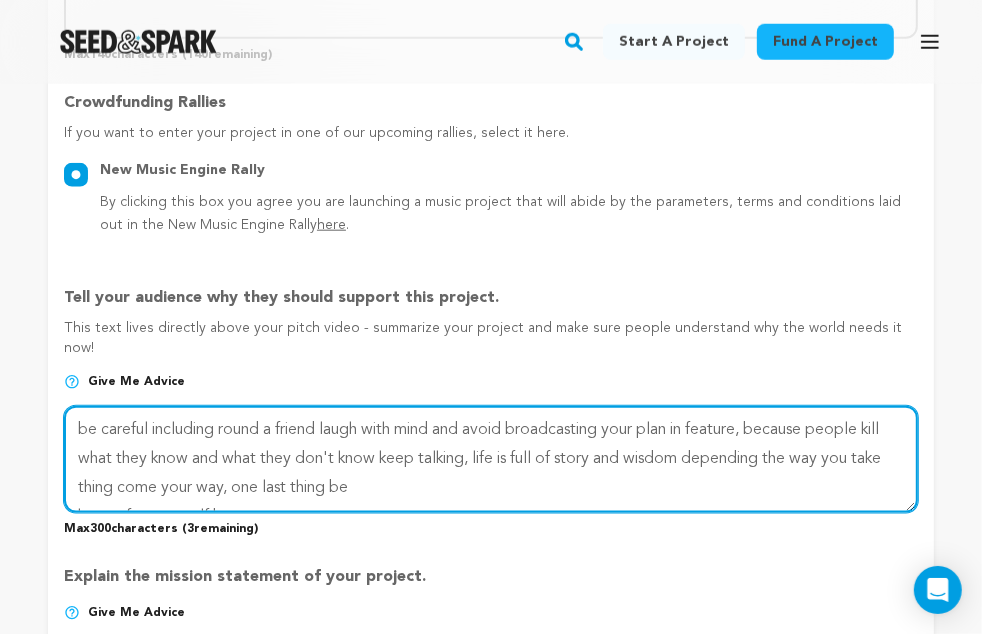 scroll, scrollTop: 15, scrollLeft: 0, axis: vertical 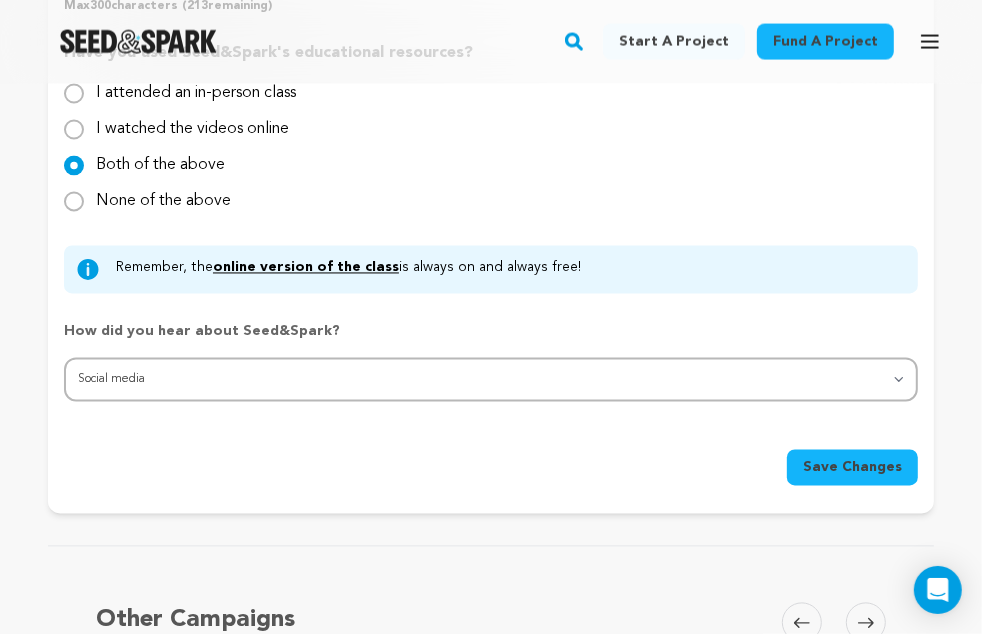 click on "Save Changes" at bounding box center (852, 468) 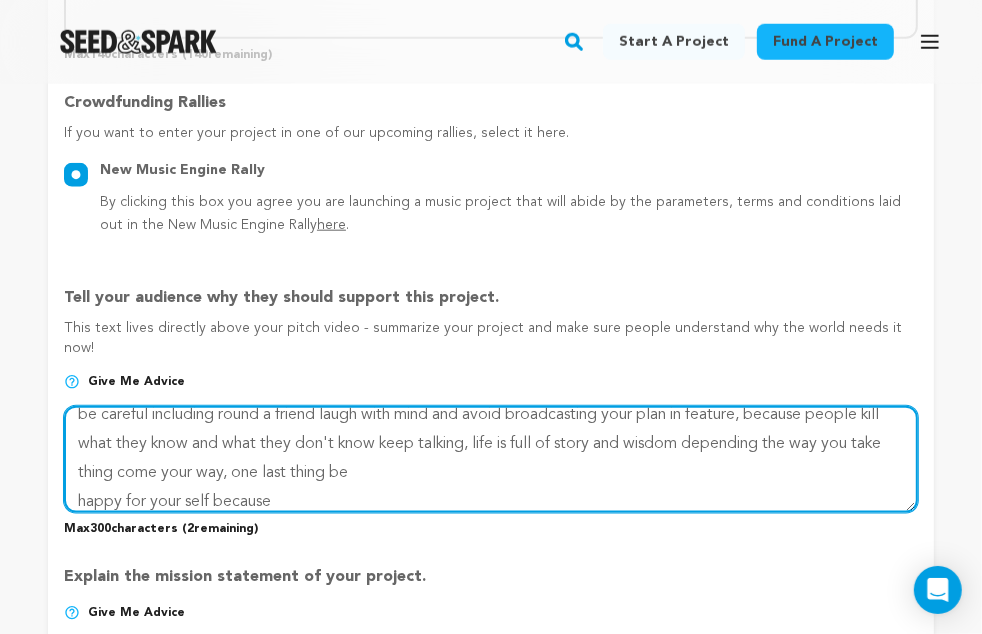click at bounding box center (491, 459) 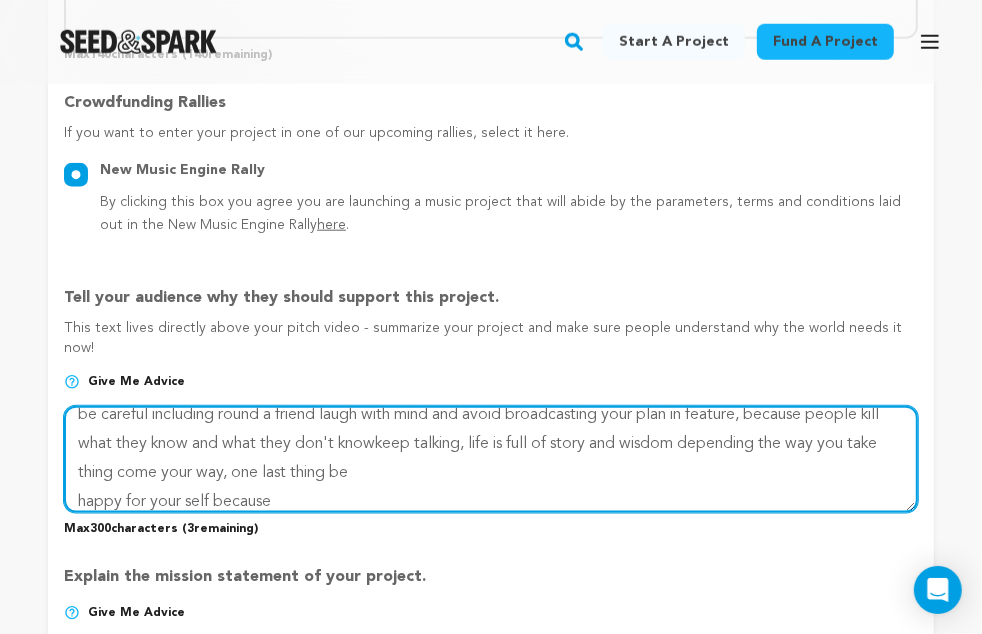 click at bounding box center [491, 459] 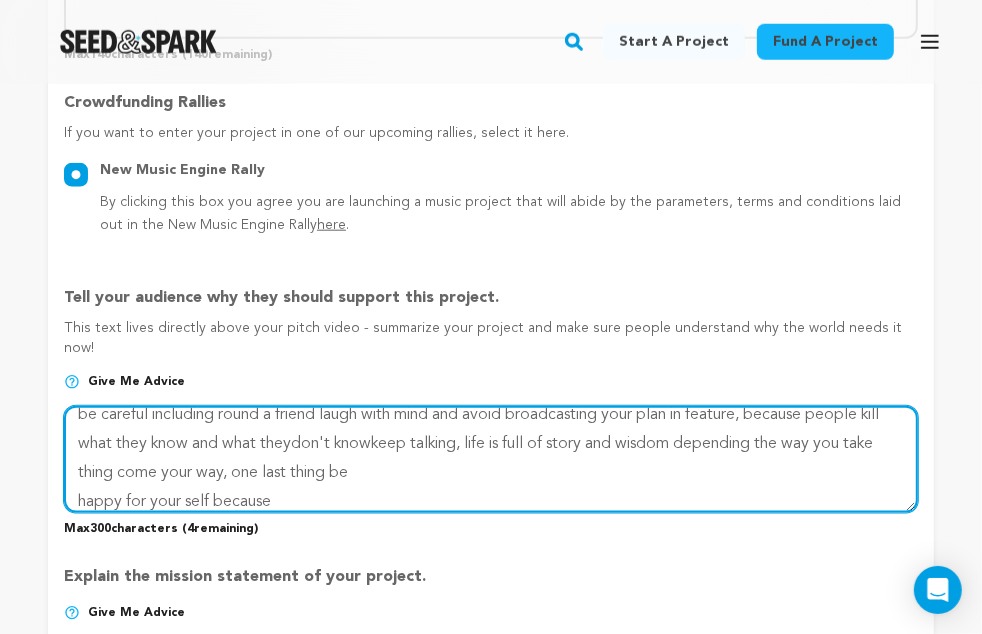 click at bounding box center (491, 459) 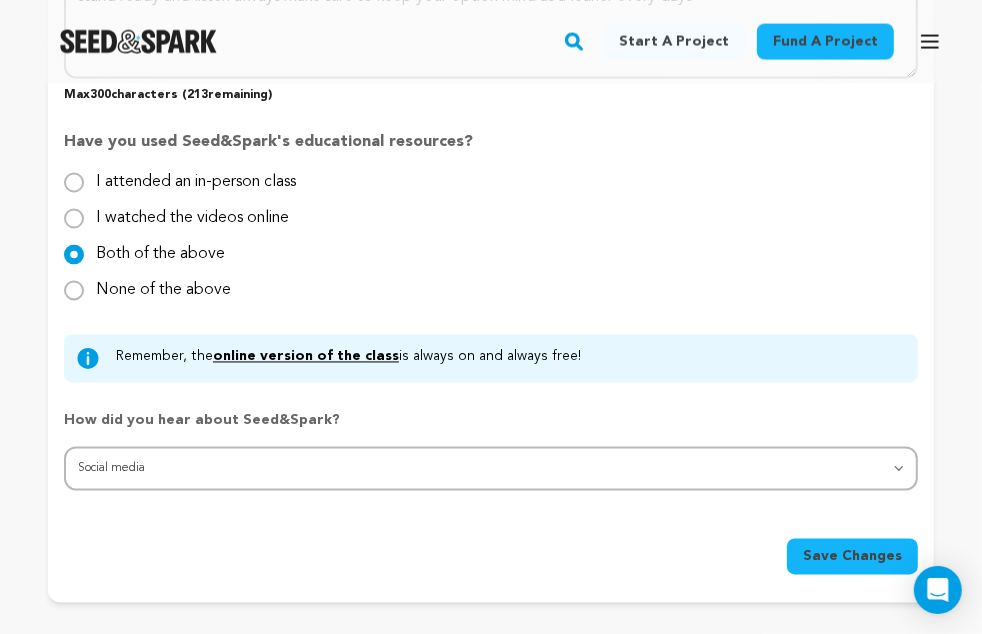 scroll, scrollTop: 2114, scrollLeft: 0, axis: vertical 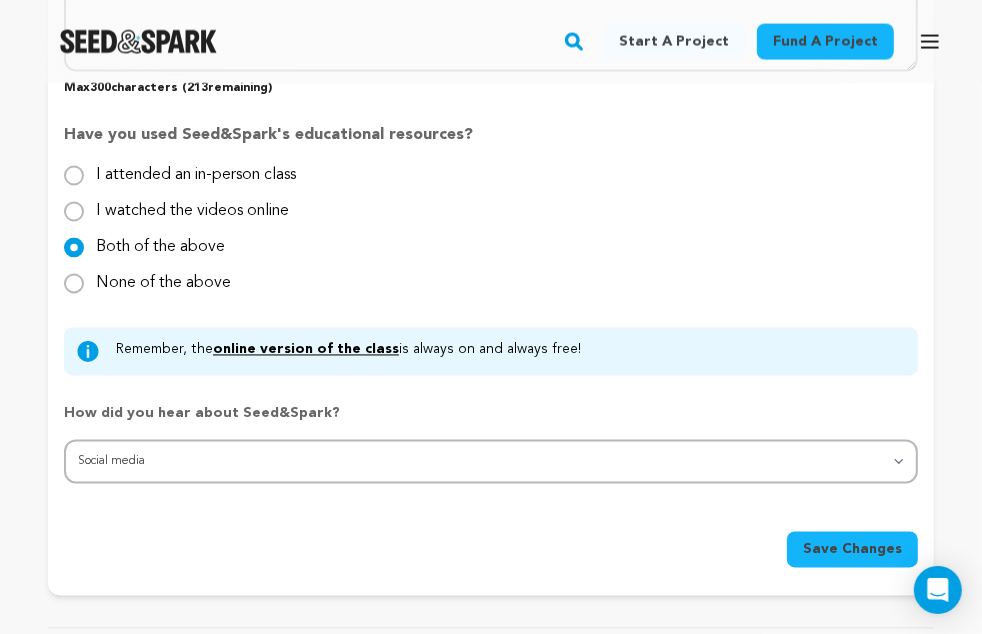 type on "be careful including round a friend laugh with mind and avoid broadcasting your plan in feature, because people kill what they know andwhat theydon't knowkeep talking, life is full of story and wisdom depending the way you take thing come your way, one last thing be
happy for your self because" 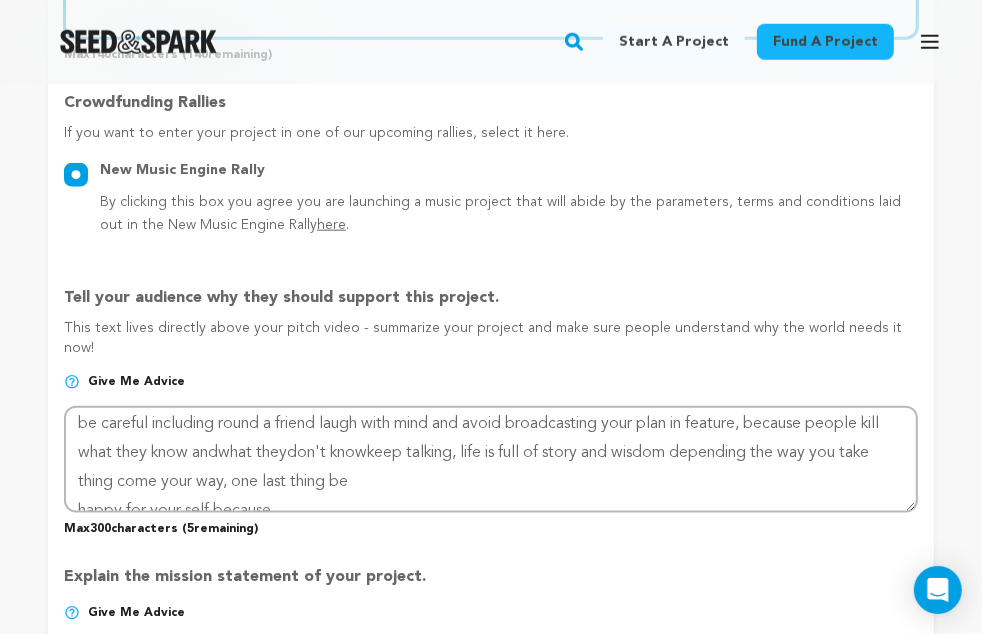 scroll, scrollTop: 0, scrollLeft: 0, axis: both 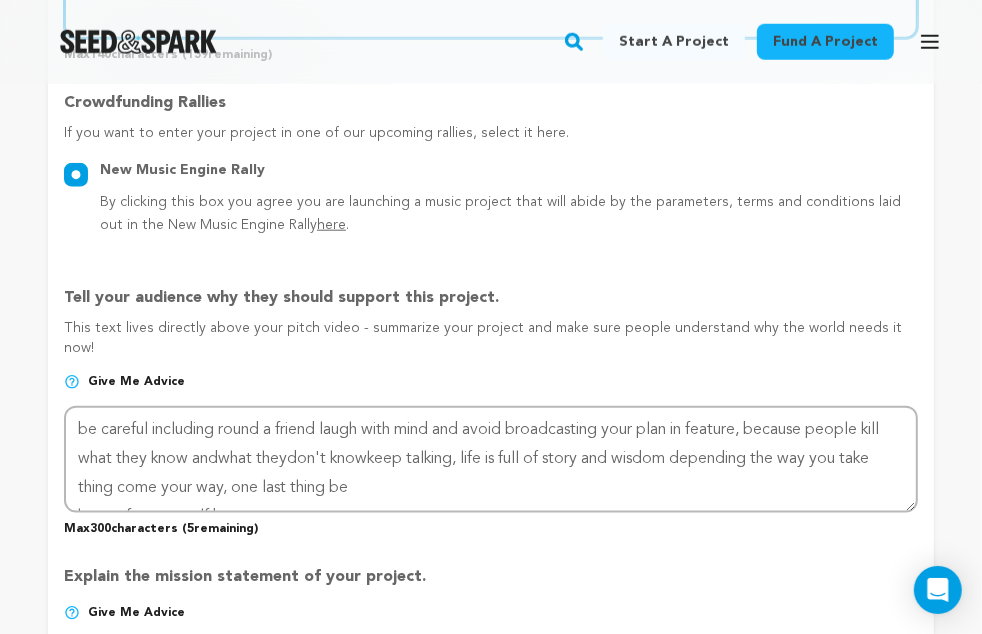 type 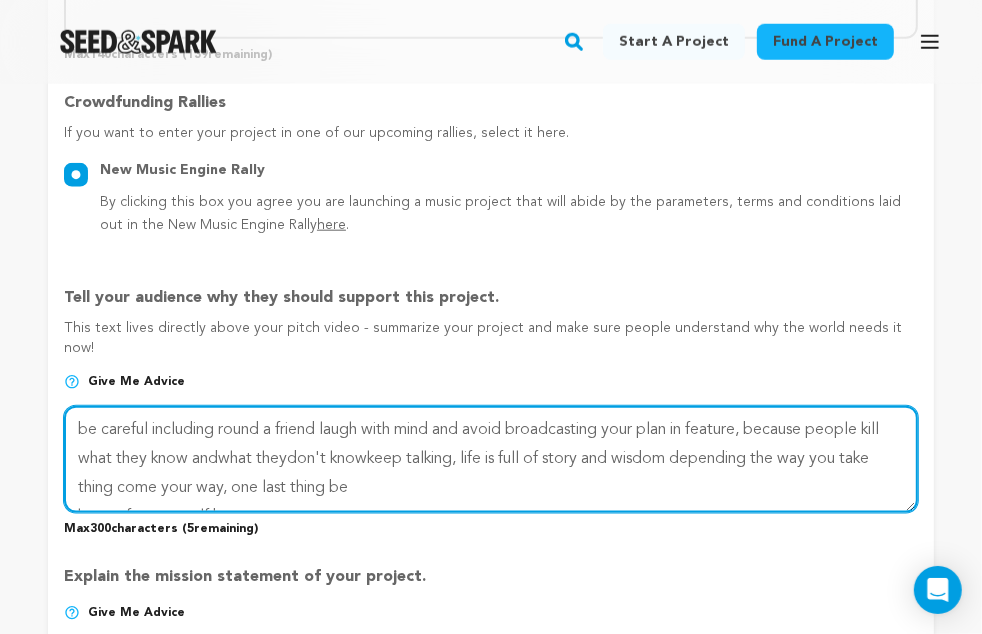 click at bounding box center (491, 459) 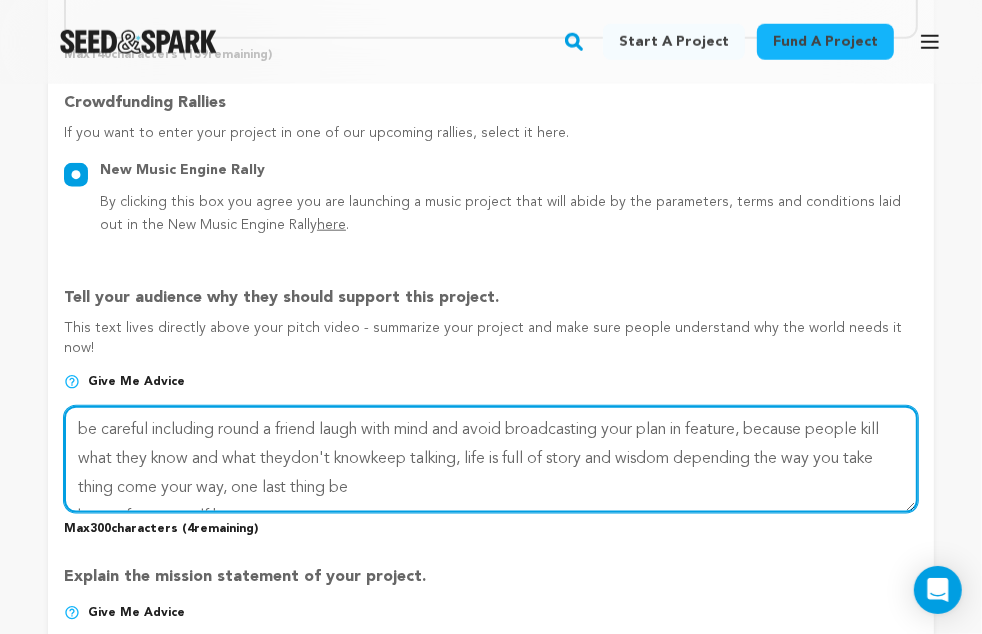 click at bounding box center (491, 459) 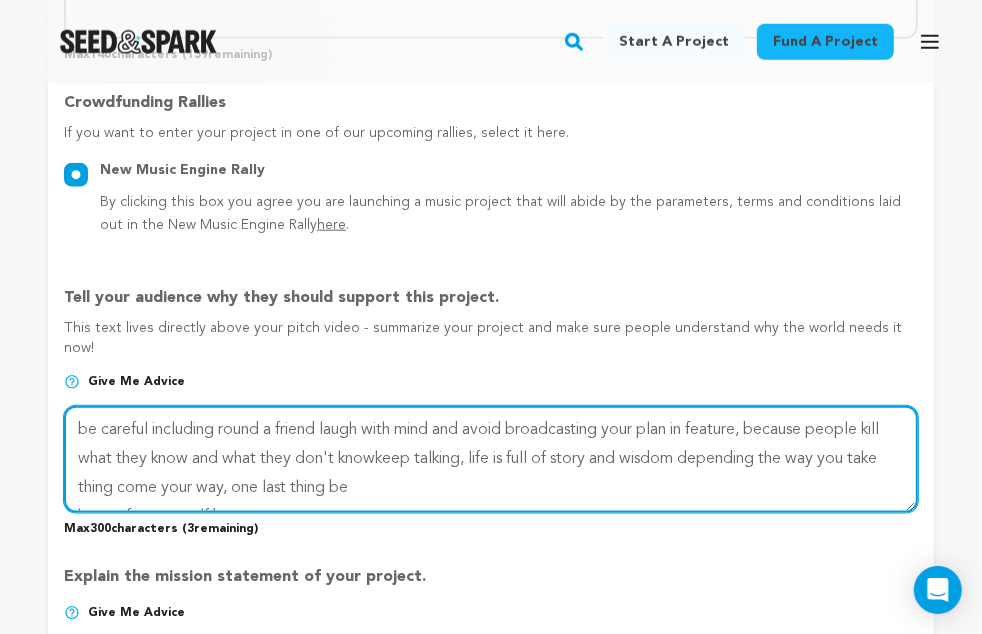 click at bounding box center (491, 459) 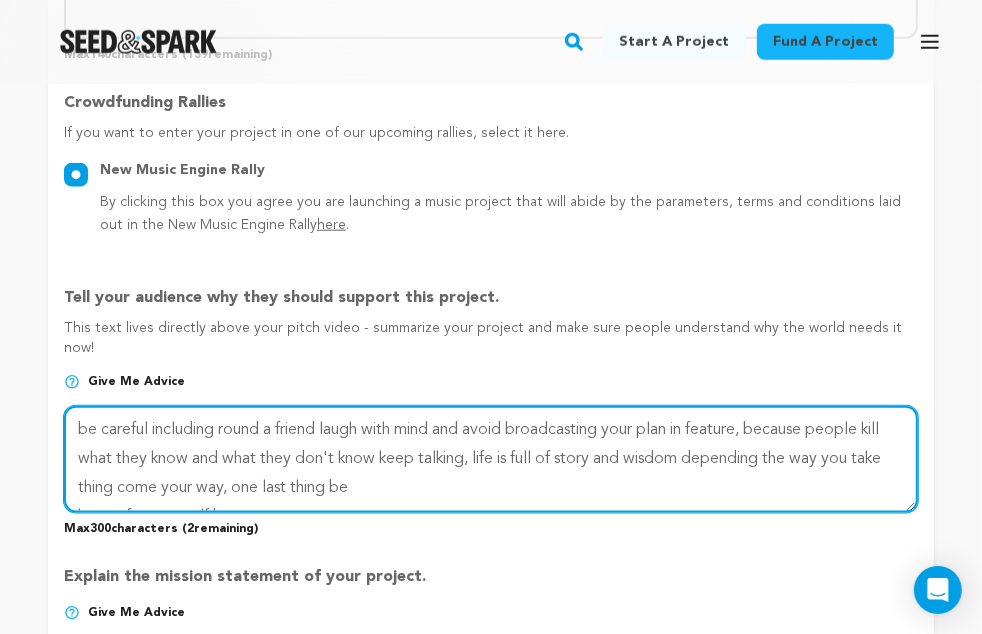 scroll, scrollTop: 28, scrollLeft: 0, axis: vertical 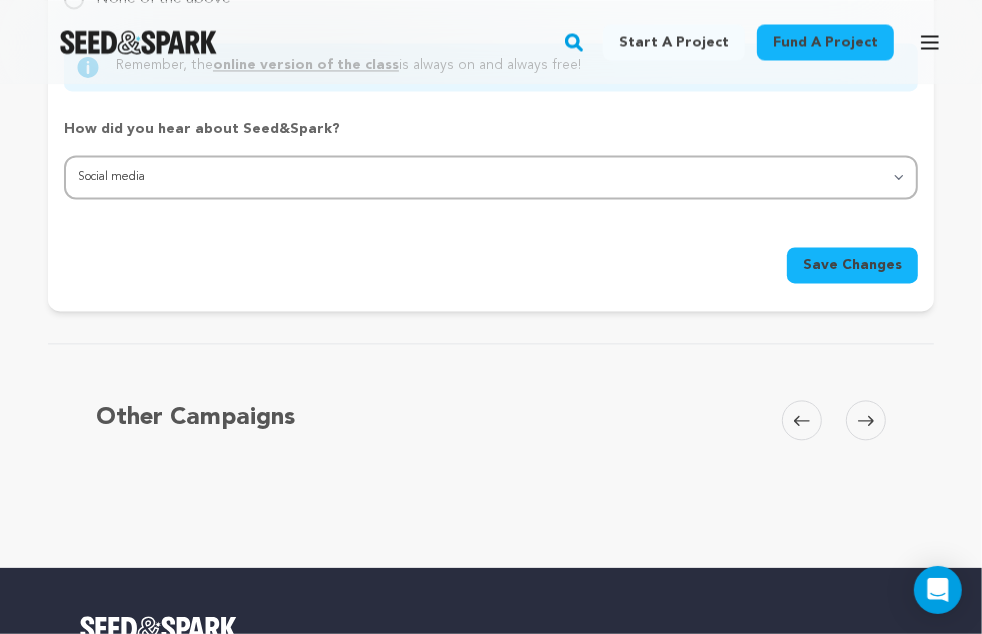 type on "be careful including round a friend laugh with mind and avoid broadcasting your plan in feature, because people kill what they know and what they don't know keep talking, life is full of story and wisdom depending the way you take thing come your way, one last thing be
happy for your self because" 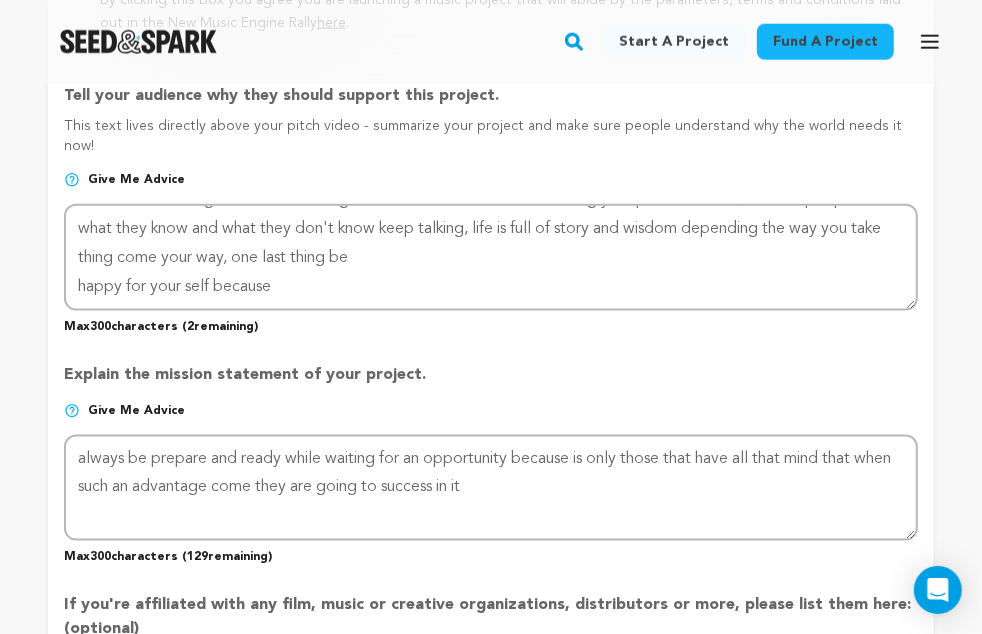 scroll, scrollTop: 1393, scrollLeft: 0, axis: vertical 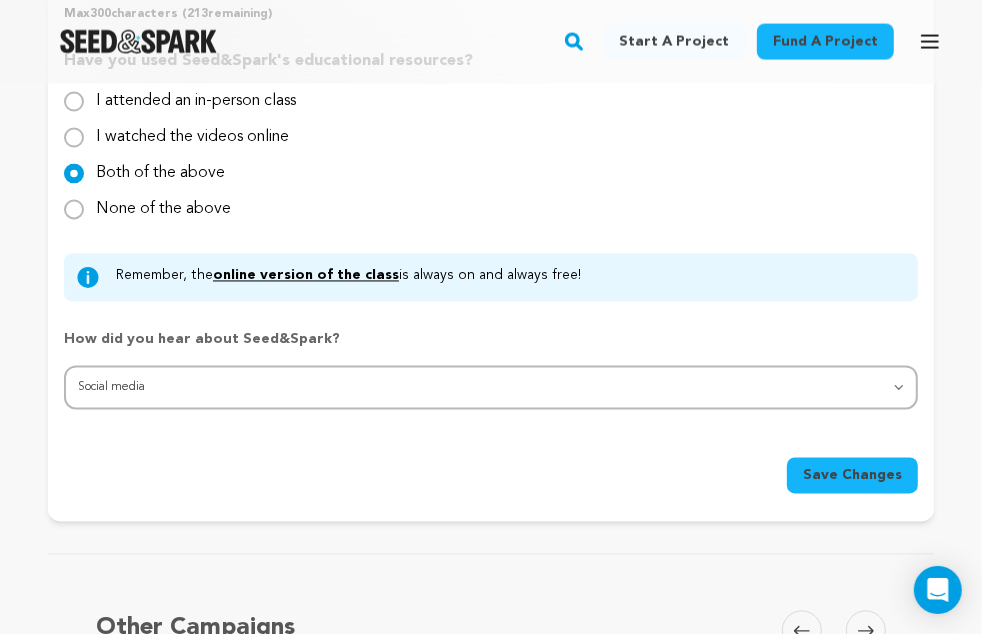 click on "Save Changes" at bounding box center [852, 476] 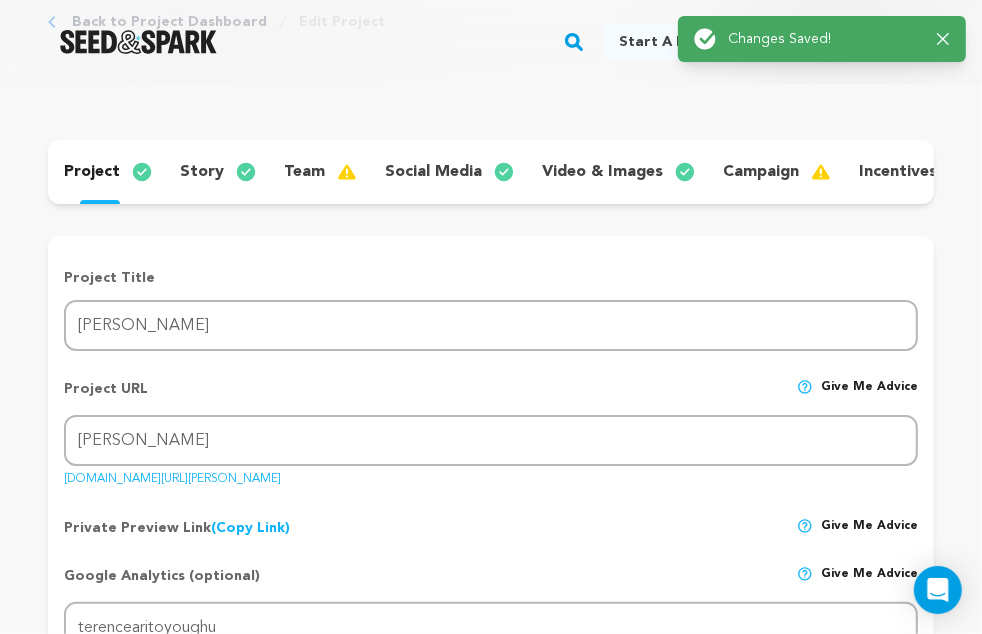scroll, scrollTop: 0, scrollLeft: 0, axis: both 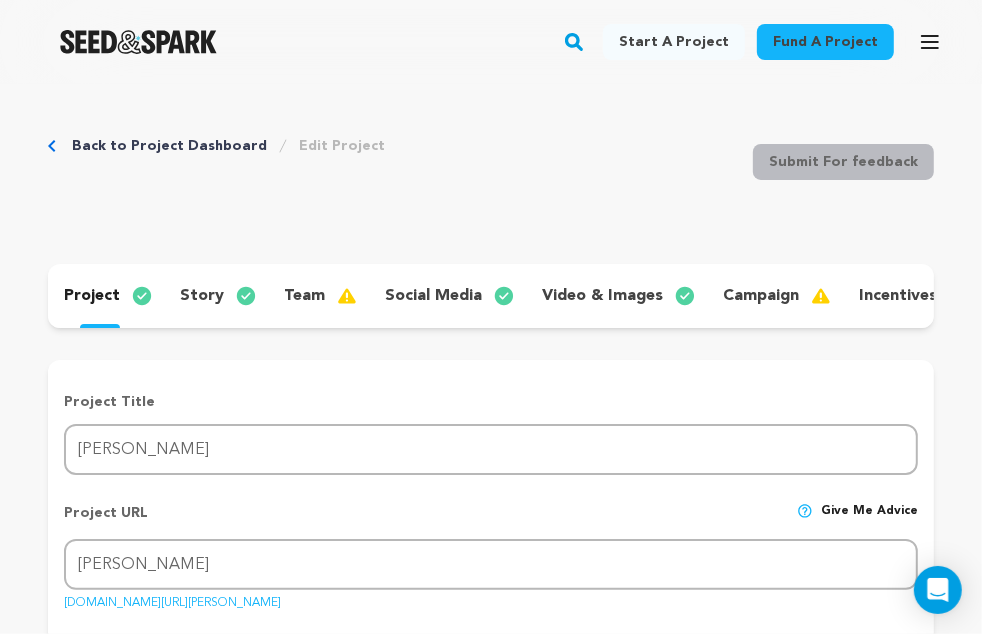 click on "team" at bounding box center (304, 296) 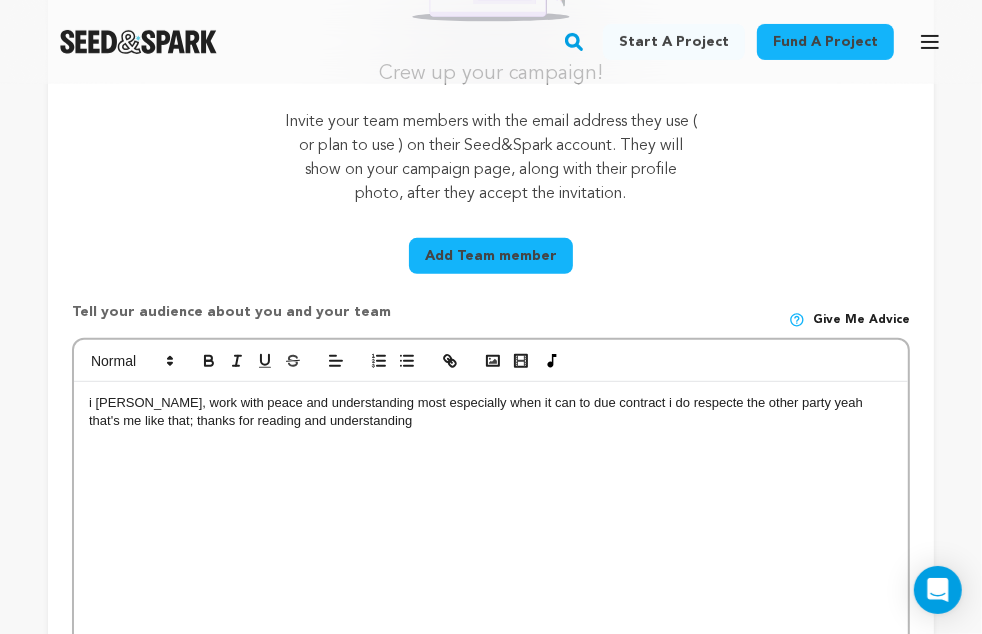 scroll, scrollTop: 544, scrollLeft: 0, axis: vertical 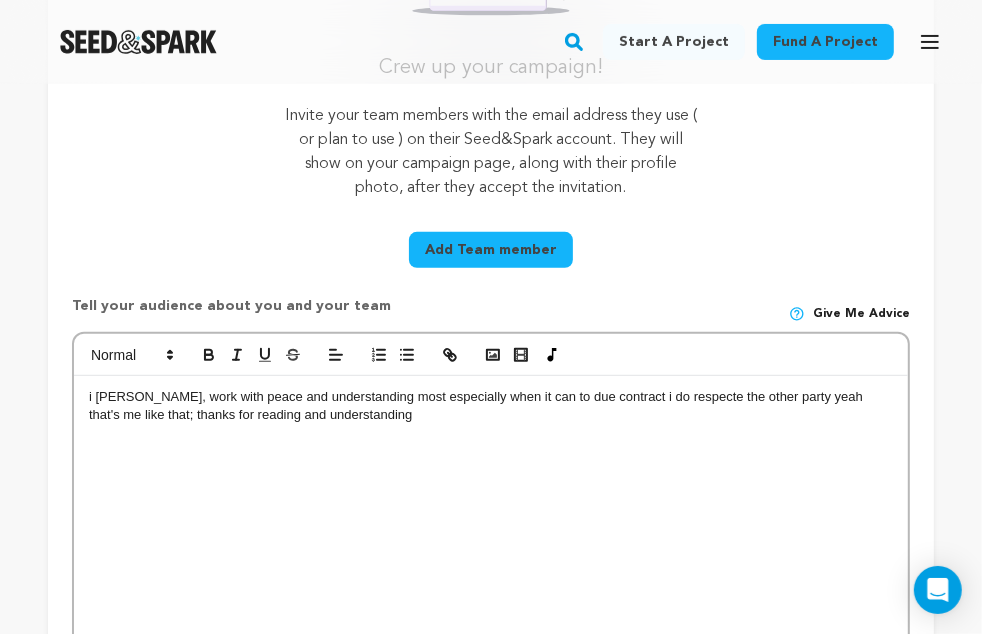 click on "i Terence Aritoyoughu, work with peace and understanding most especially when it can to due contract i do respecte the other party yeah that's me like that; thanks for reading and understanding" at bounding box center [491, 406] 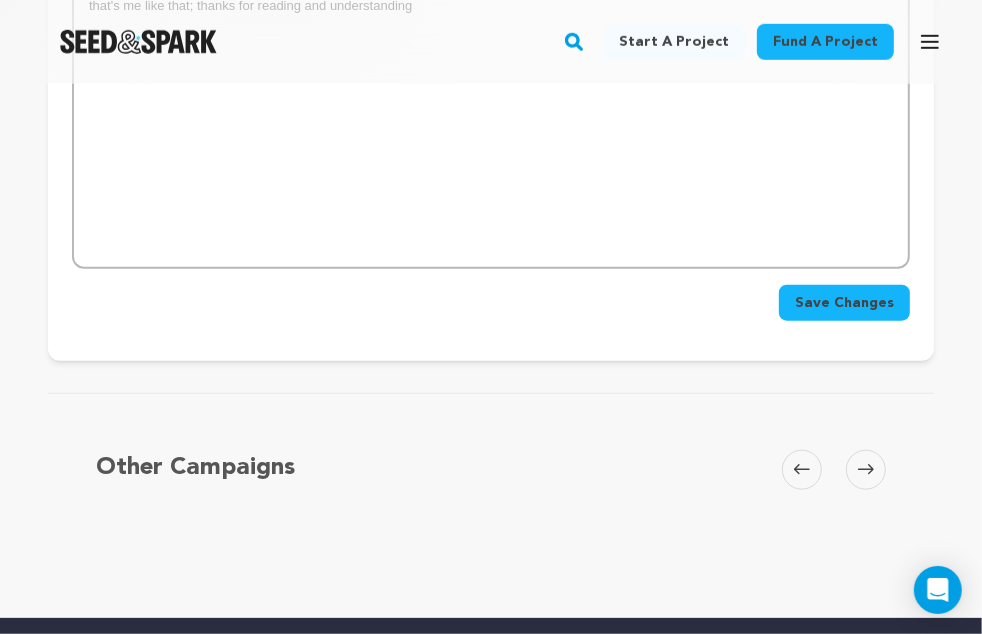scroll, scrollTop: 950, scrollLeft: 0, axis: vertical 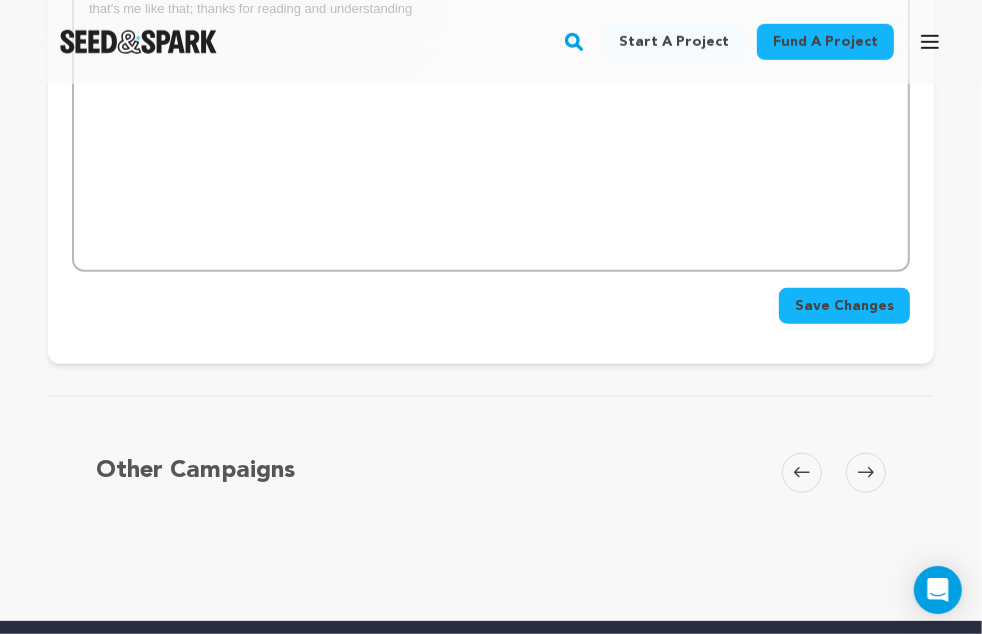 click on "Save Changes" at bounding box center [844, 306] 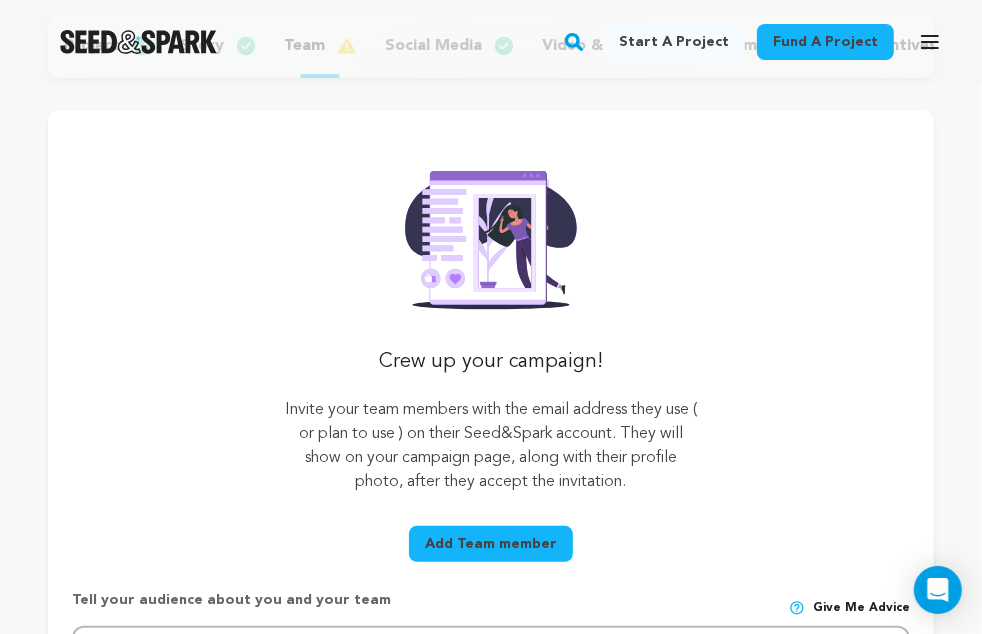 scroll, scrollTop: 0, scrollLeft: 0, axis: both 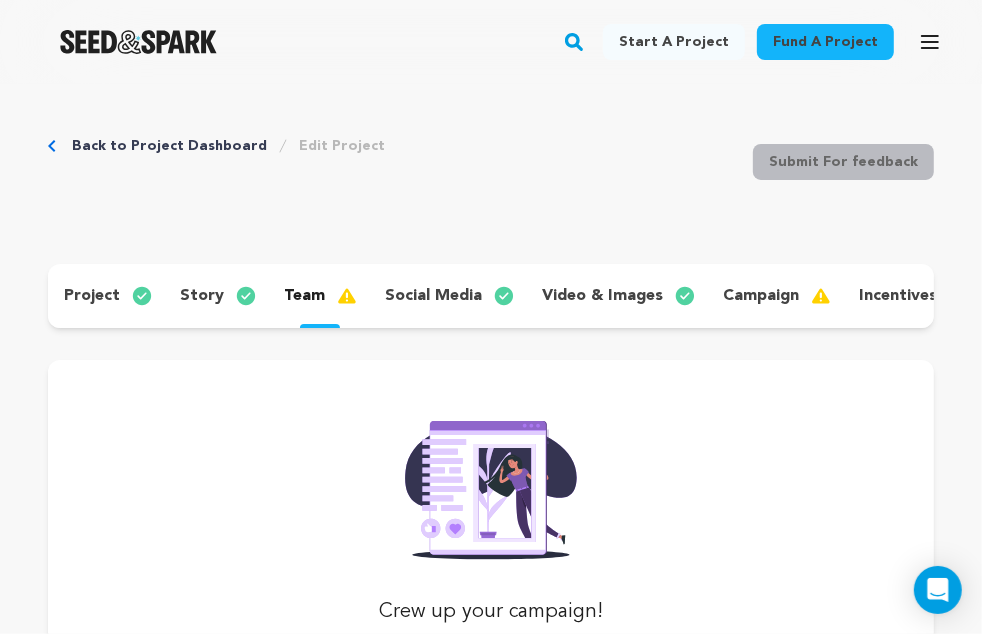 click on "incentives" at bounding box center (898, 296) 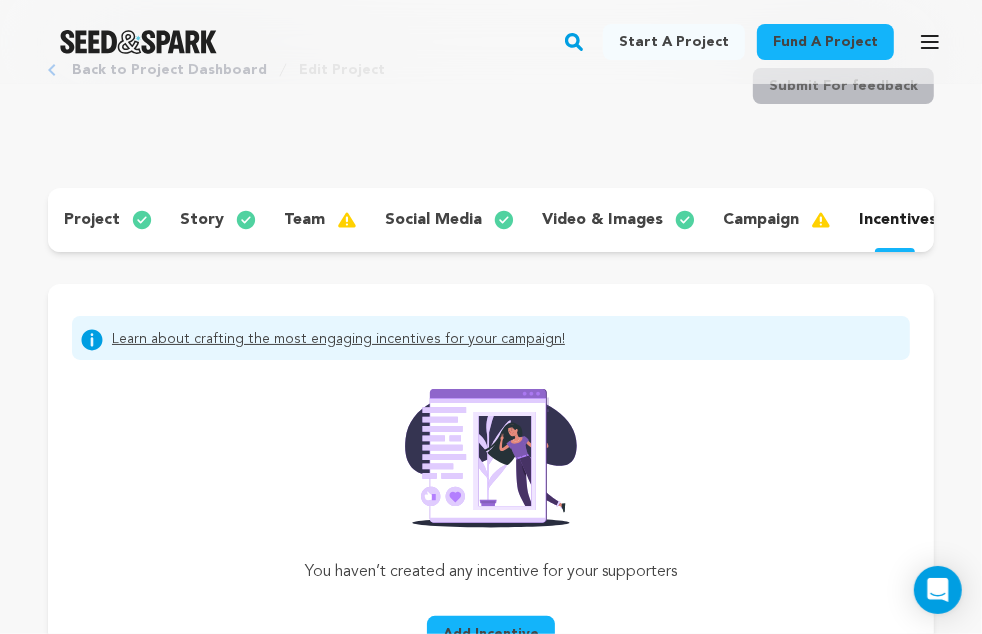 scroll, scrollTop: 60, scrollLeft: 0, axis: vertical 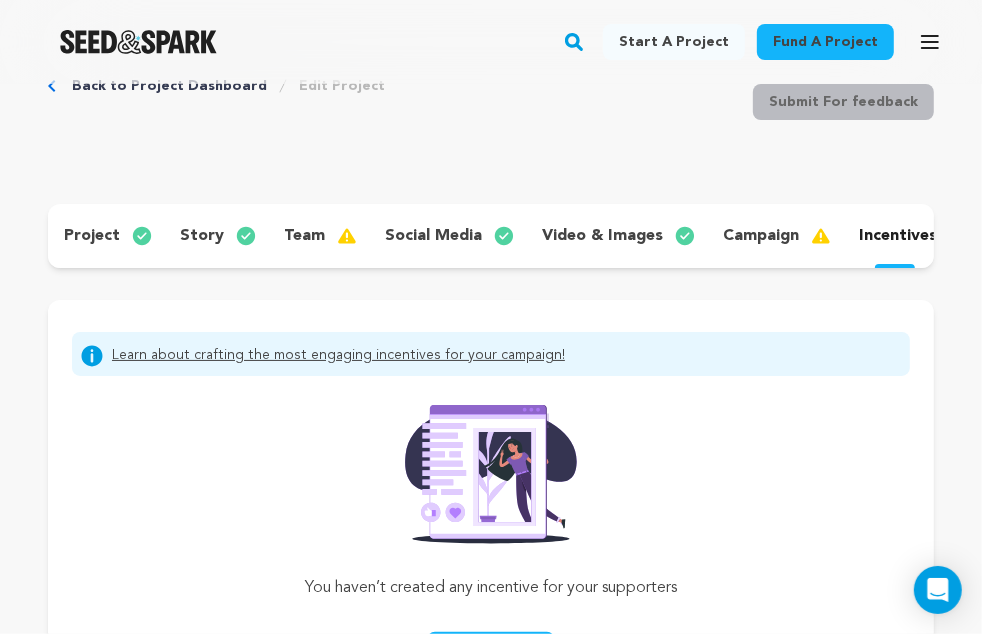 click on "story" at bounding box center (202, 236) 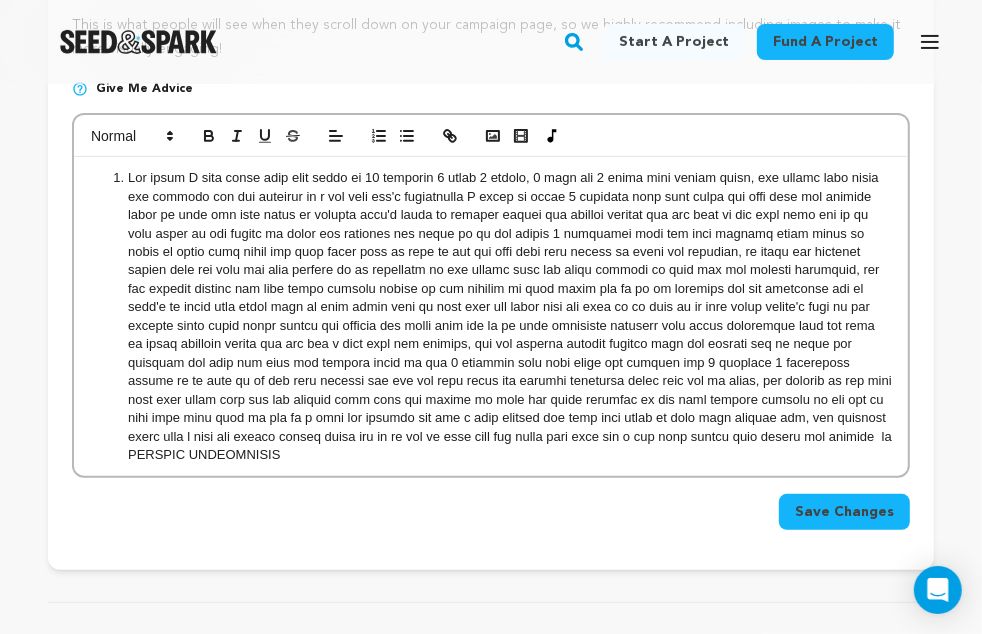scroll, scrollTop: 0, scrollLeft: 0, axis: both 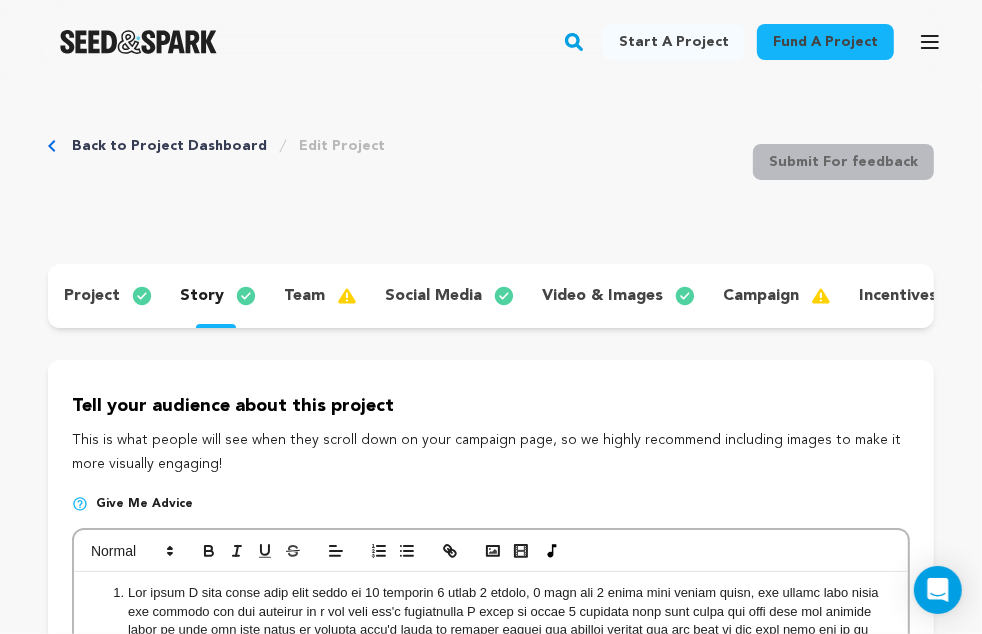 click on "project" at bounding box center (92, 296) 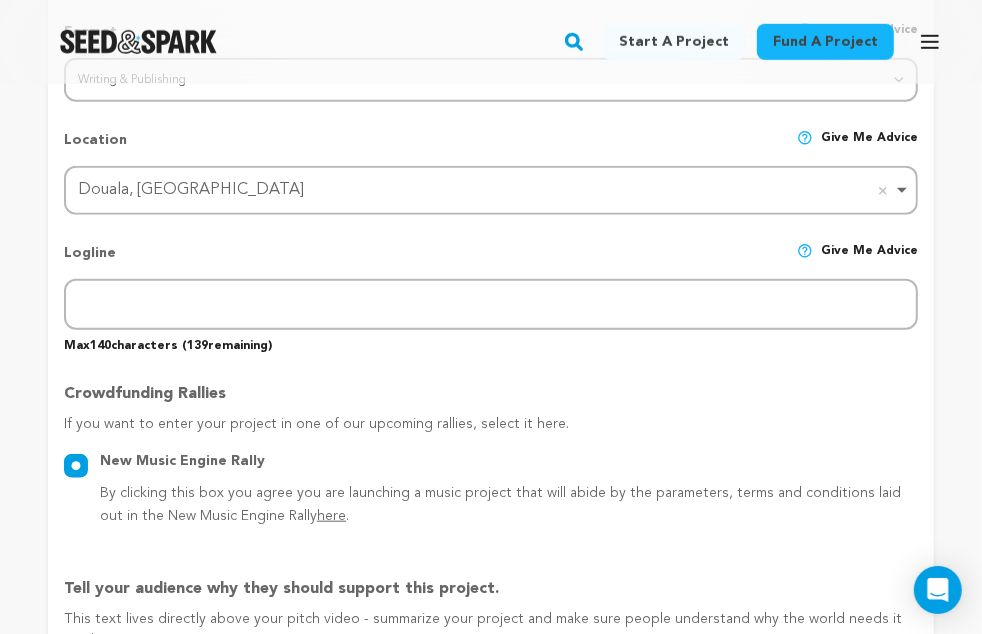 scroll, scrollTop: 898, scrollLeft: 0, axis: vertical 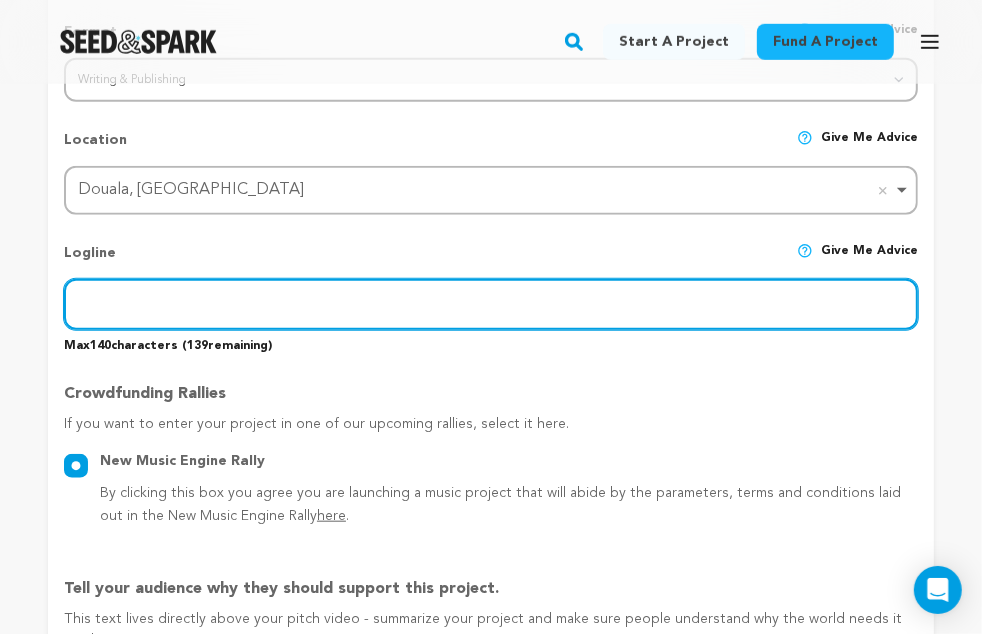 click at bounding box center (491, 304) 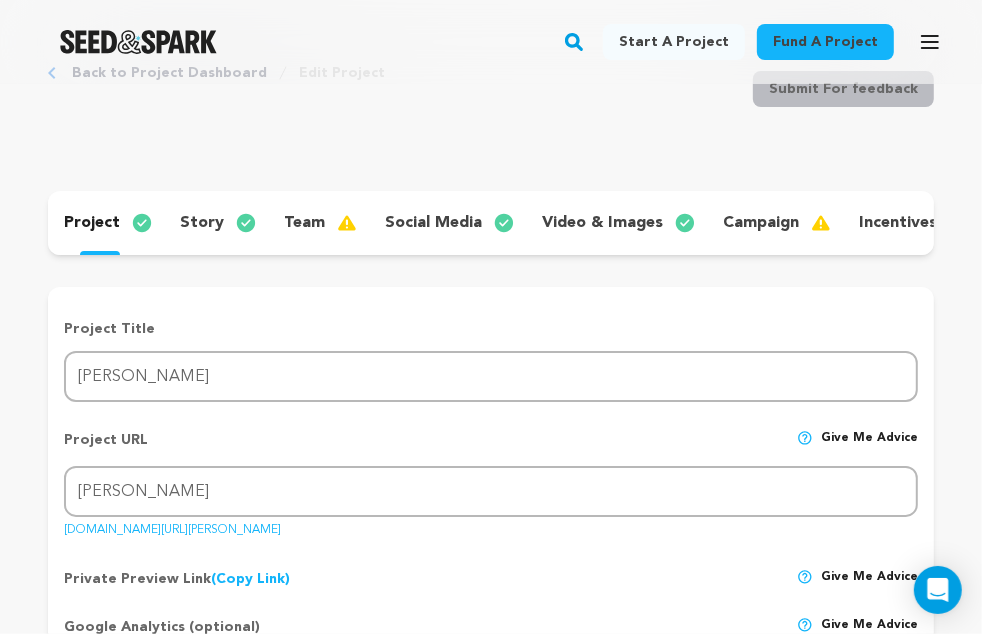 scroll, scrollTop: 0, scrollLeft: 0, axis: both 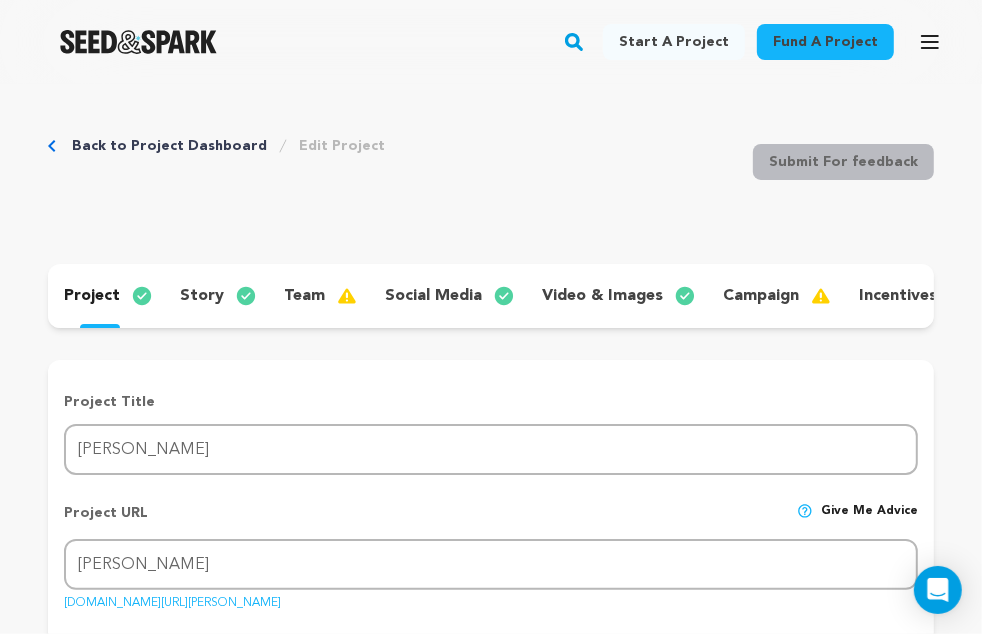 click on "story" at bounding box center [202, 296] 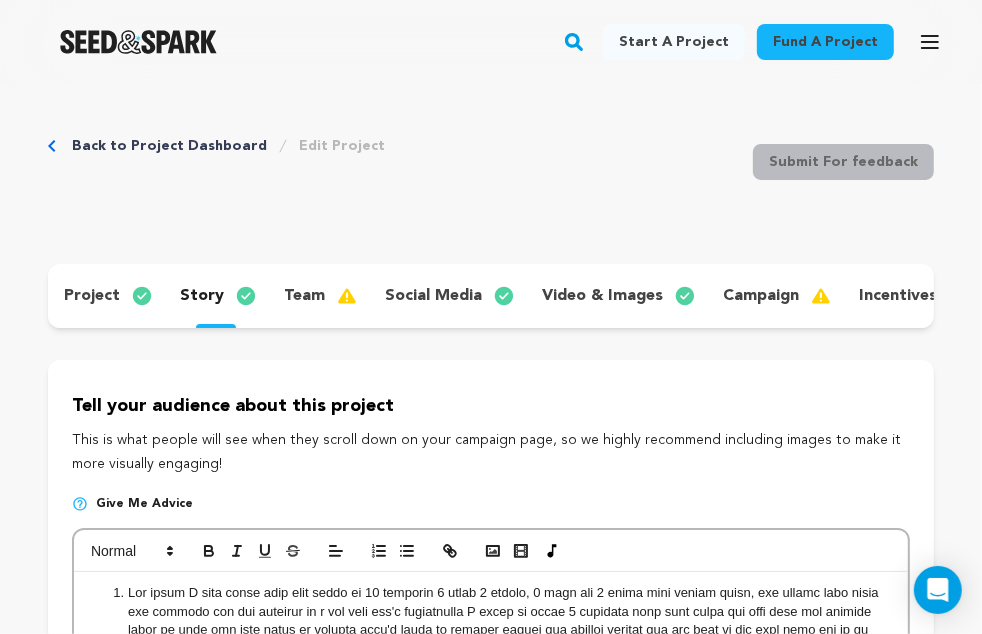 click on "story" at bounding box center [202, 296] 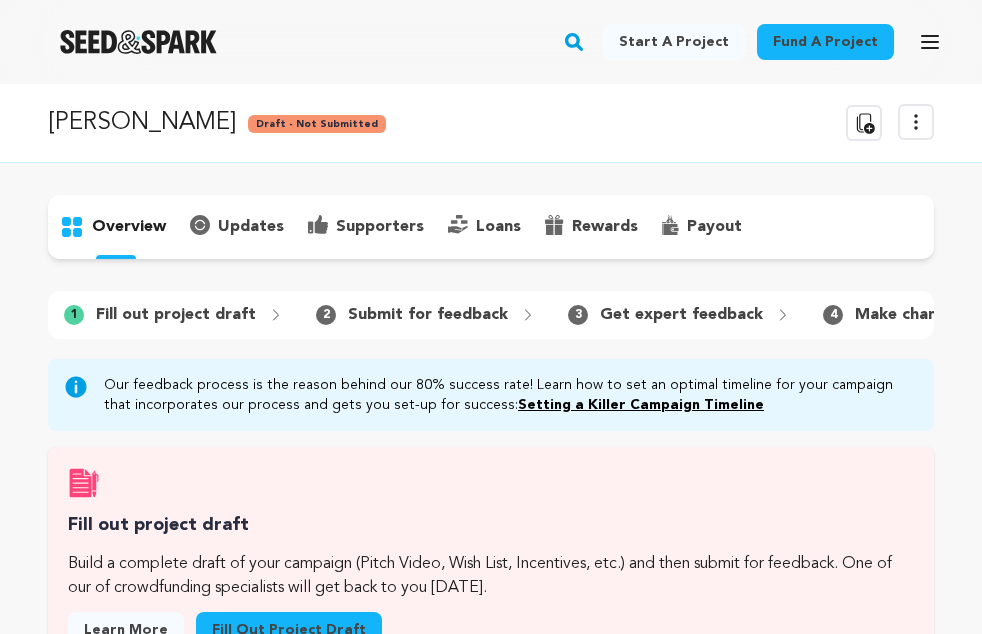 scroll, scrollTop: 0, scrollLeft: 0, axis: both 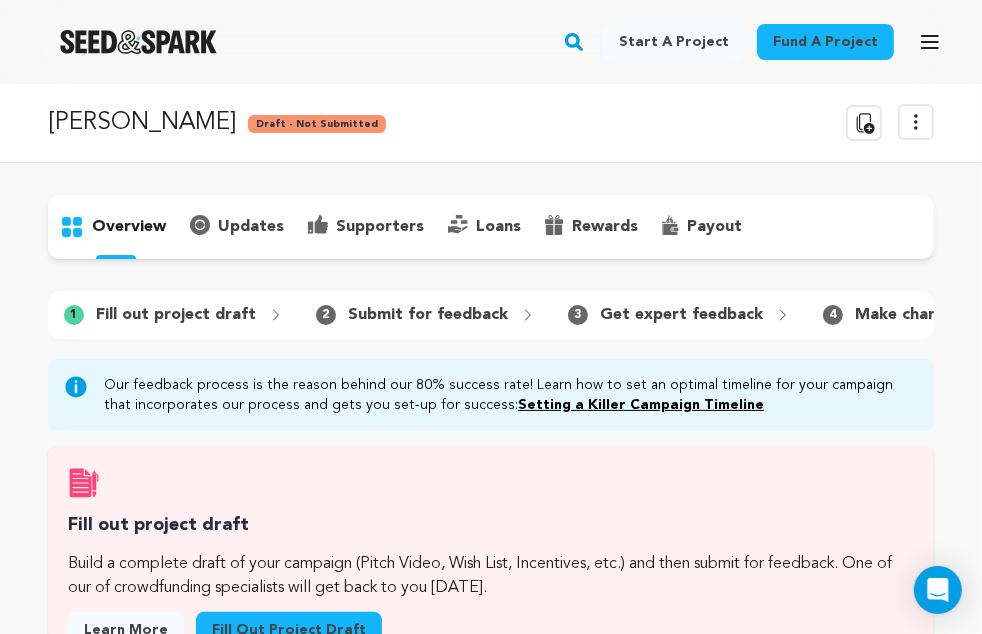 click 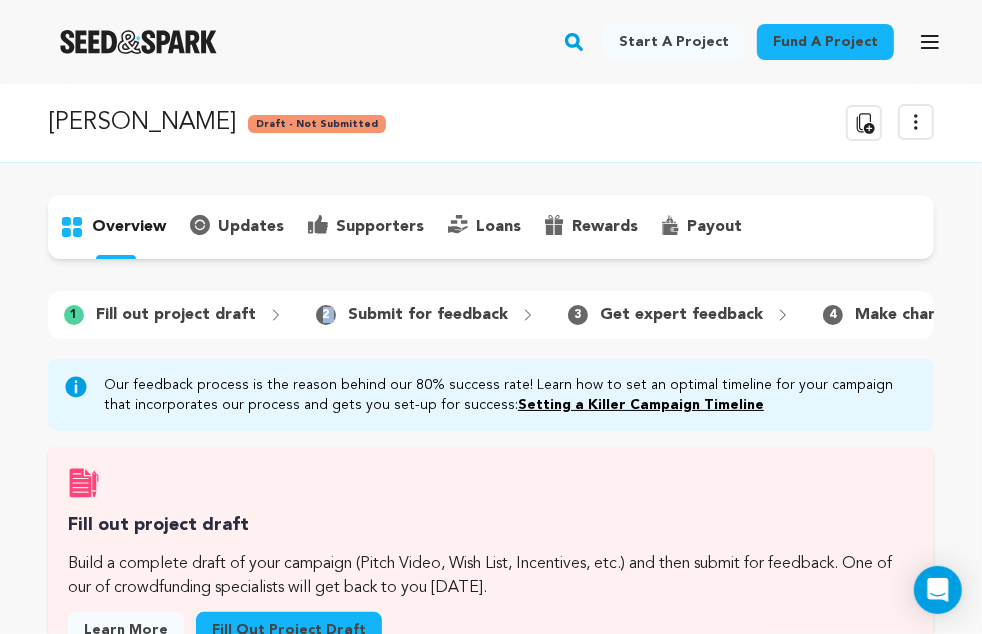click 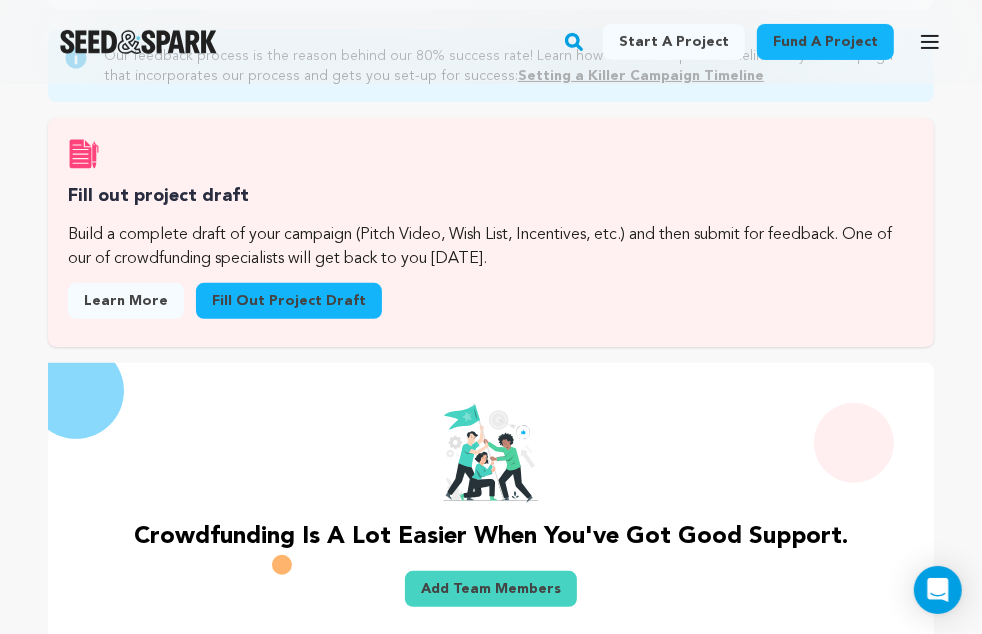 scroll, scrollTop: 337, scrollLeft: 0, axis: vertical 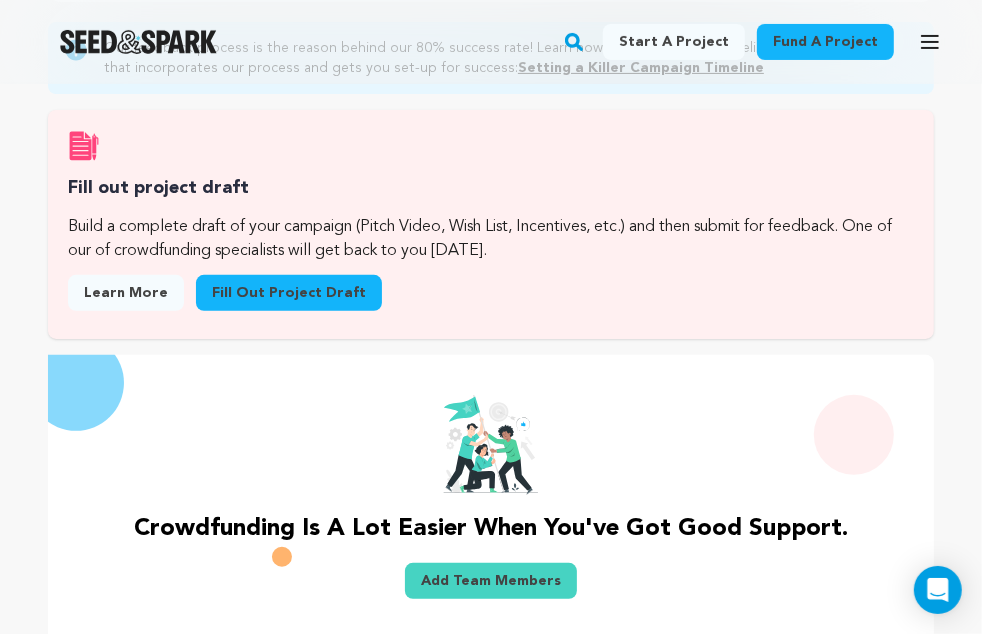 click on "Fill out project draft" at bounding box center [289, 293] 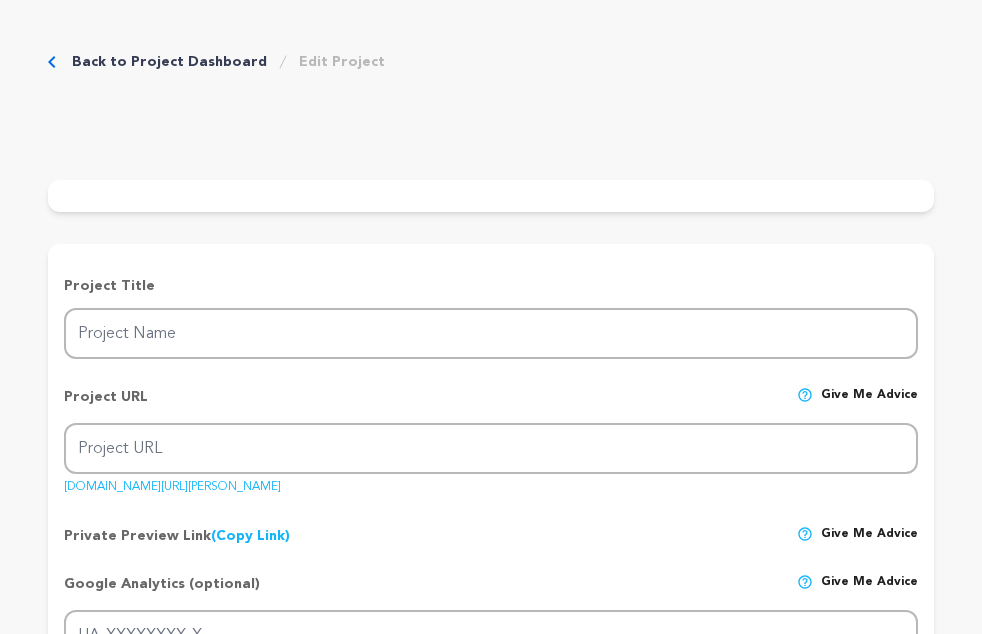 scroll, scrollTop: 0, scrollLeft: 0, axis: both 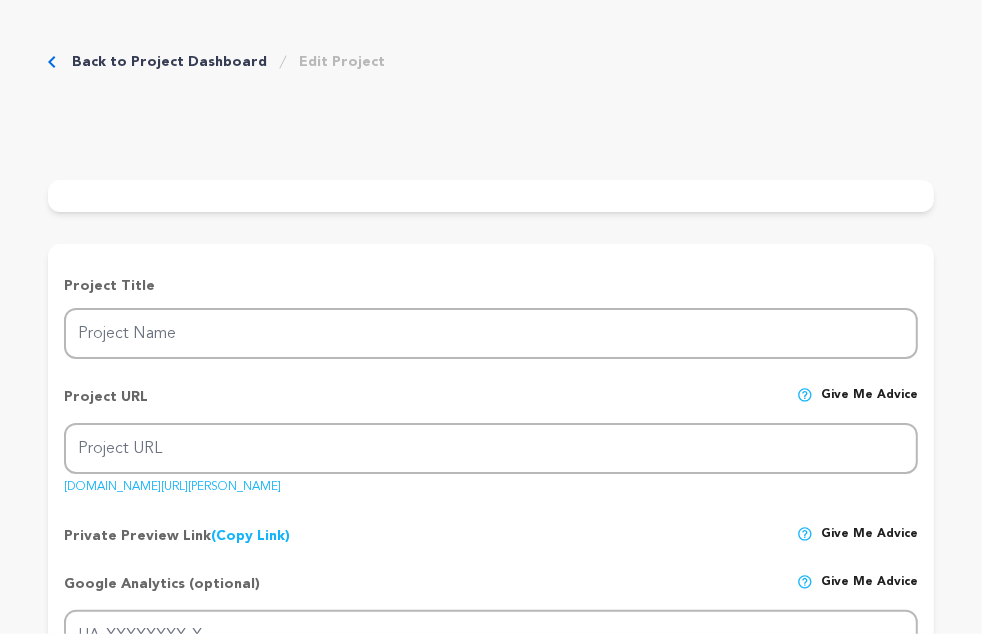 type on "[PERSON_NAME]" 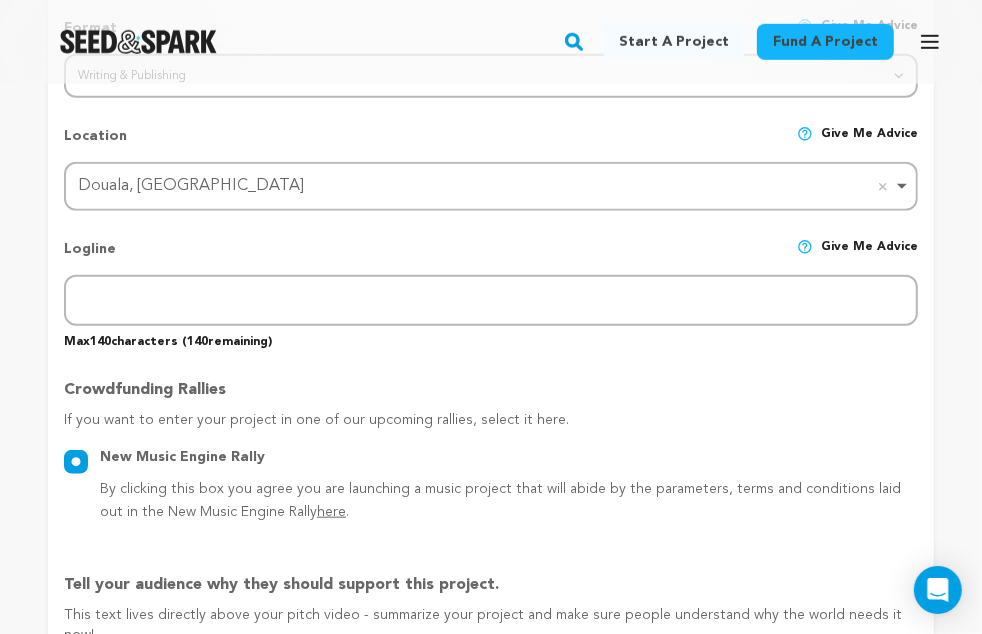 scroll, scrollTop: 901, scrollLeft: 0, axis: vertical 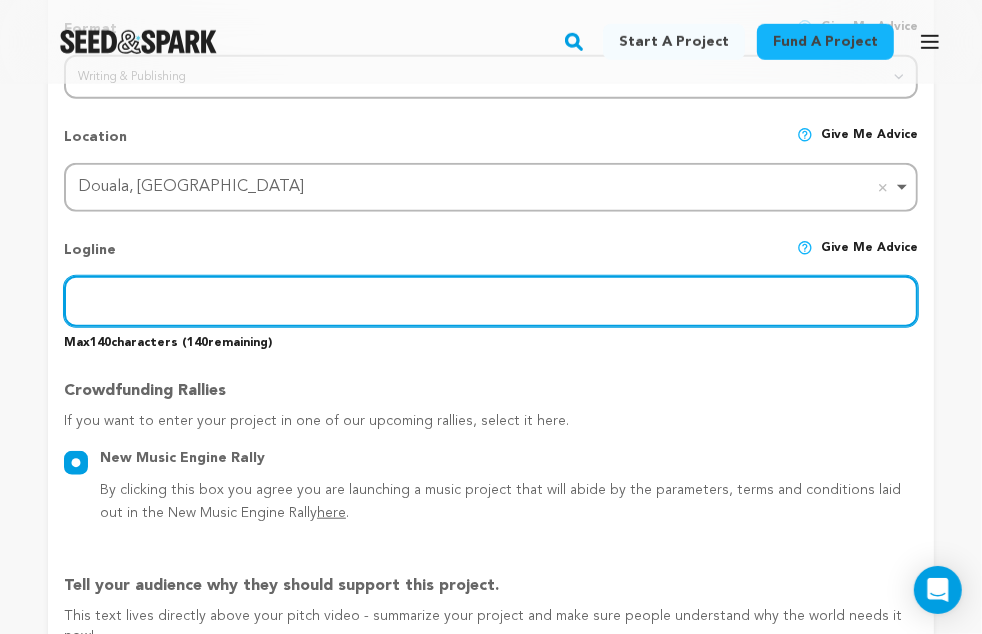 click at bounding box center (491, 301) 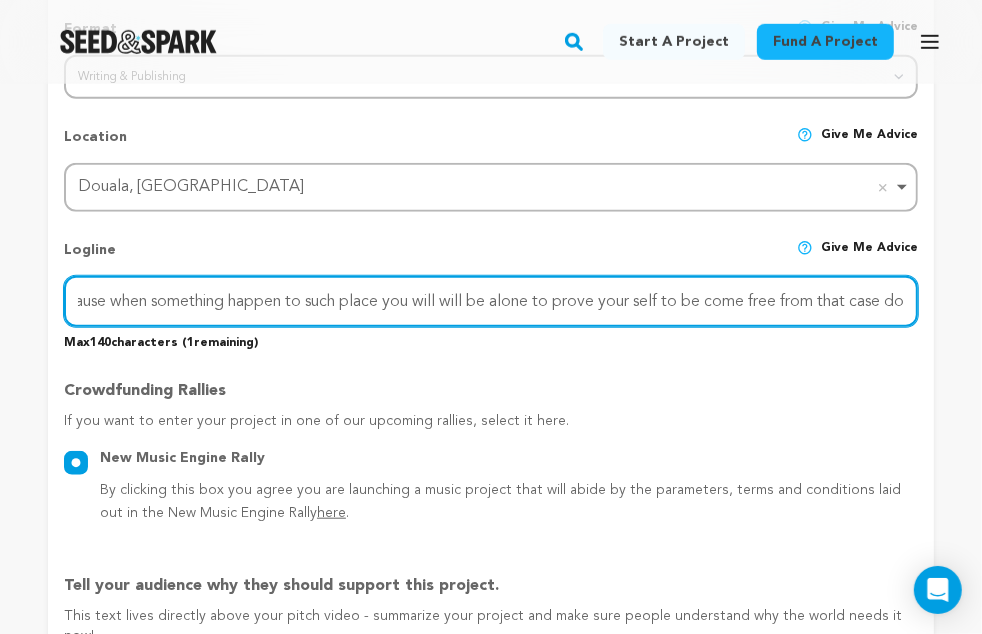 scroll, scrollTop: 0, scrollLeft: 204, axis: horizontal 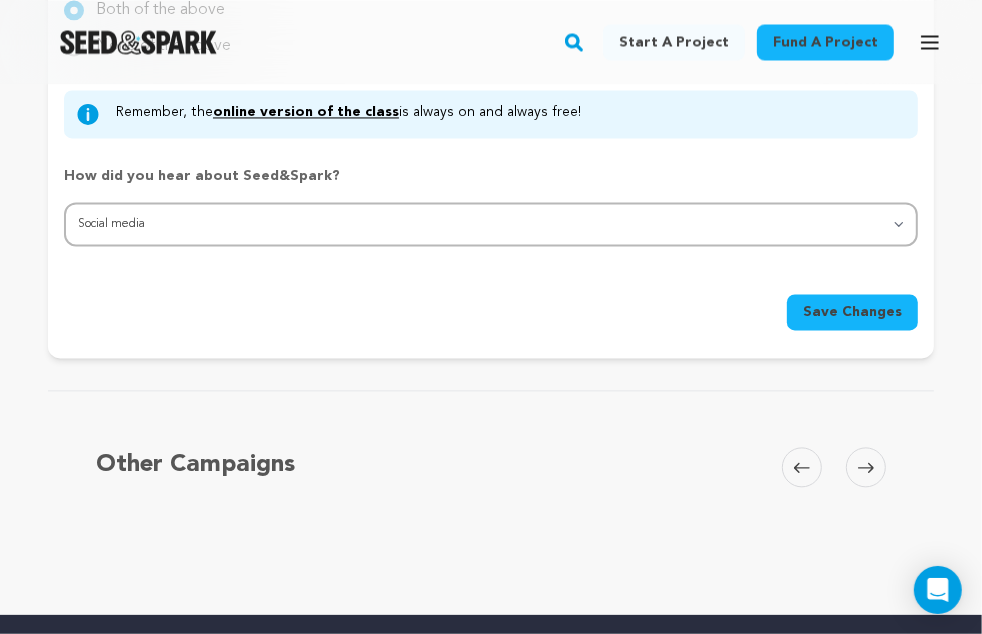 type on "get mind on your own because when something happen to such place you will will be alone to prove your self to be come free from that case do" 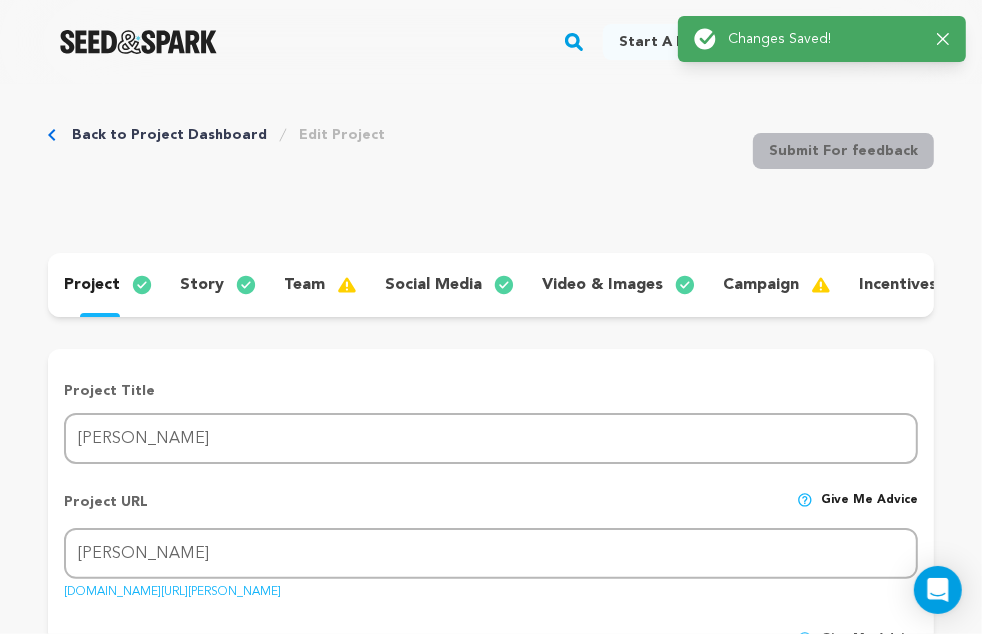 scroll, scrollTop: 0, scrollLeft: 0, axis: both 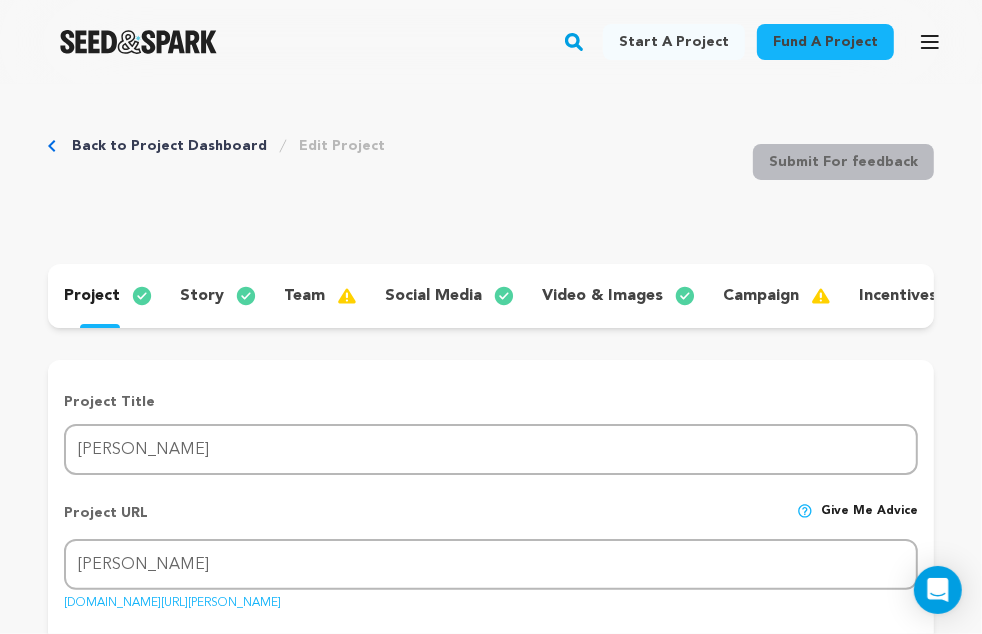 click on "story" at bounding box center (202, 296) 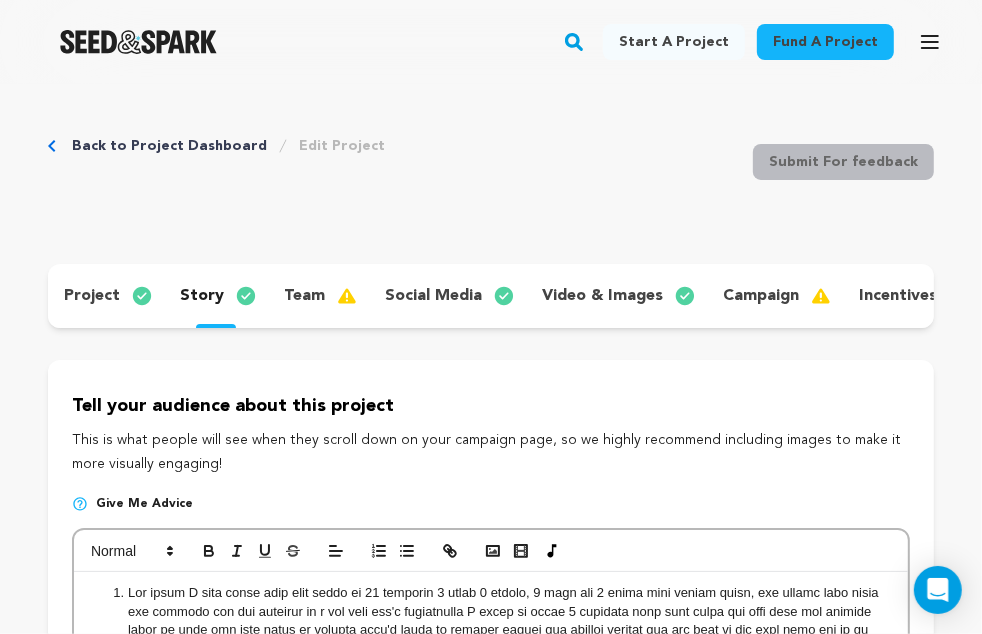 click on "Back to Project Dashboard" at bounding box center (169, 146) 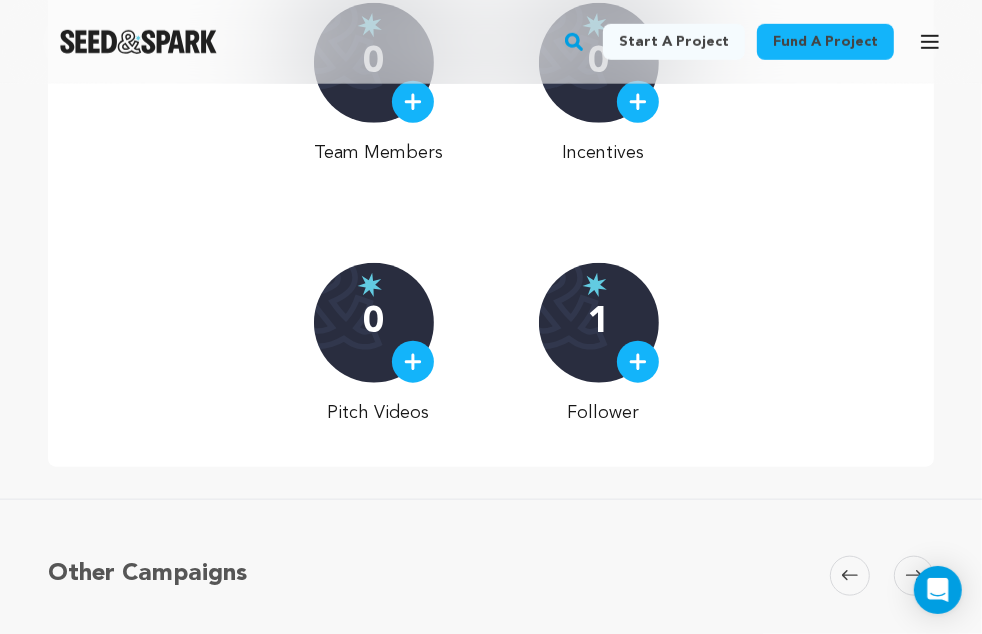 scroll, scrollTop: 1062, scrollLeft: 0, axis: vertical 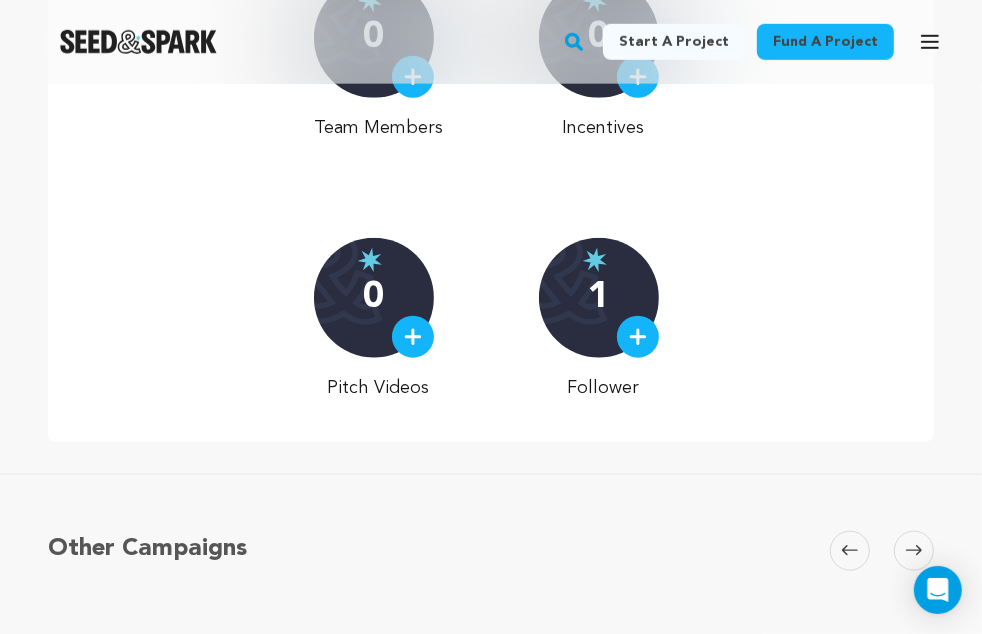 click at bounding box center [413, 337] 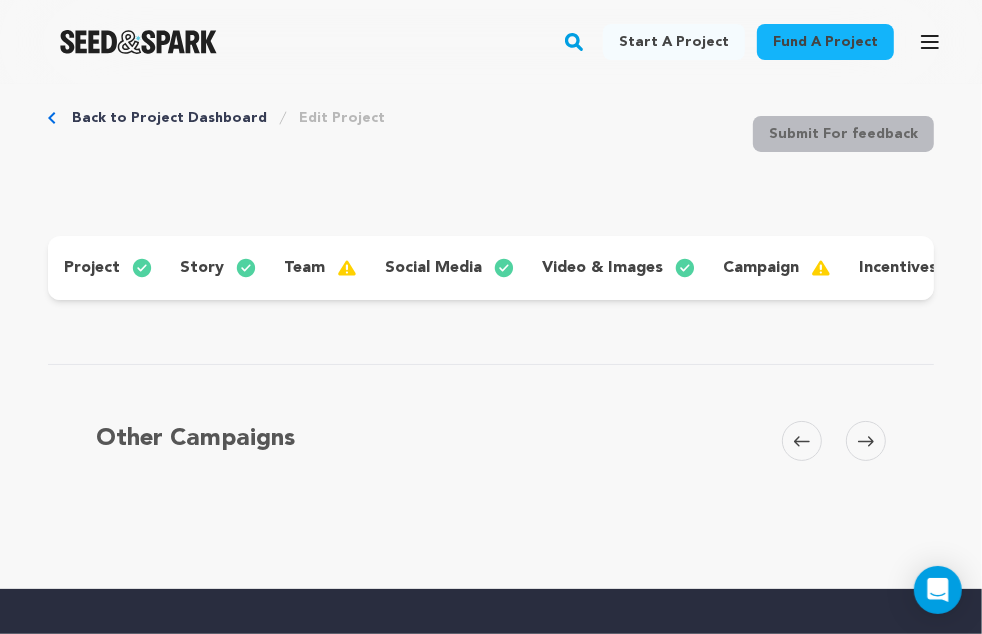 scroll, scrollTop: 0, scrollLeft: 0, axis: both 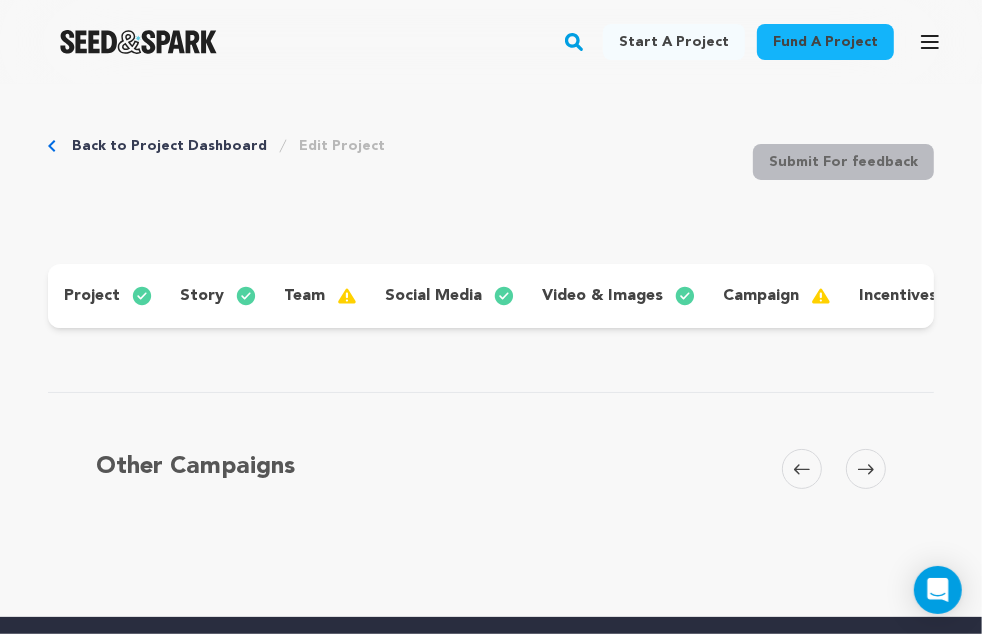 click on "Back to Project Dashboard" at bounding box center [169, 146] 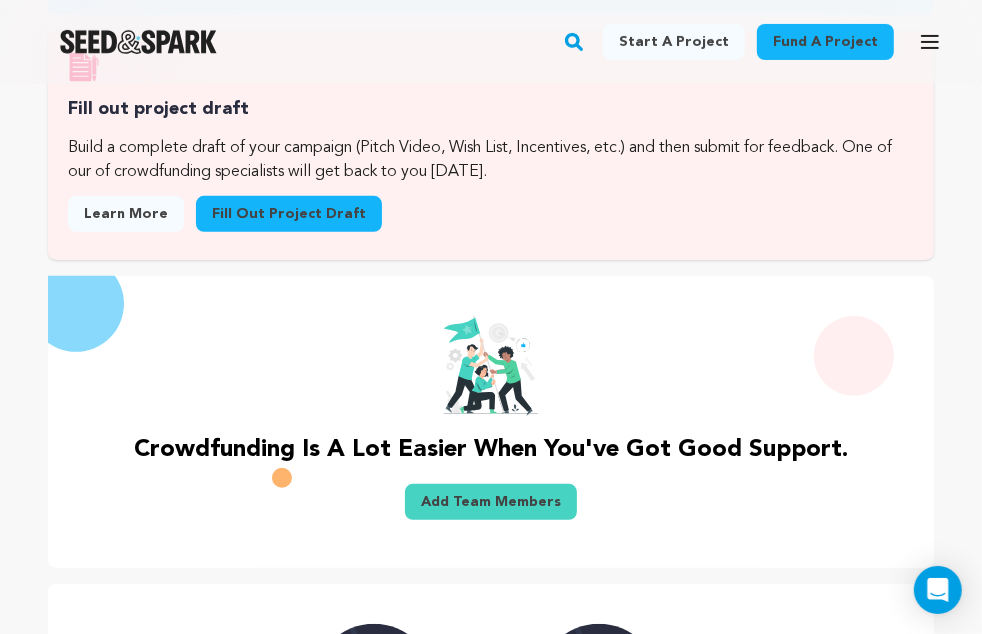 scroll, scrollTop: 415, scrollLeft: 0, axis: vertical 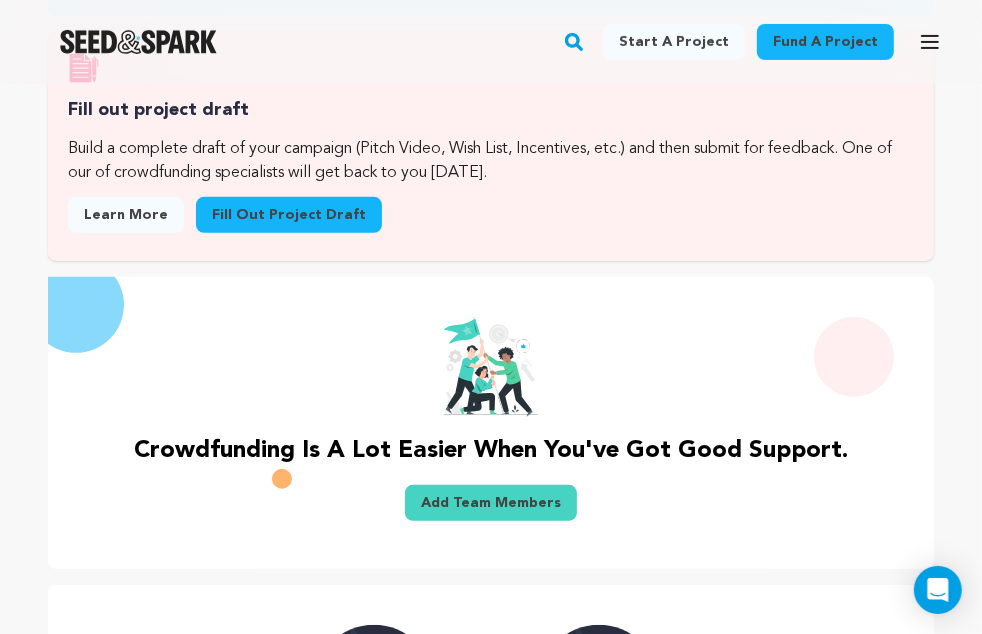 click on "Learn more" at bounding box center (126, 215) 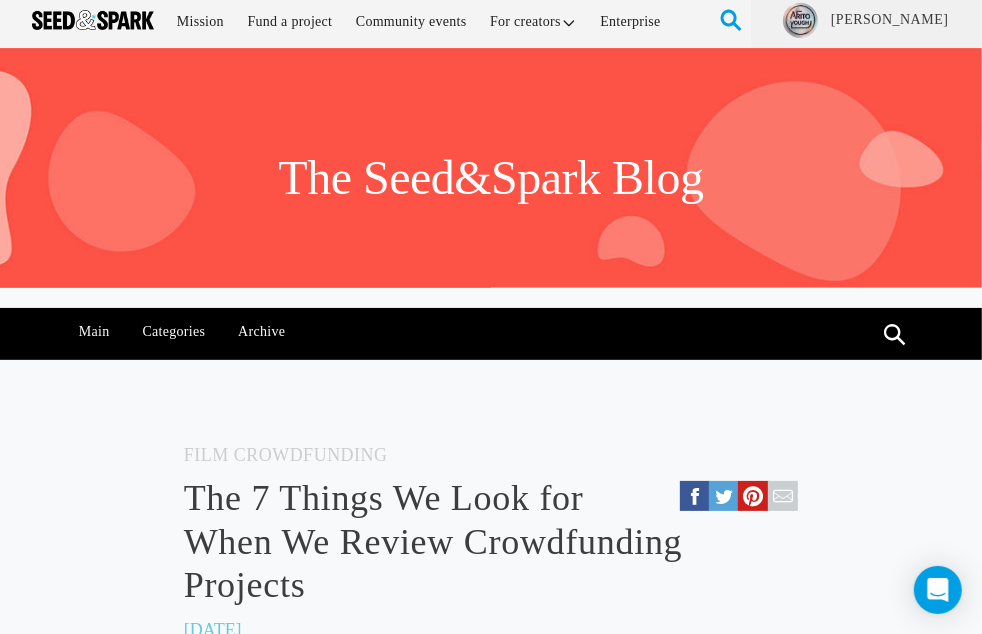 scroll, scrollTop: 0, scrollLeft: 0, axis: both 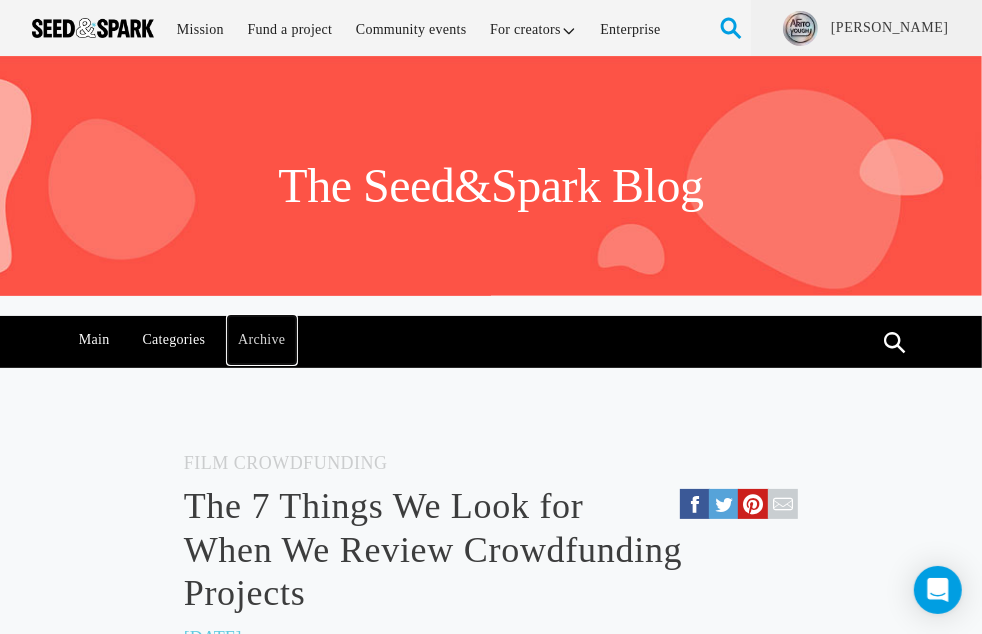 click on "Archive" at bounding box center [262, 340] 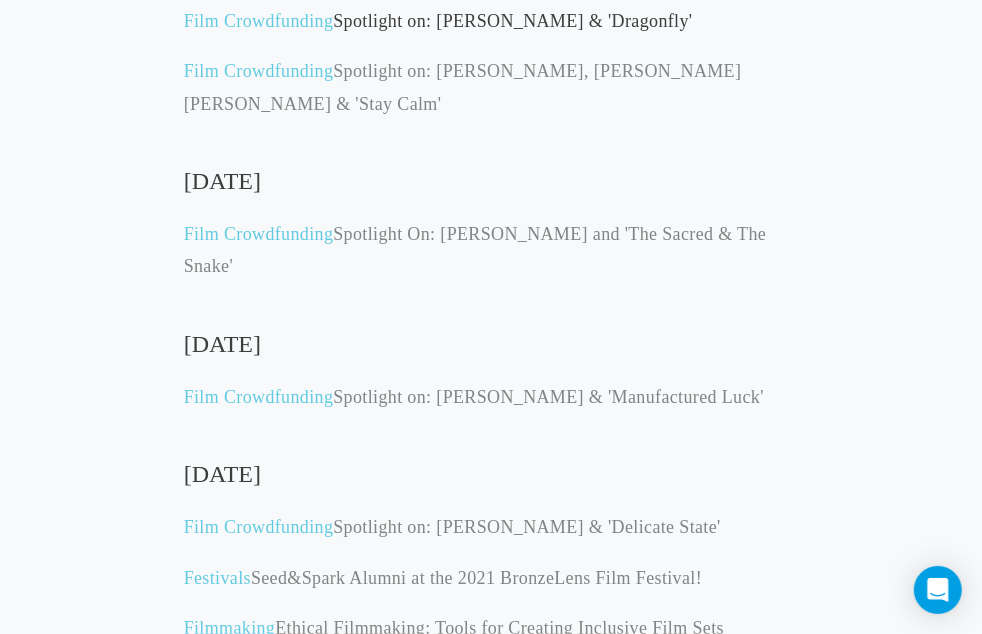scroll, scrollTop: 1972, scrollLeft: 0, axis: vertical 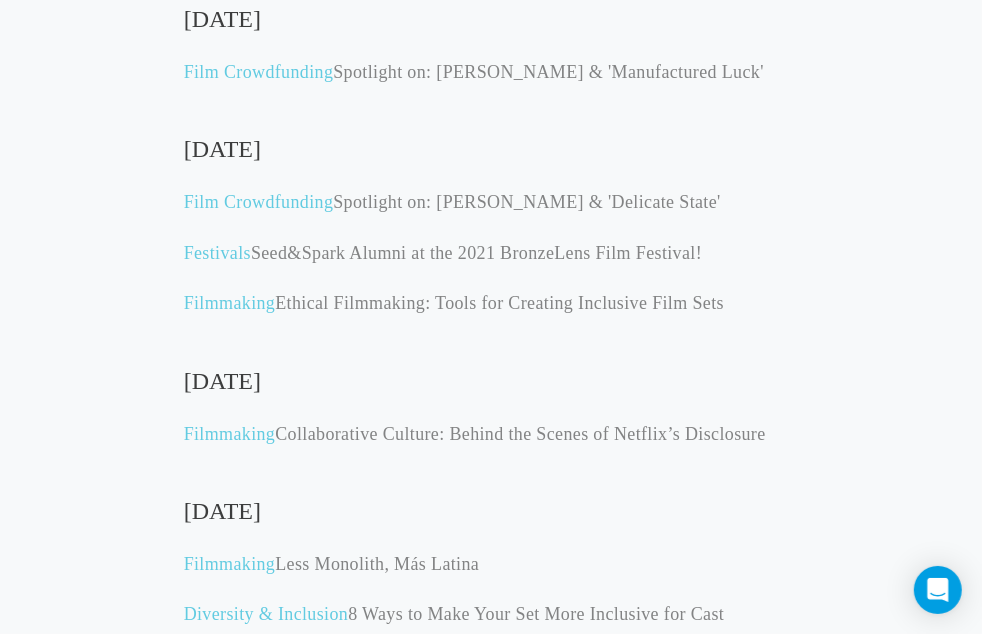 click on "Archive
December 2024
Film Crowdfunding  Our Favorite Pitch Videos of 2024:  The Big List!
April 2024
Education  Education For Every Step Of Your Creative Journey
Film Crowdfunding   15 Tips for Creating Rewarding Crowdfunding Incentives
May 2023
Film Crowdfunding  Crowdfunding Champs: A Song For Imogene
September 2022
Distribution  Crowdfunding 101: Successfully (Fun)d Your Projects and Your Dreams
July 2022
Distribution  Best Incentives of Q2 2018
June 2022
Film Crowdfunding  Crowdfunding Champs: Inside The Beauty Bubble
Film Crowdfunding  Spotlight on: Drew Brown, Keagan Anfuso & 'The Grey Area'
March 2022
Film Crowdfunding  Crowdfunding Champs:  Submittan
February 2022
Film Crowdfunding  Spotlight on: Christopher Everett & 'Wilmington on Fire'
January 2022
Film Crowdfunding  Crowdfunding Champs: Justin 'J' Rhodes & 'It's a Wonderful Plight'
Film Crowdfunding  Spotlight on: Marty Lang & 'Stay With Me'" at bounding box center [491, 13486] 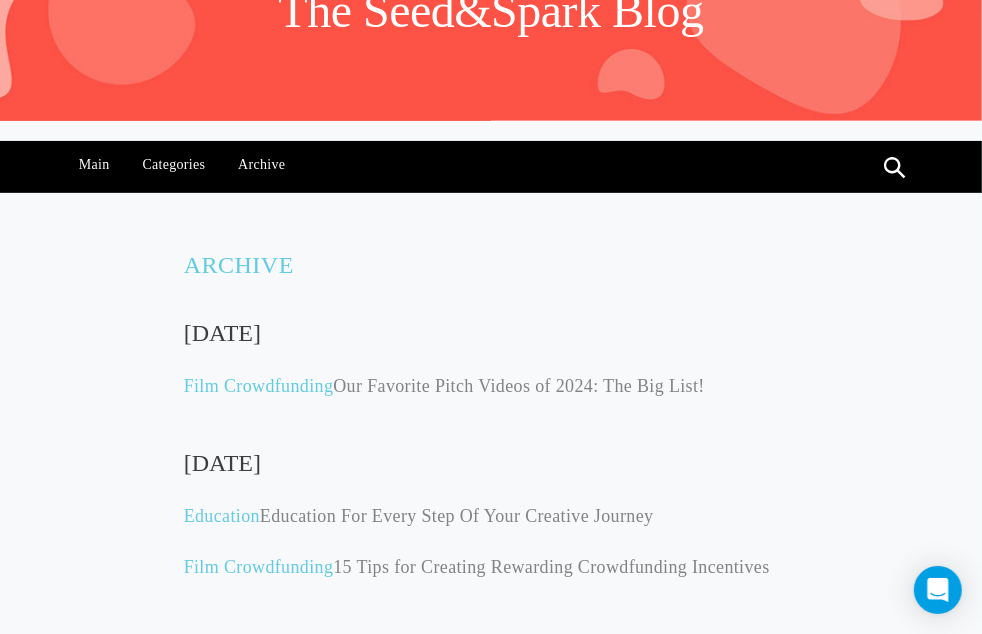 scroll, scrollTop: 0, scrollLeft: 0, axis: both 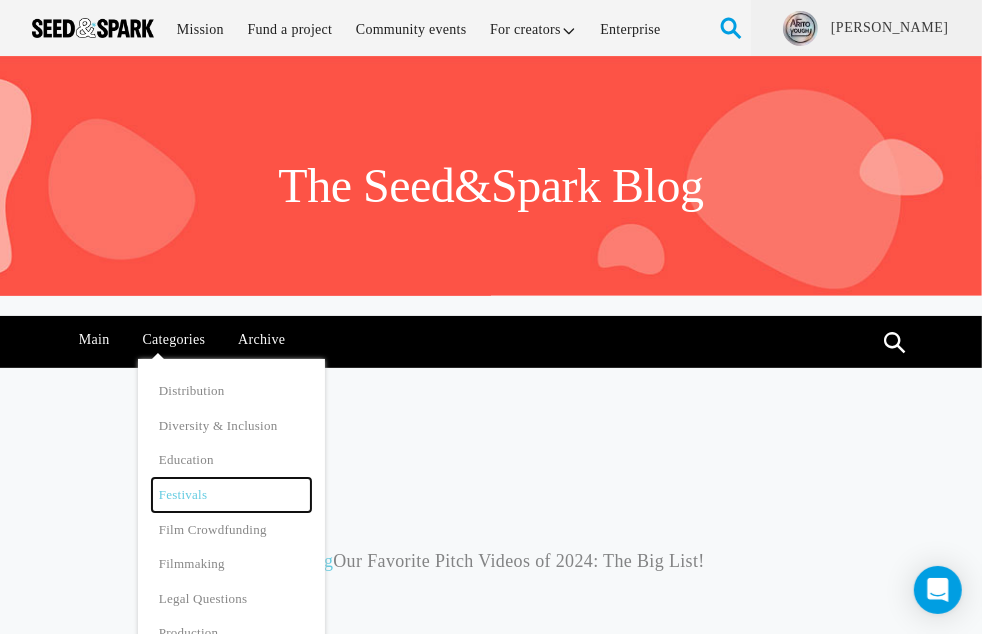 click on "Festivals" at bounding box center [231, 495] 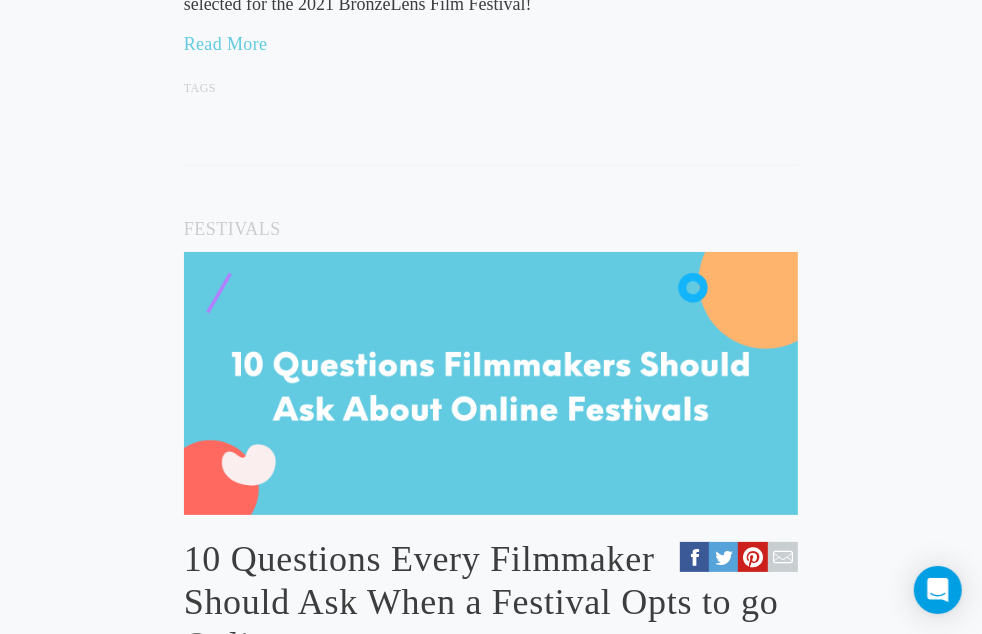 scroll, scrollTop: 0, scrollLeft: 0, axis: both 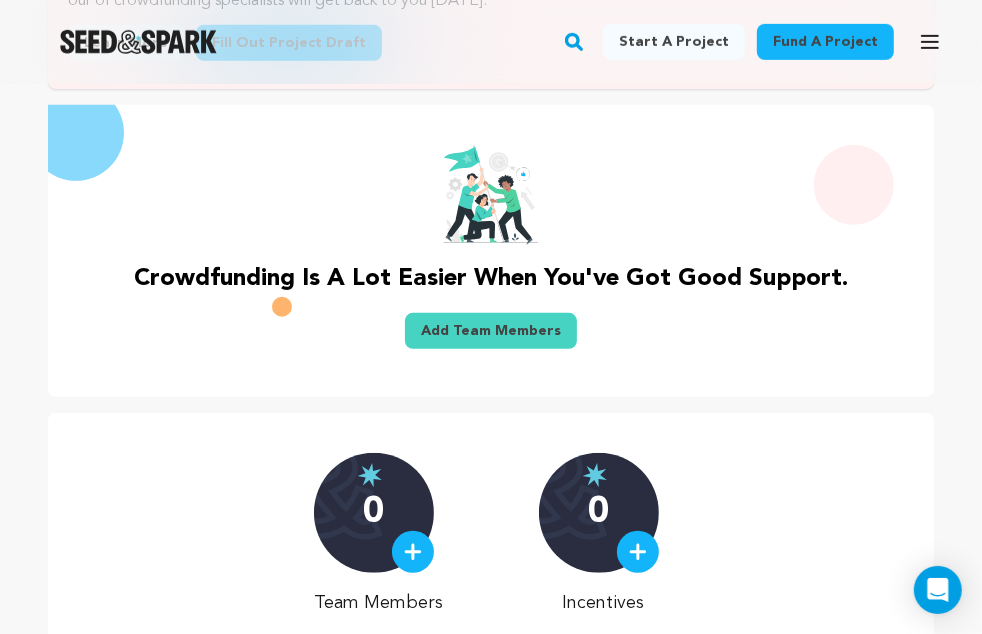 click on "Add Team Members" at bounding box center [491, 331] 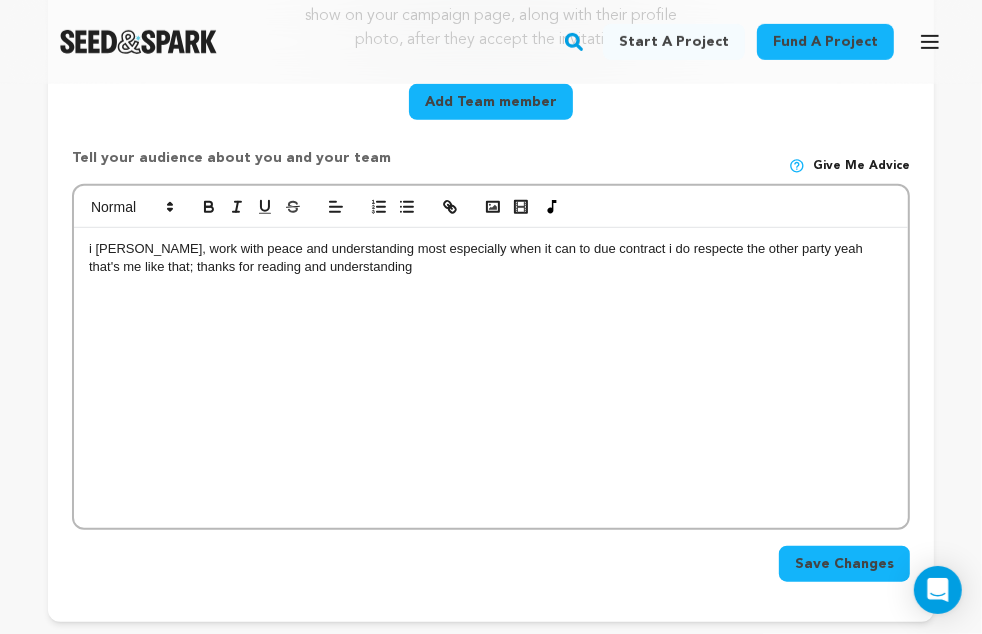 scroll, scrollTop: 700, scrollLeft: 0, axis: vertical 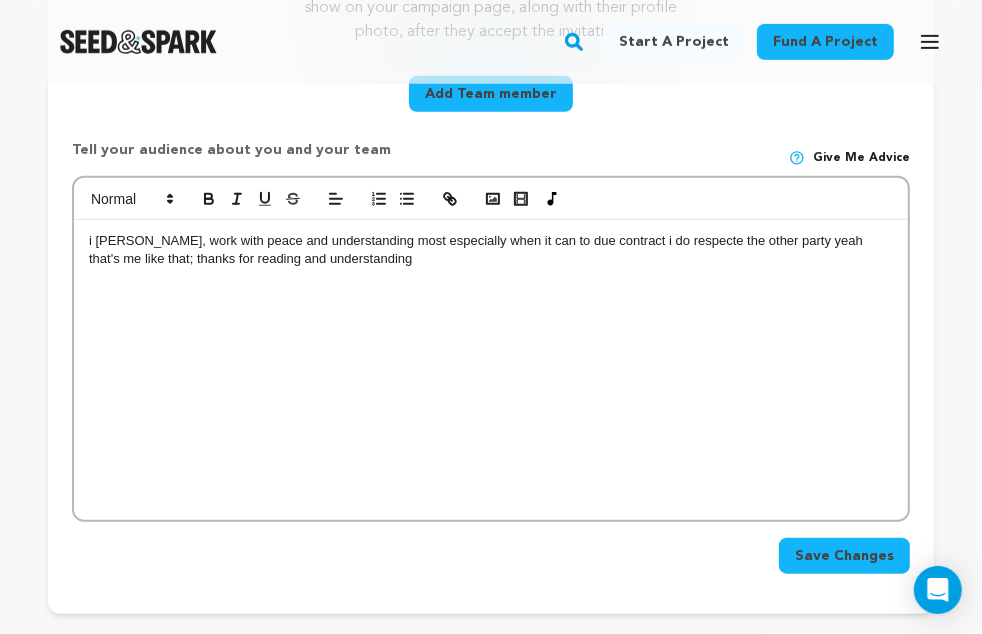 click on "Add Team member" at bounding box center [491, 94] 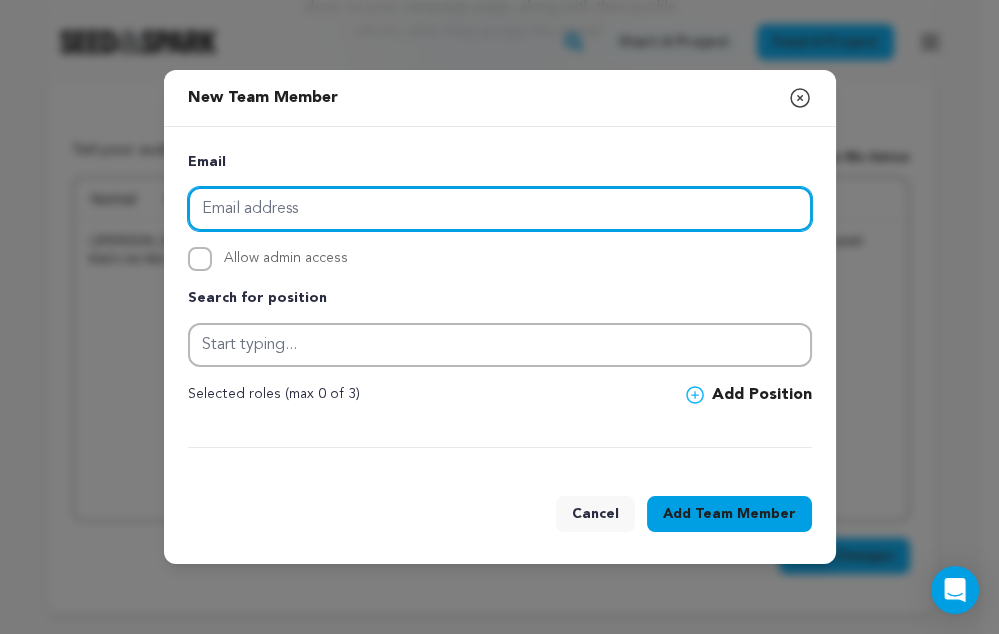 click at bounding box center (500, 209) 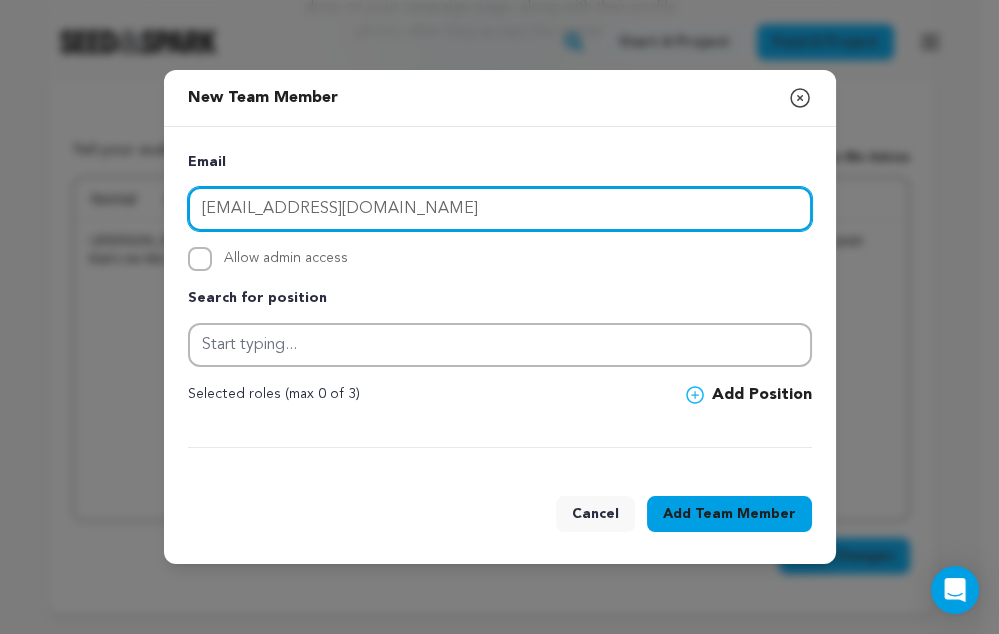 type on "[EMAIL_ADDRESS][DOMAIN_NAME]" 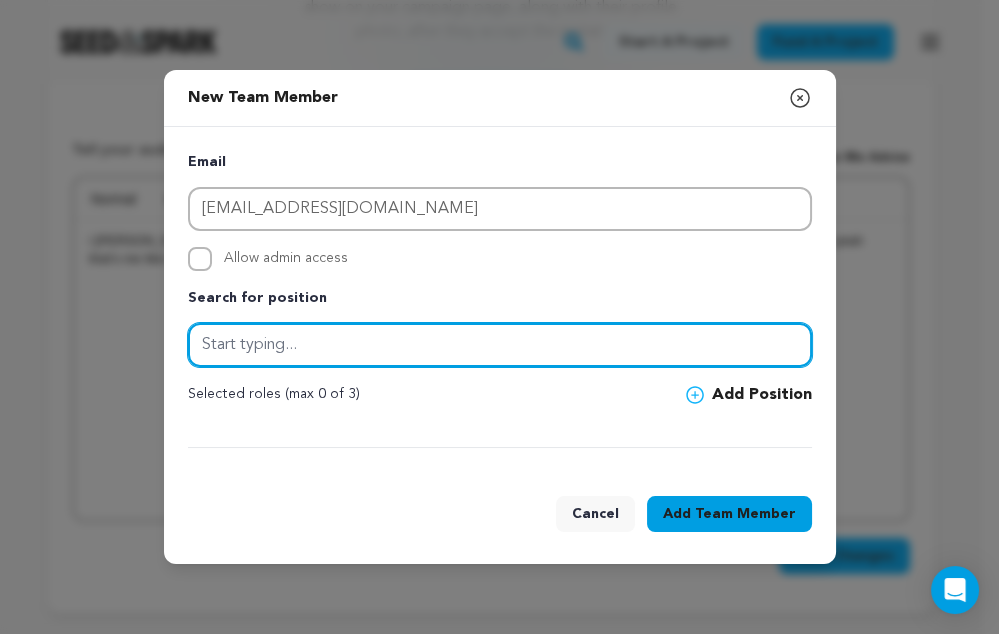 click at bounding box center (500, 345) 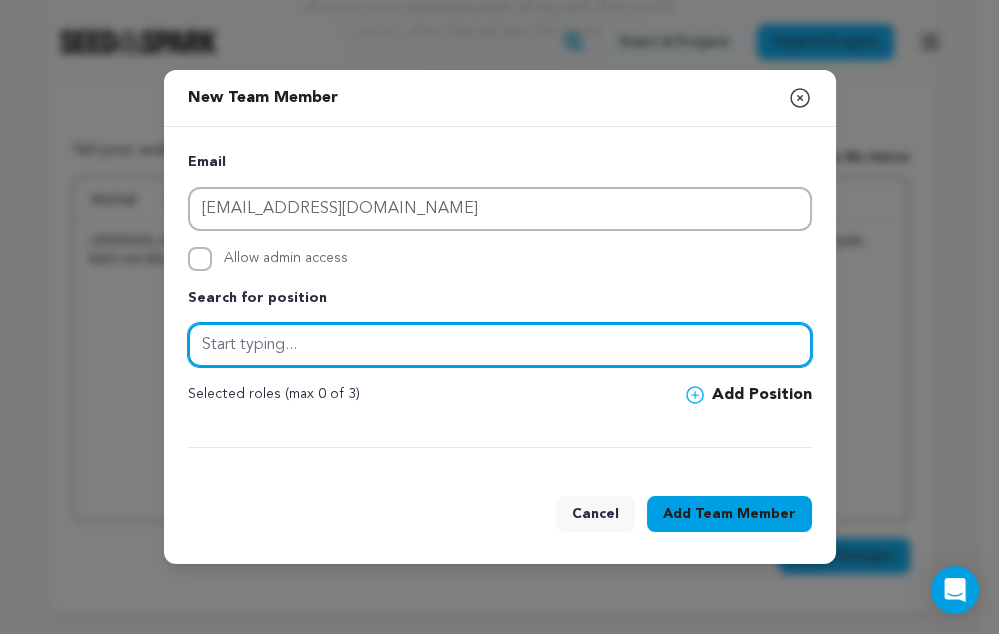 type on "d" 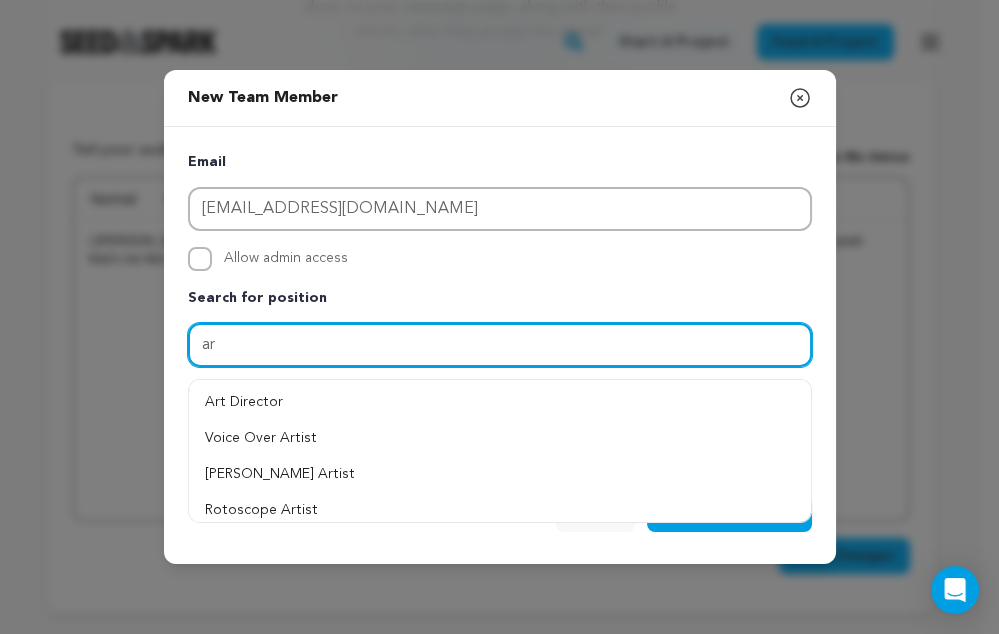 type on "a" 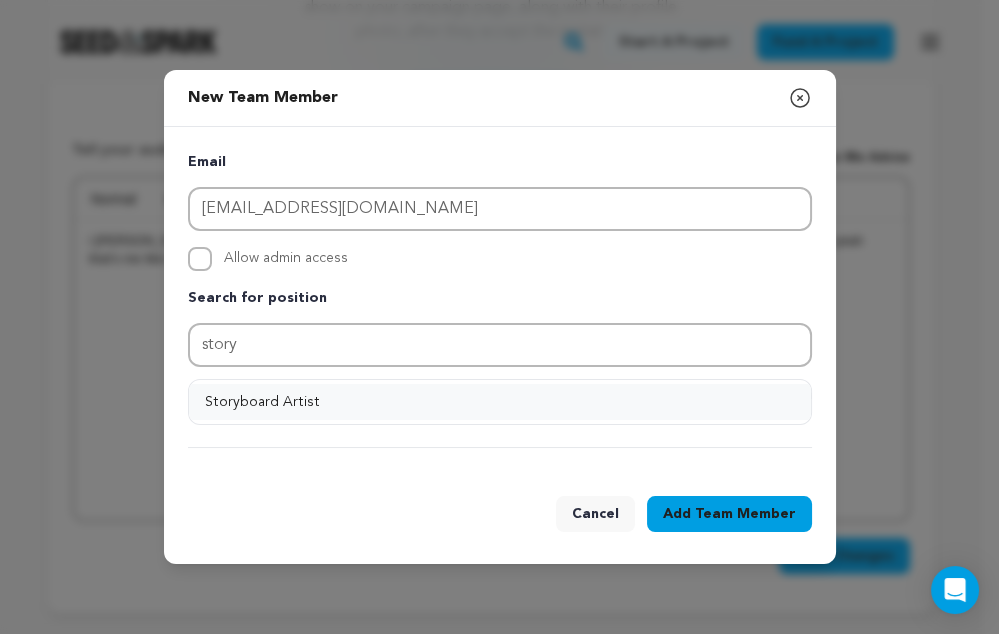 click on "Storyboard Artist" at bounding box center [500, 402] 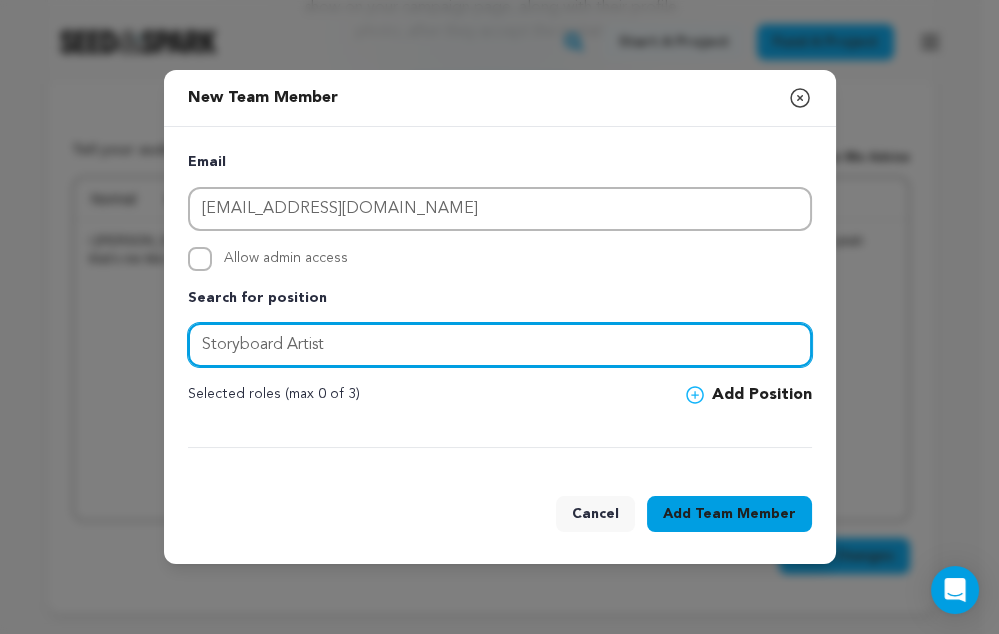 click on "Storyboard Artist" at bounding box center [500, 345] 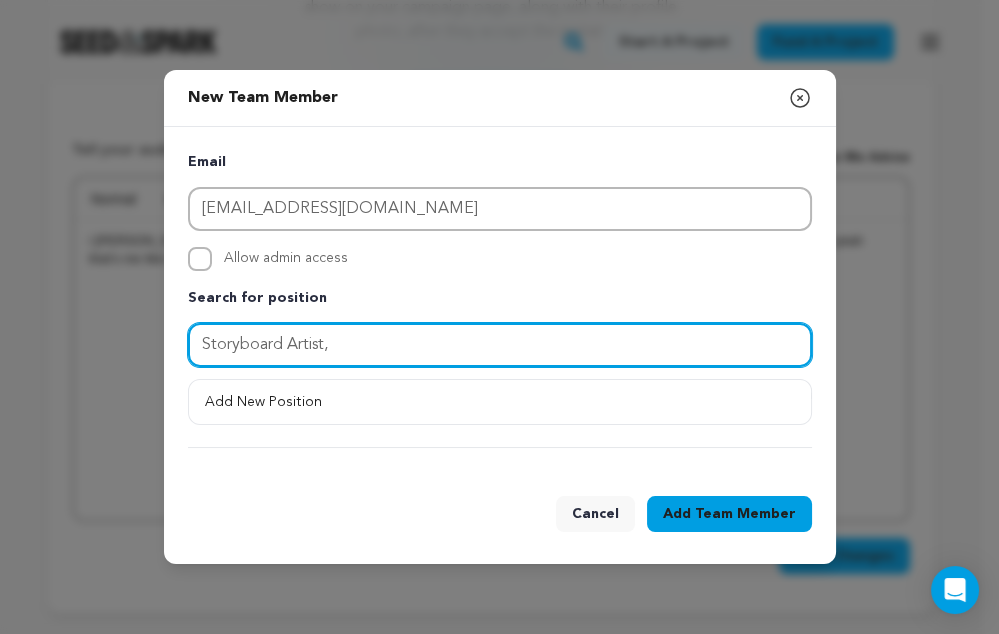 type on "Storyboard Artist" 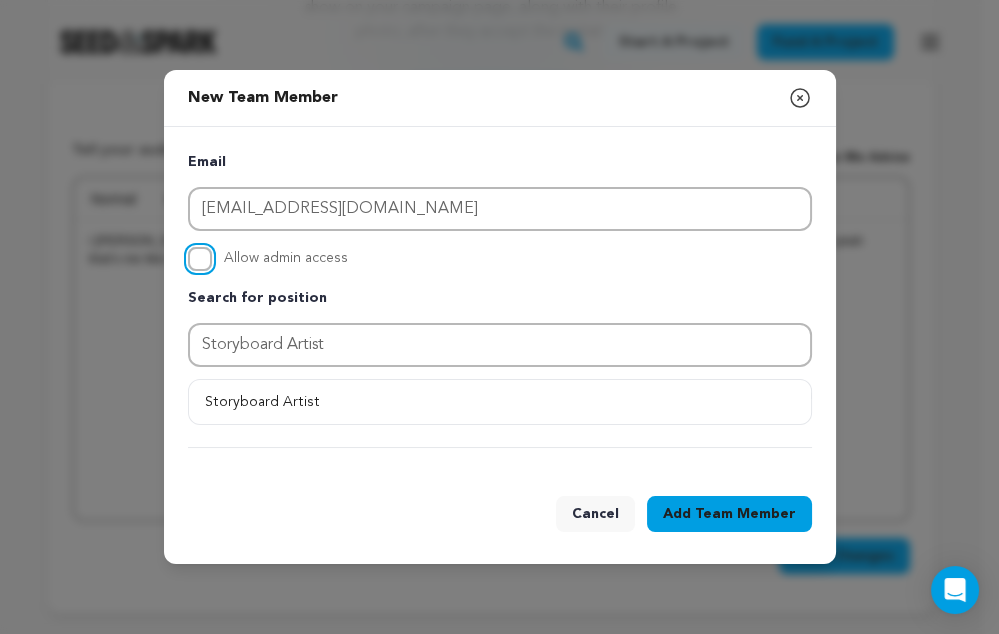click on "Allow admin access" at bounding box center (200, 259) 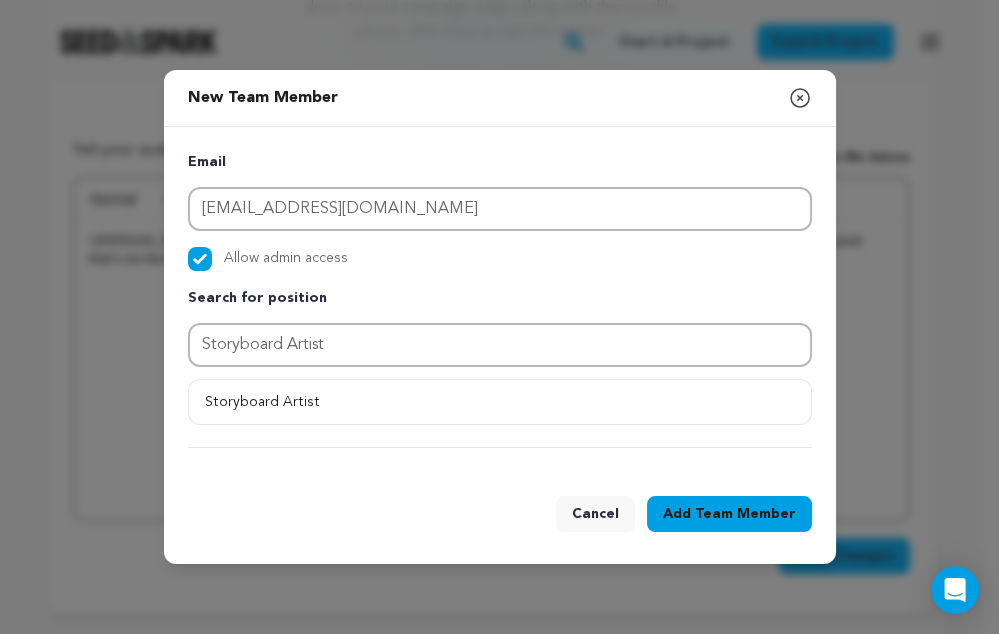 click on "Team Member" at bounding box center (745, 514) 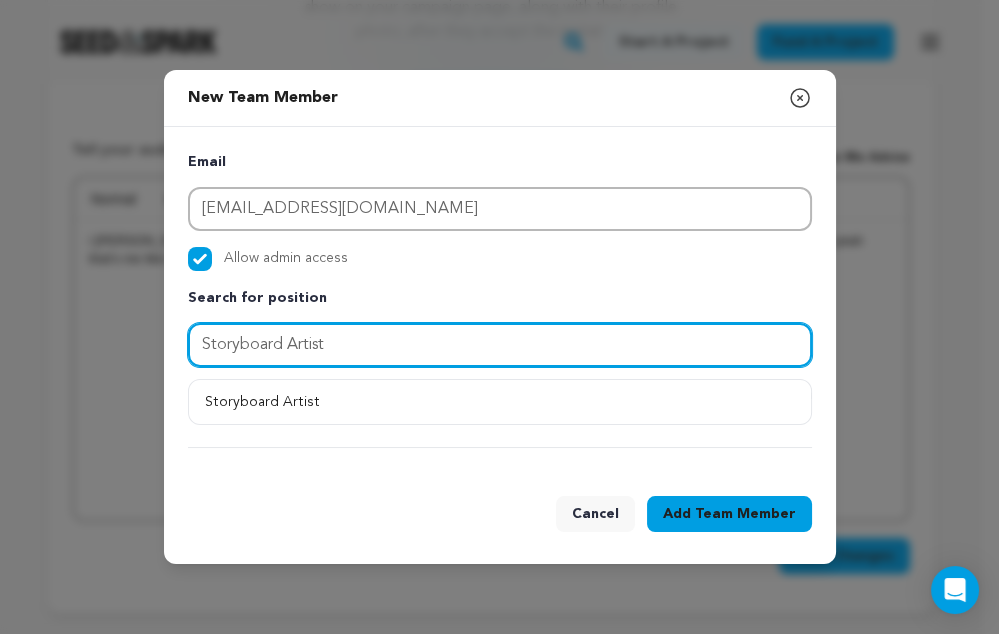 click on "Storyboard Artist" at bounding box center (500, 345) 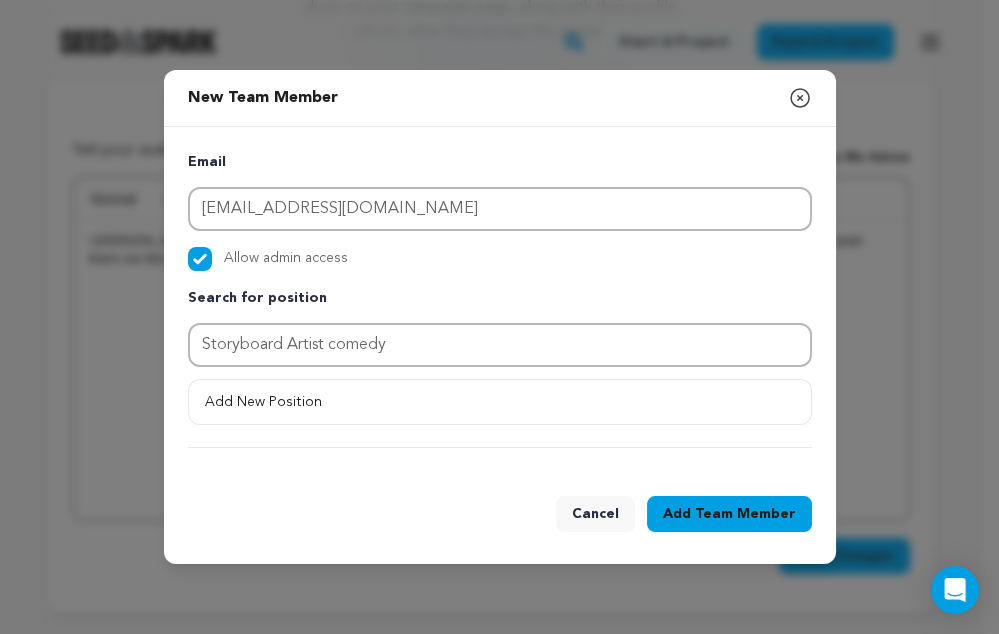 click on "Add  Team Member" at bounding box center [729, 514] 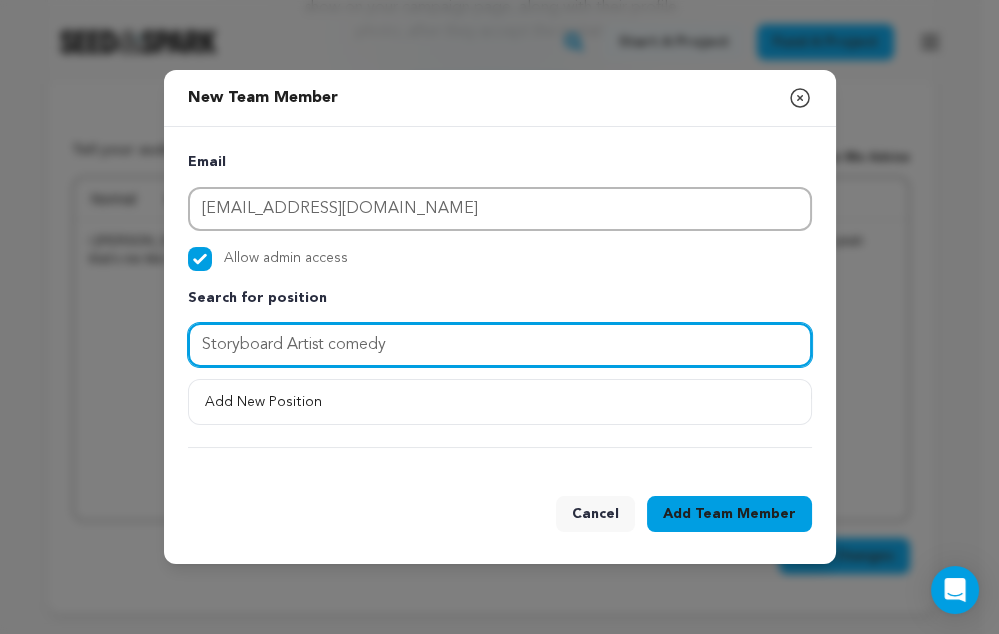 click on "Storyboard Artist comedy" at bounding box center (500, 345) 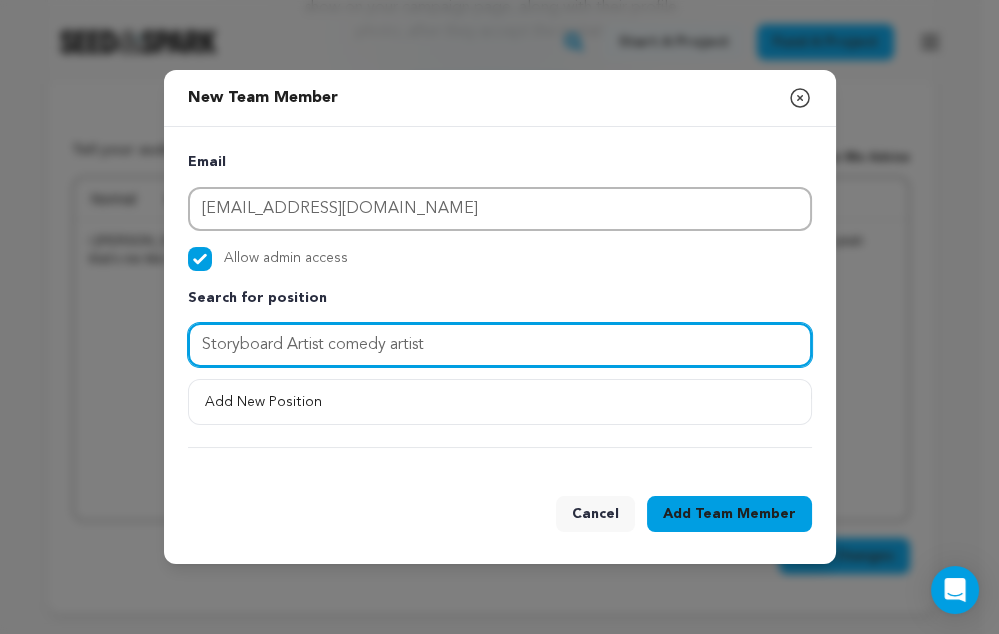 type on "Storyboard Artist comedy artist" 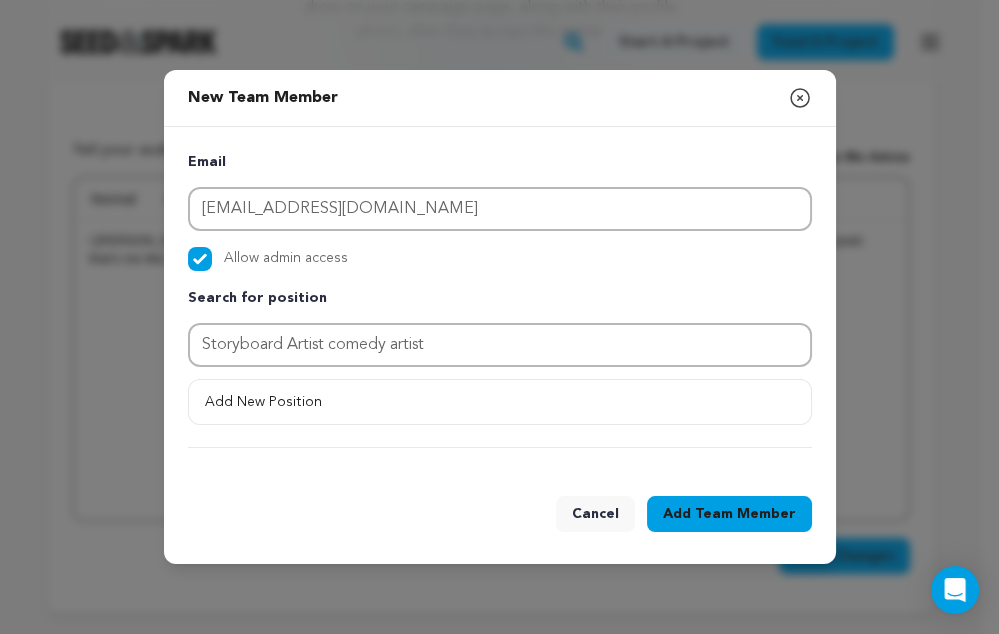 click on "Team Member" at bounding box center [745, 514] 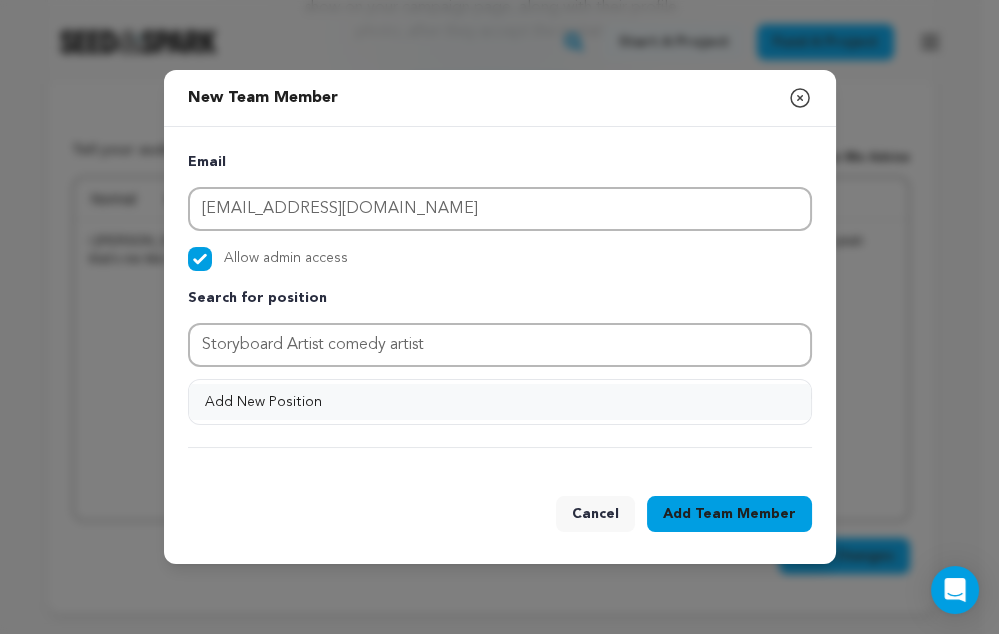 click on "Add New Position" at bounding box center (500, 402) 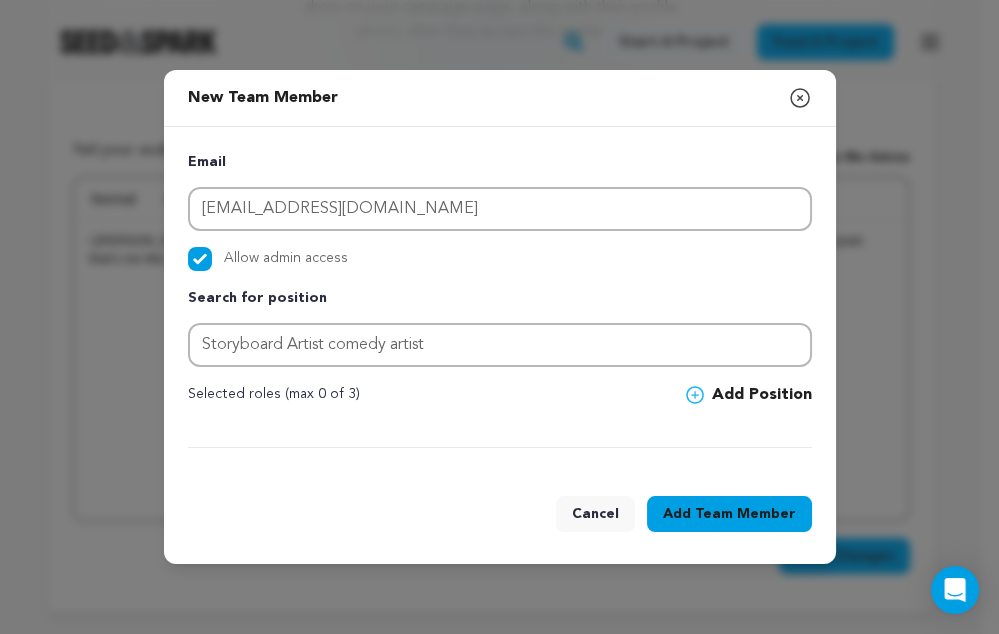 click 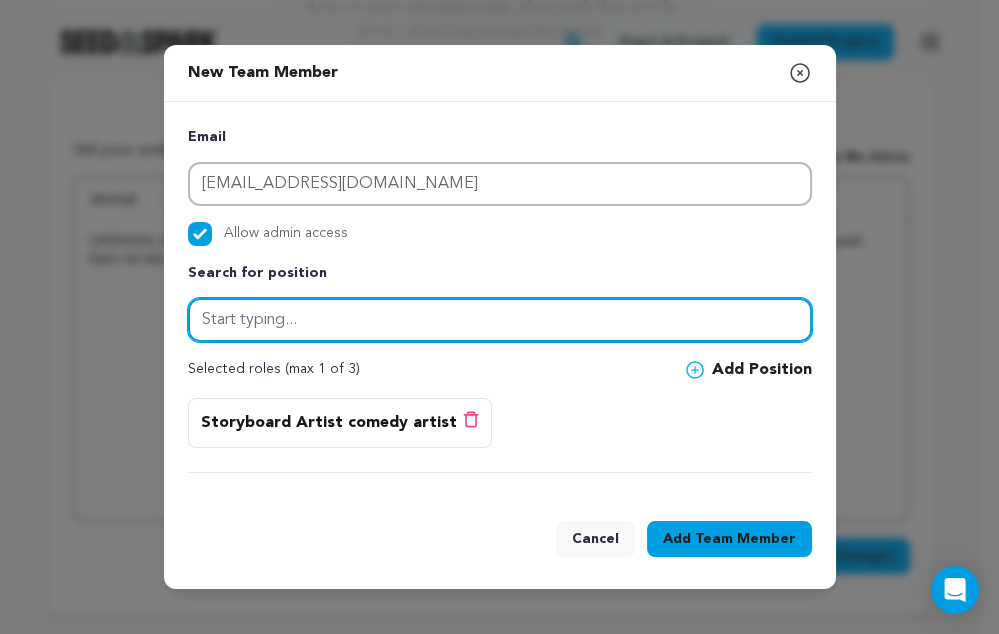 click at bounding box center (500, 320) 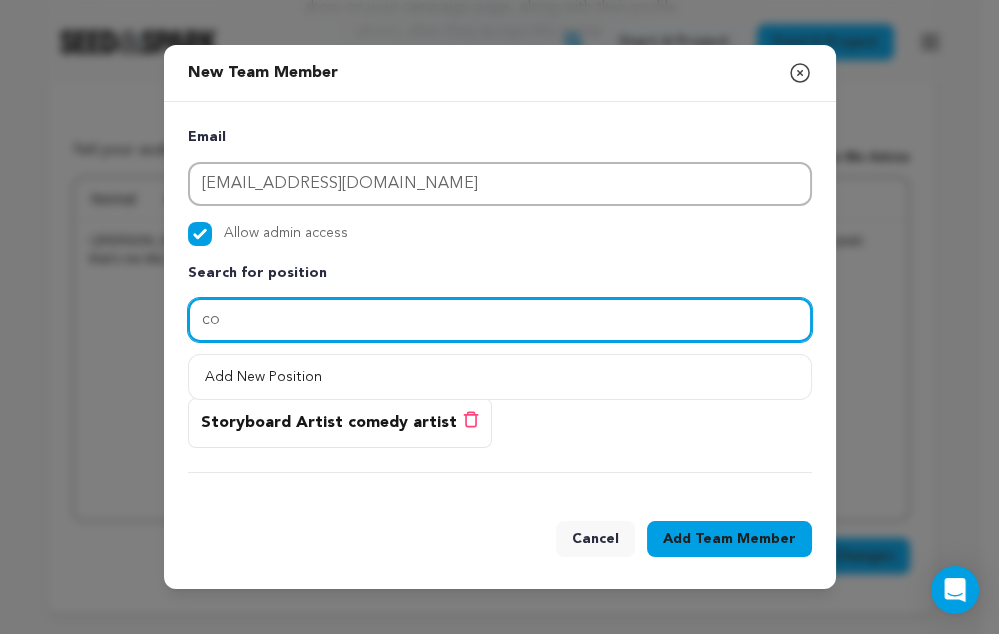 type on "c" 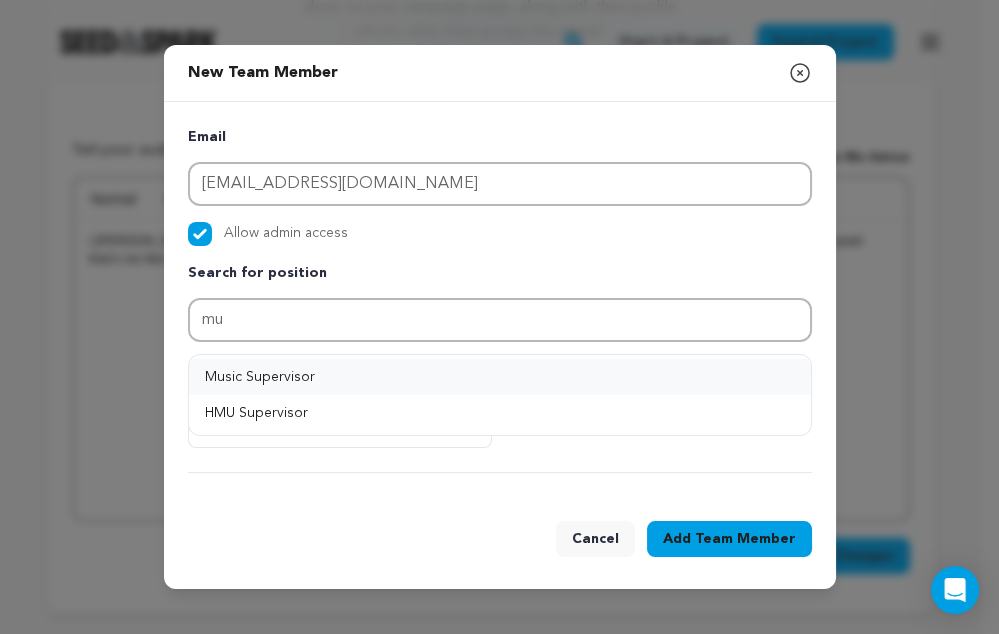 click on "Music Supervisor" at bounding box center [500, 377] 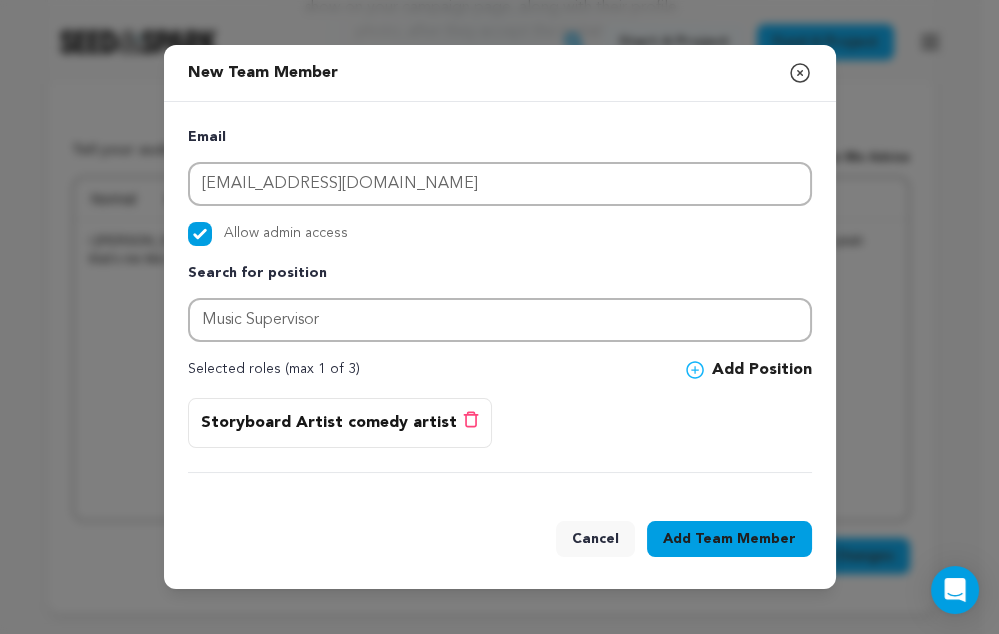 click on "Team Member" at bounding box center (745, 539) 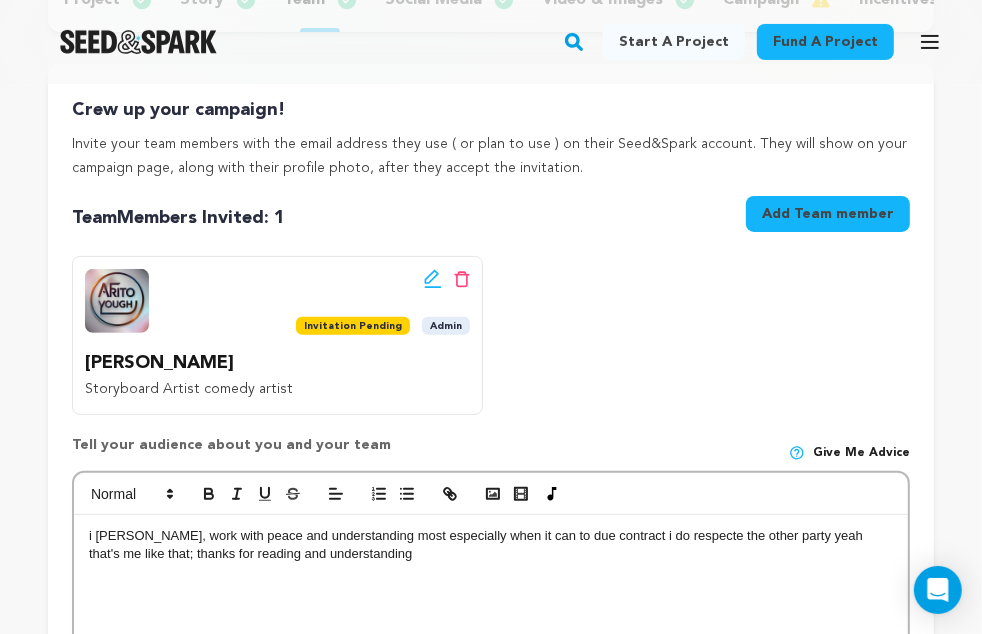 scroll, scrollTop: 293, scrollLeft: 0, axis: vertical 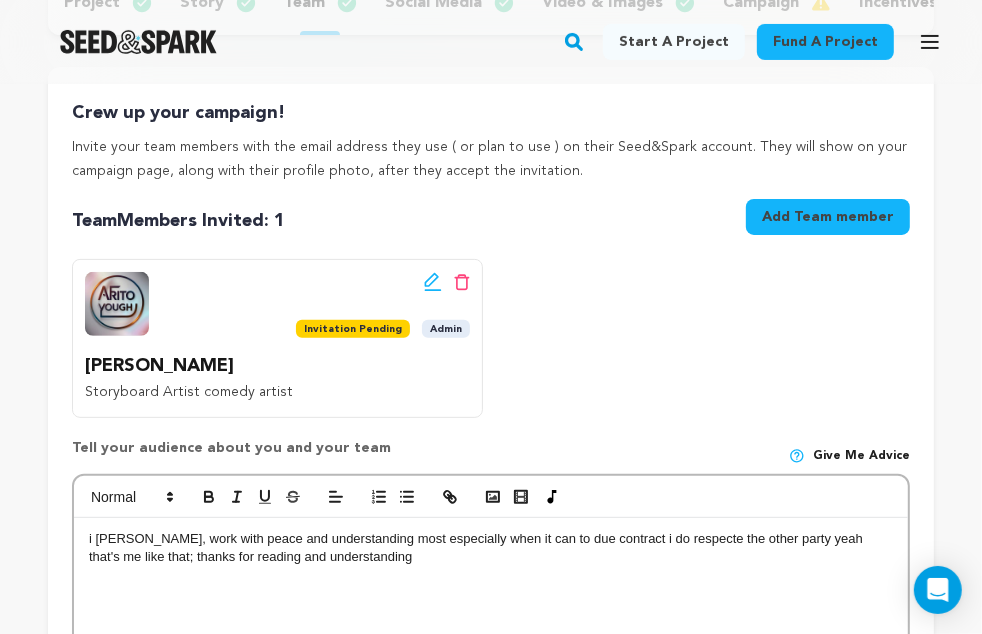 click 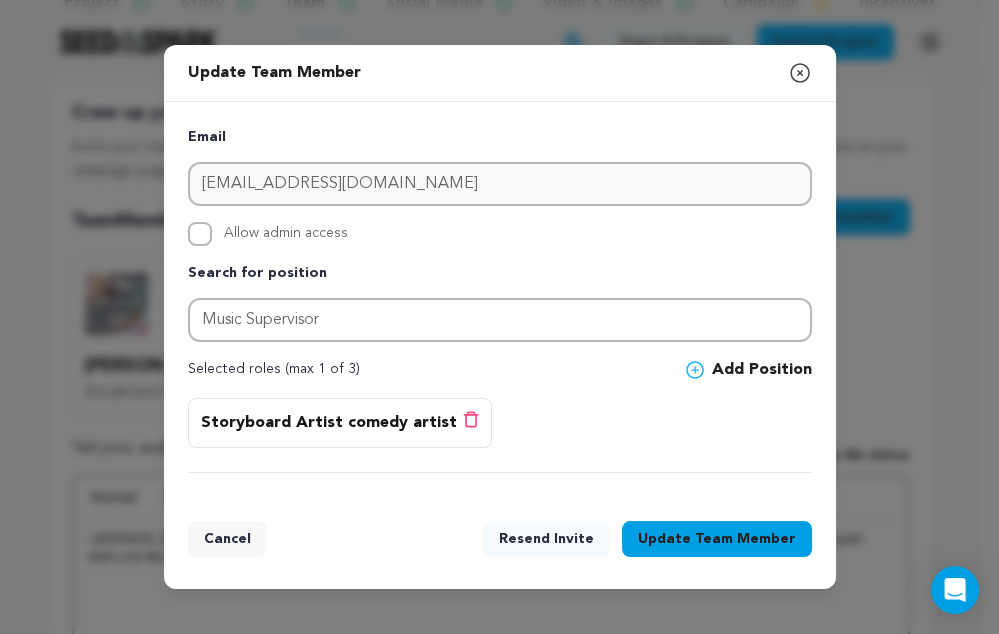 click on "Search for position
Music Supervisor" at bounding box center [500, 302] 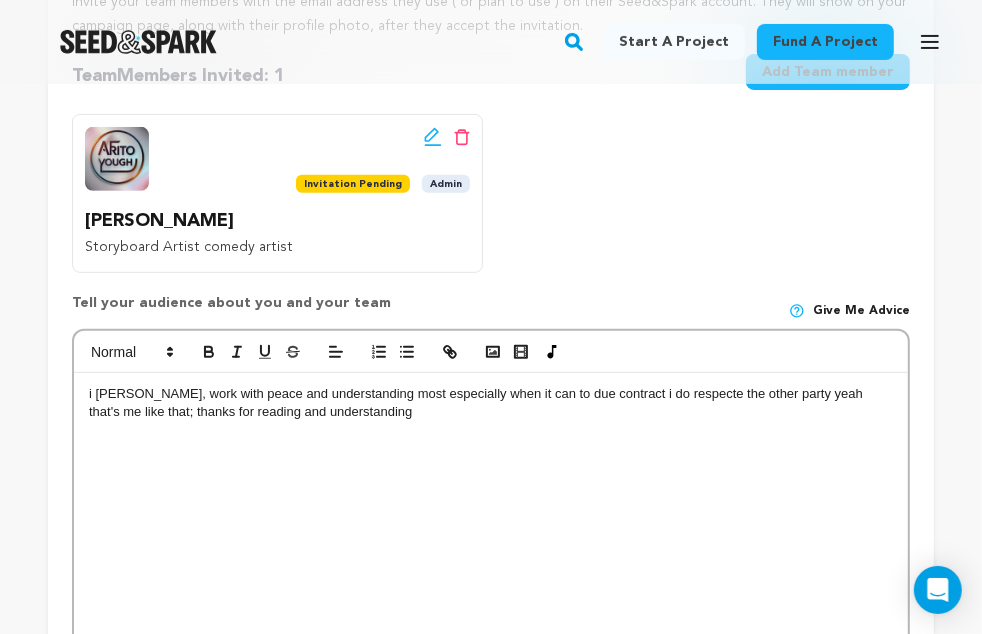 scroll, scrollTop: 440, scrollLeft: 0, axis: vertical 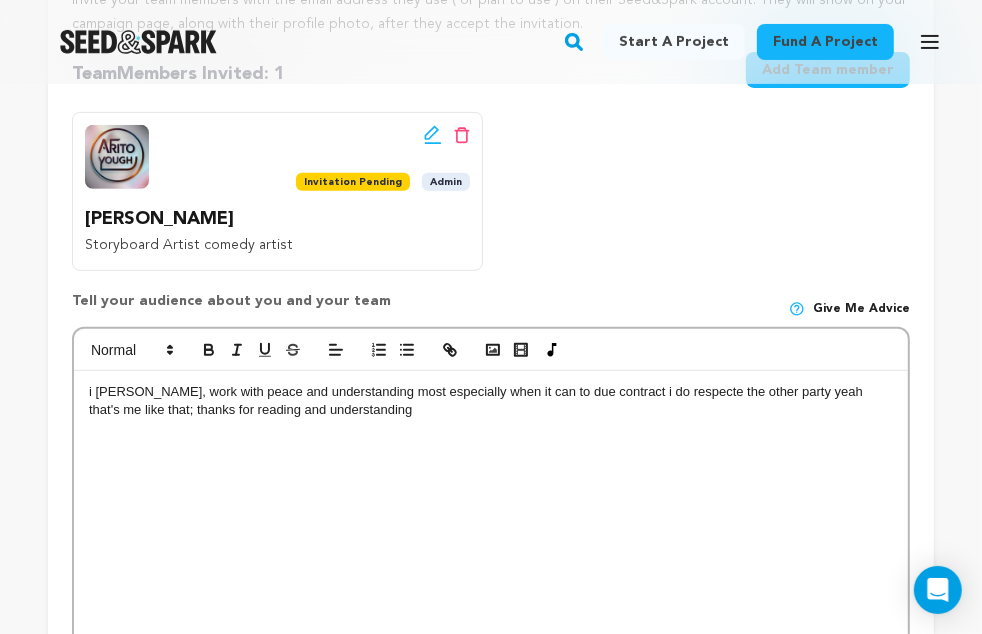click on "Invitation Pending" at bounding box center [353, 182] 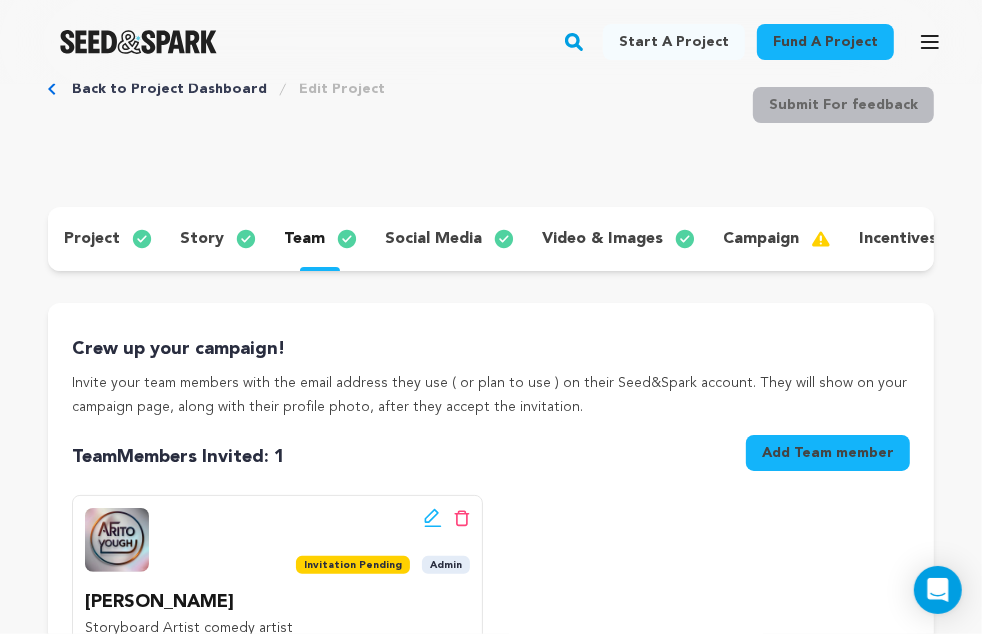 scroll, scrollTop: 0, scrollLeft: 0, axis: both 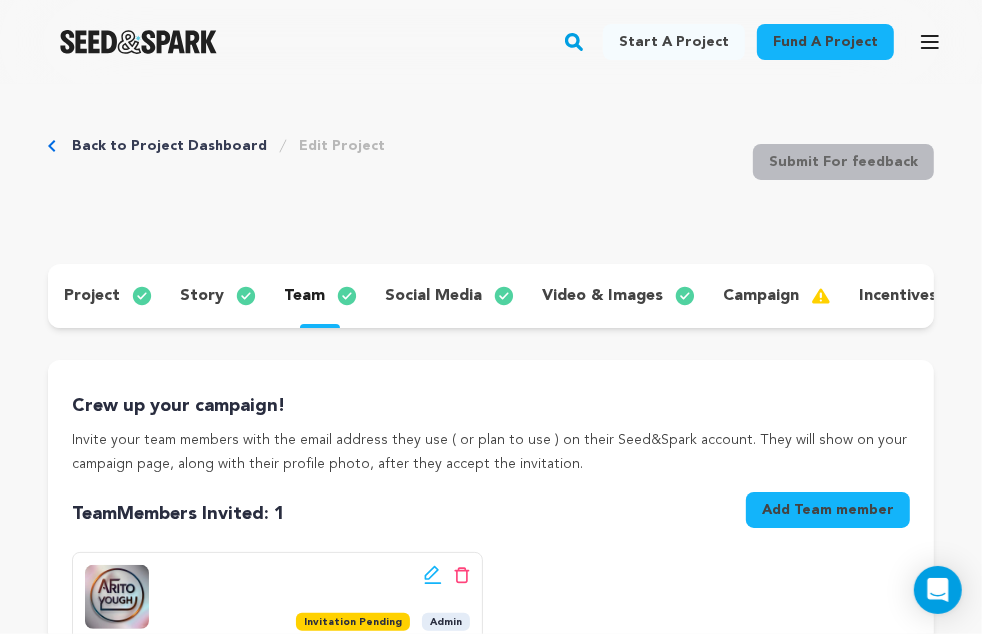 click on "Back to Project Dashboard" at bounding box center [169, 146] 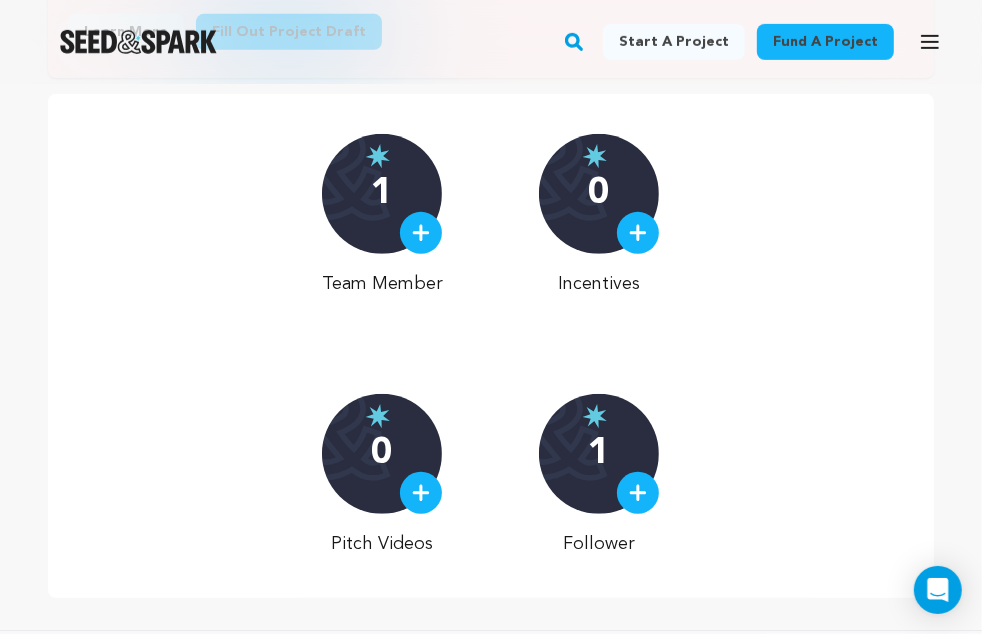 scroll, scrollTop: 0, scrollLeft: 0, axis: both 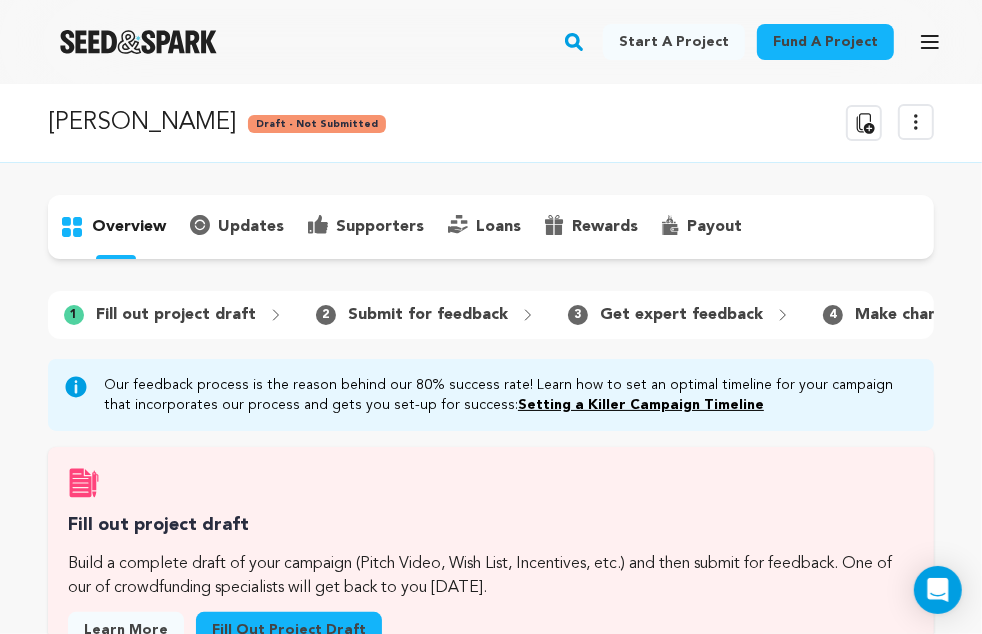 click on "payout" at bounding box center [714, 227] 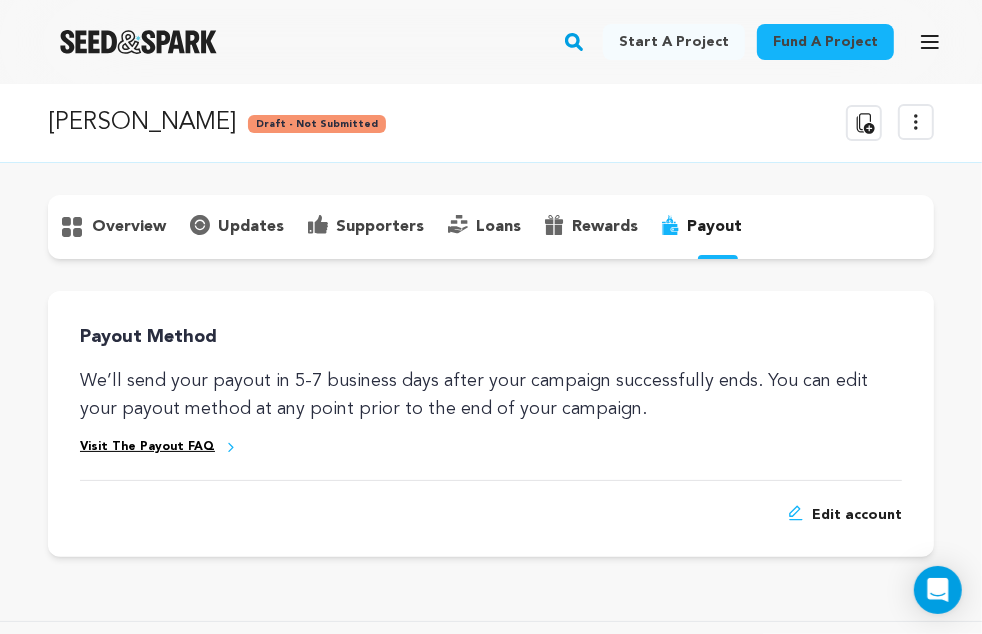 click on "Visit The Payout FAQ" at bounding box center (147, 447) 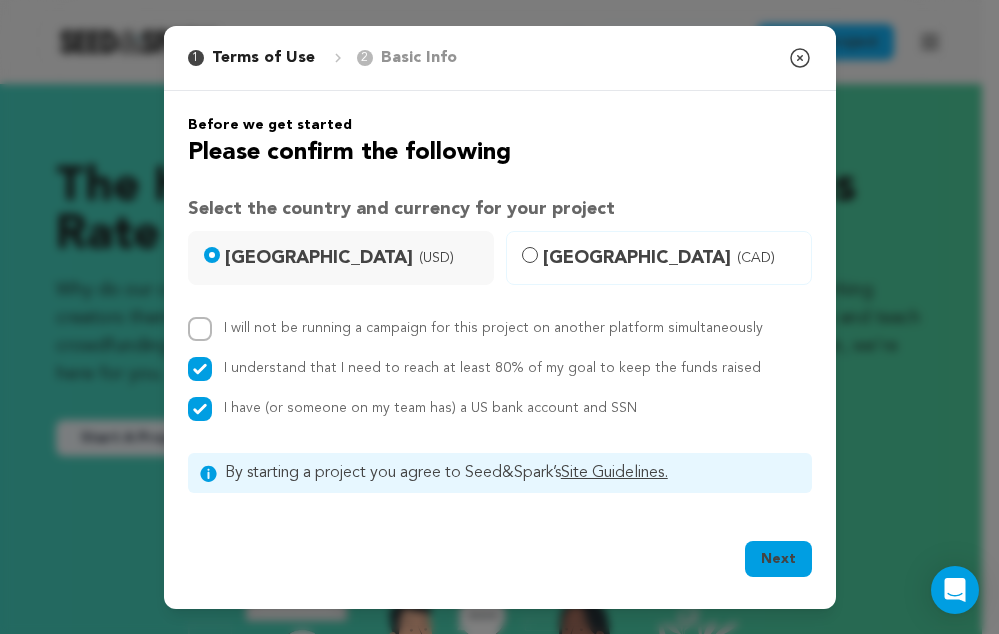 scroll, scrollTop: 0, scrollLeft: 0, axis: both 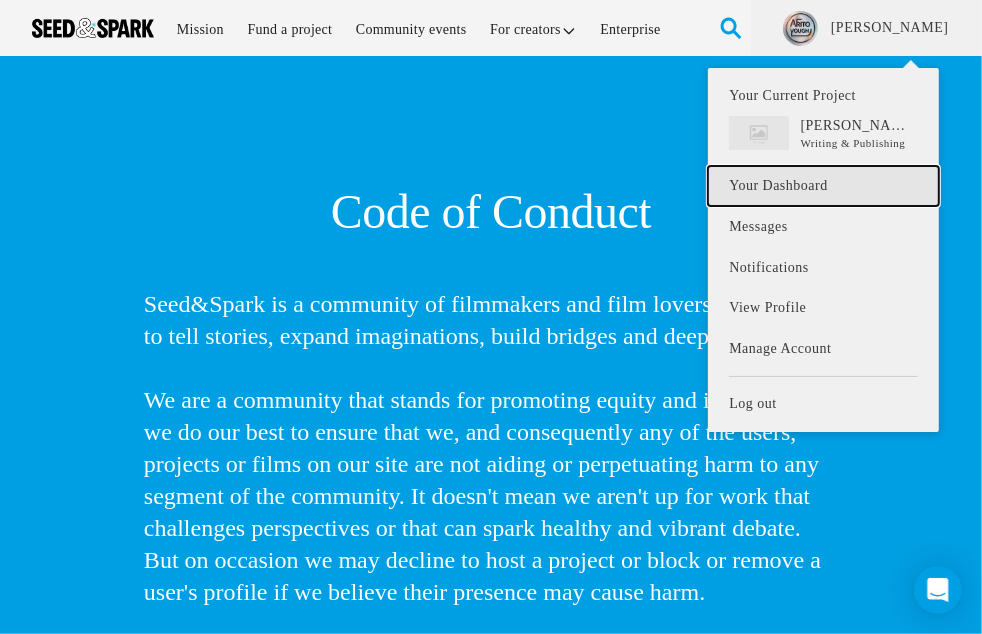 click on "Your Dashboard" at bounding box center [823, 186] 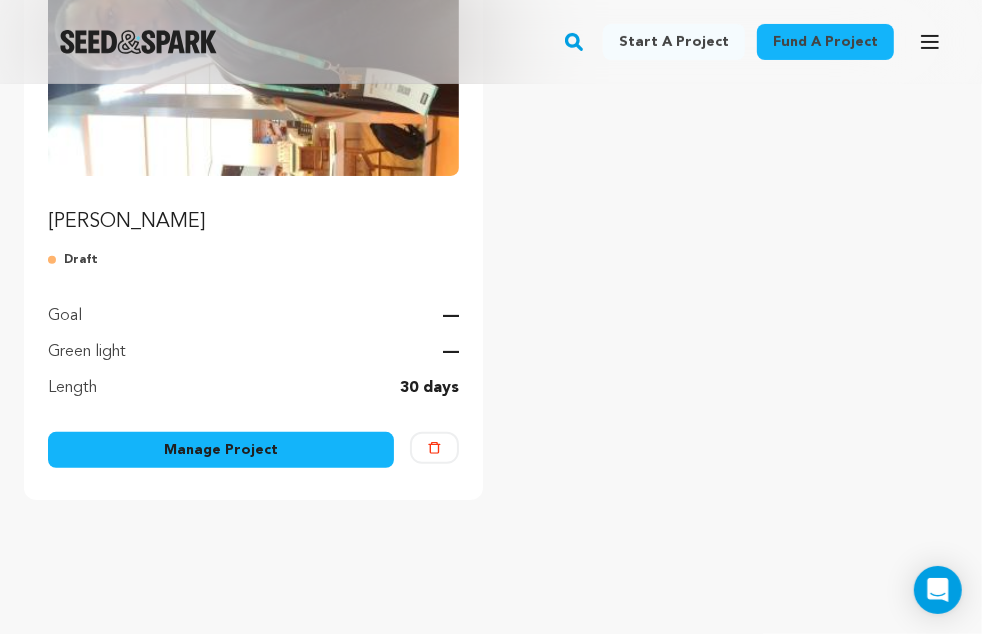 scroll, scrollTop: 371, scrollLeft: 0, axis: vertical 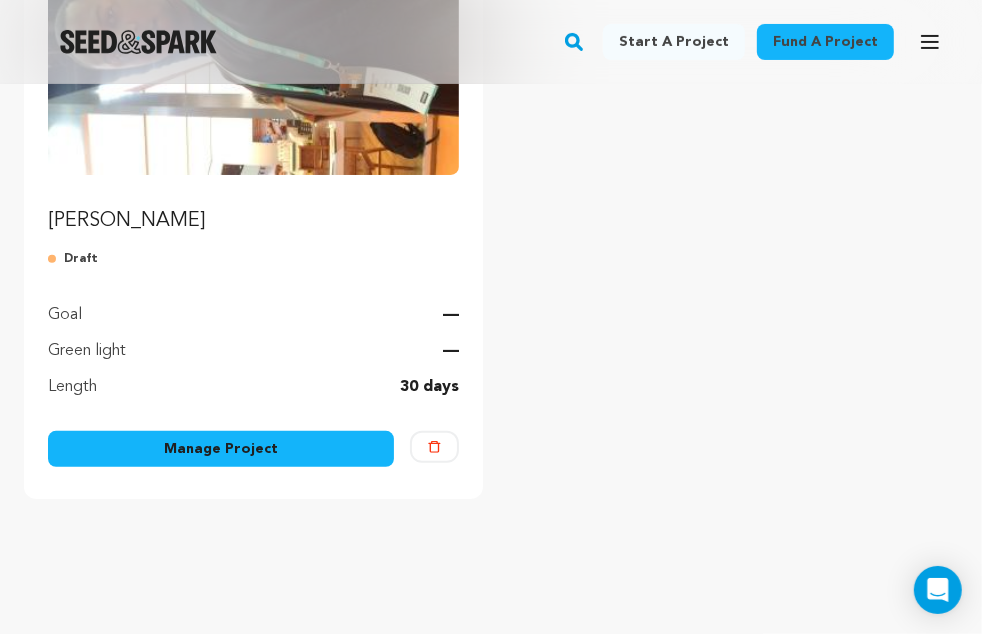 click on "Manage Project" at bounding box center [221, 449] 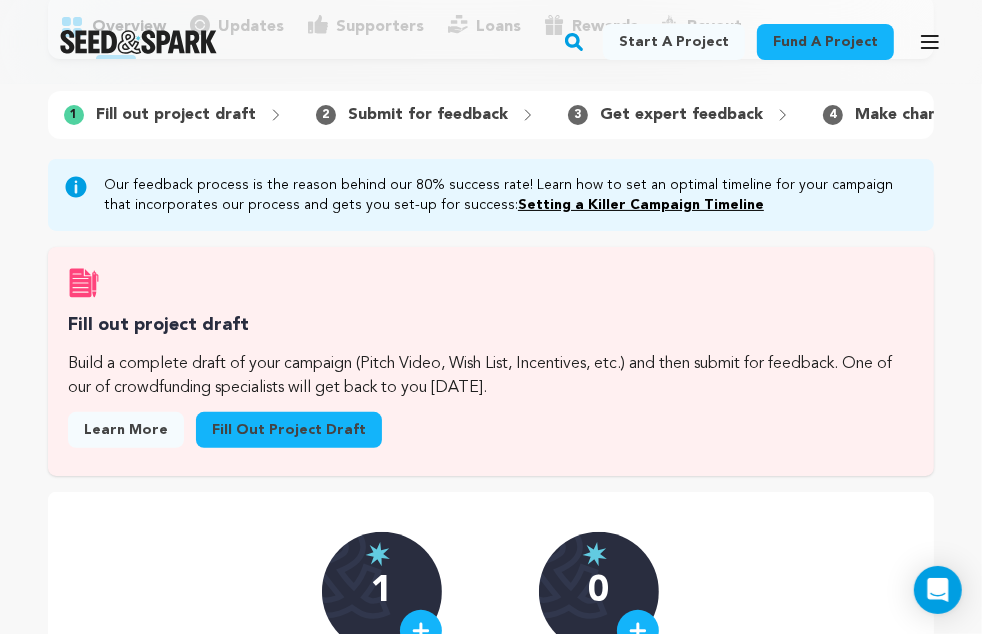 scroll, scrollTop: 0, scrollLeft: 0, axis: both 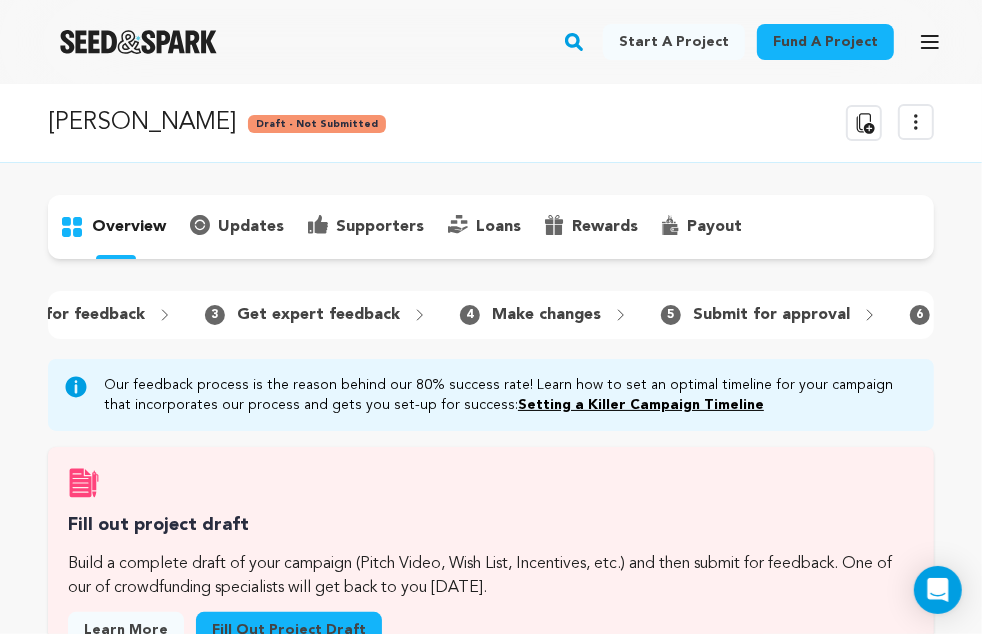 click on "5
Submit for approval" at bounding box center (769, 315) 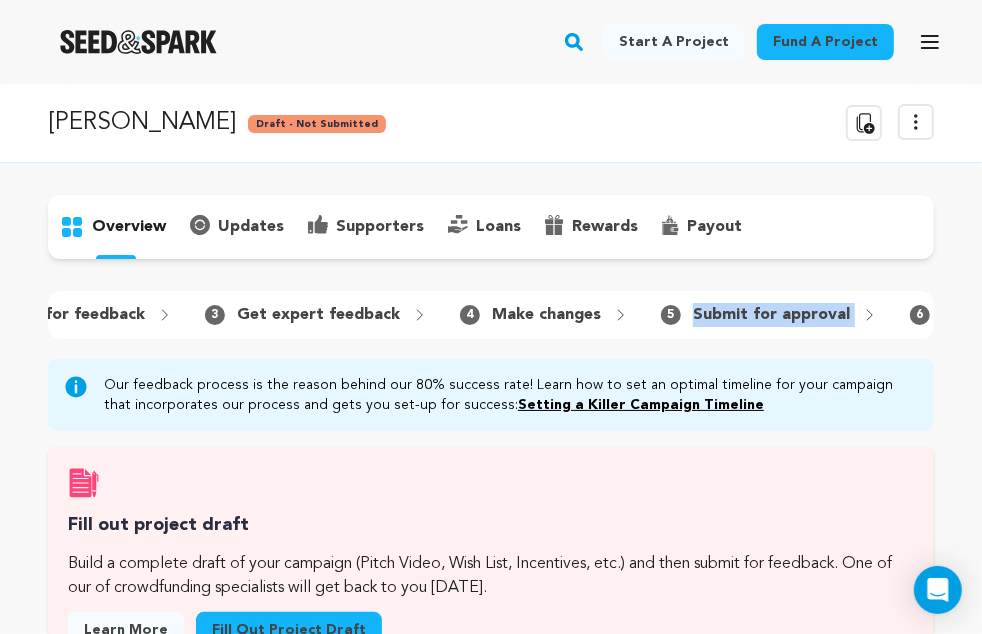 click on "5
Submit for approval" at bounding box center [769, 315] 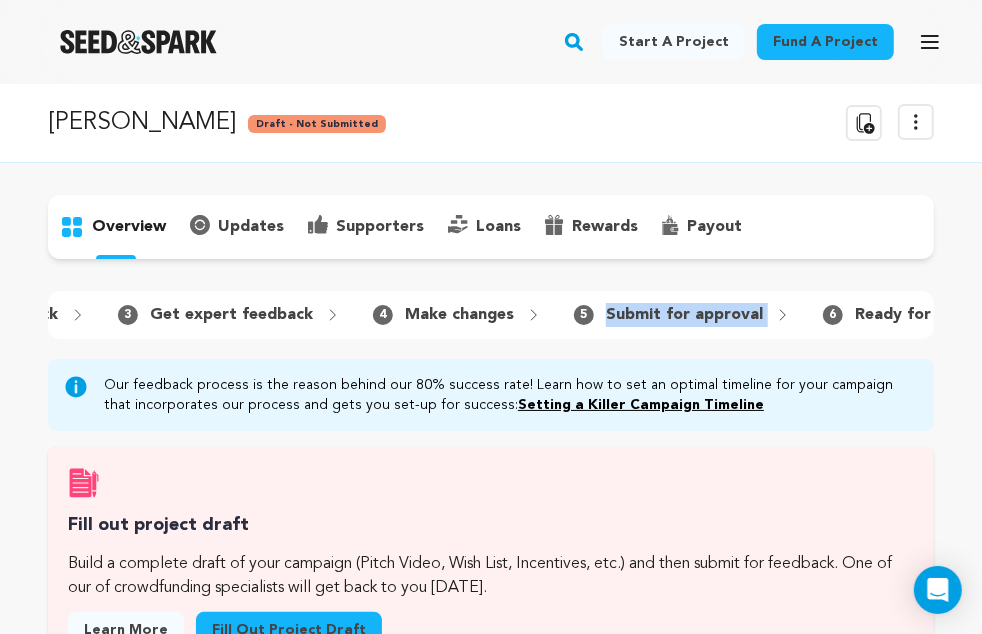 scroll, scrollTop: 0, scrollLeft: 515, axis: horizontal 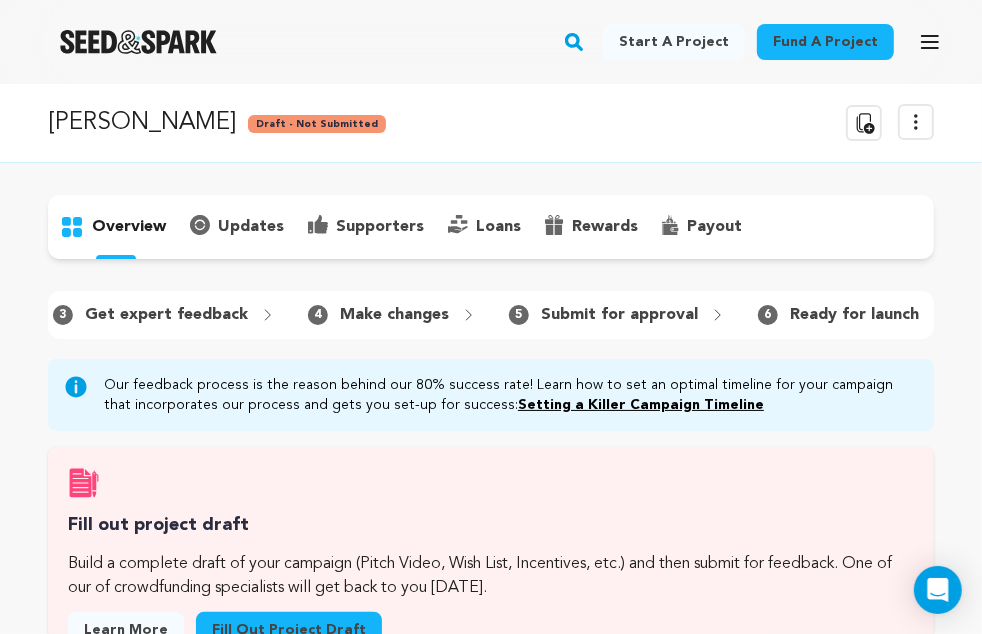 click 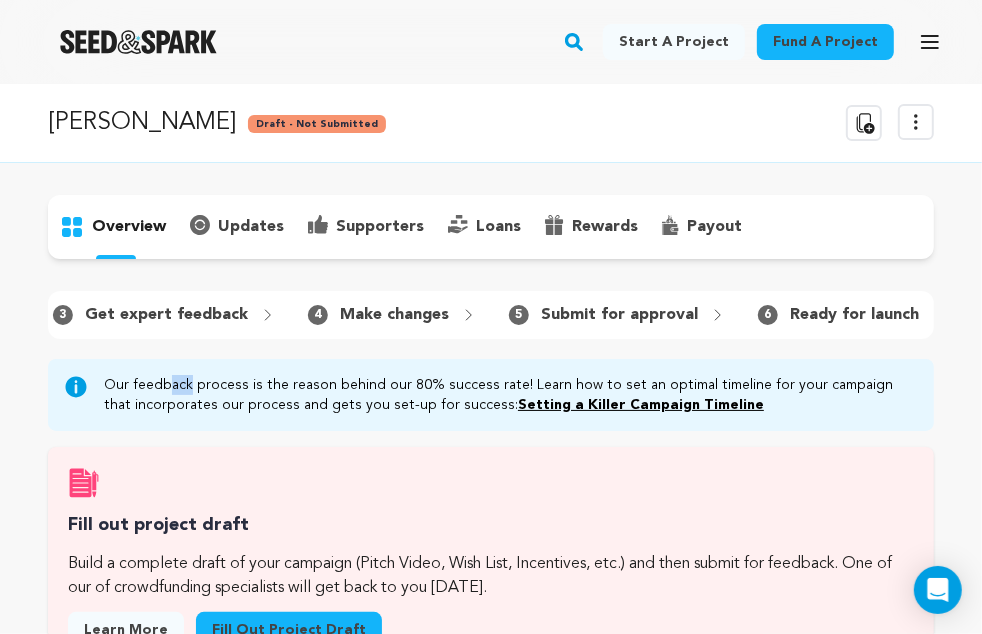 click on "loans" at bounding box center [498, 227] 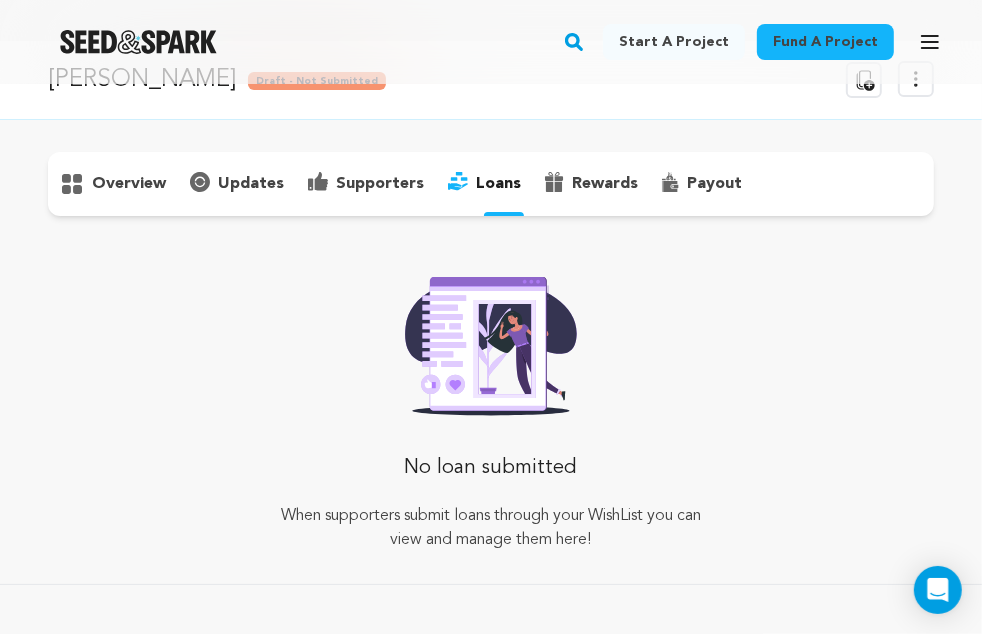 scroll, scrollTop: 0, scrollLeft: 0, axis: both 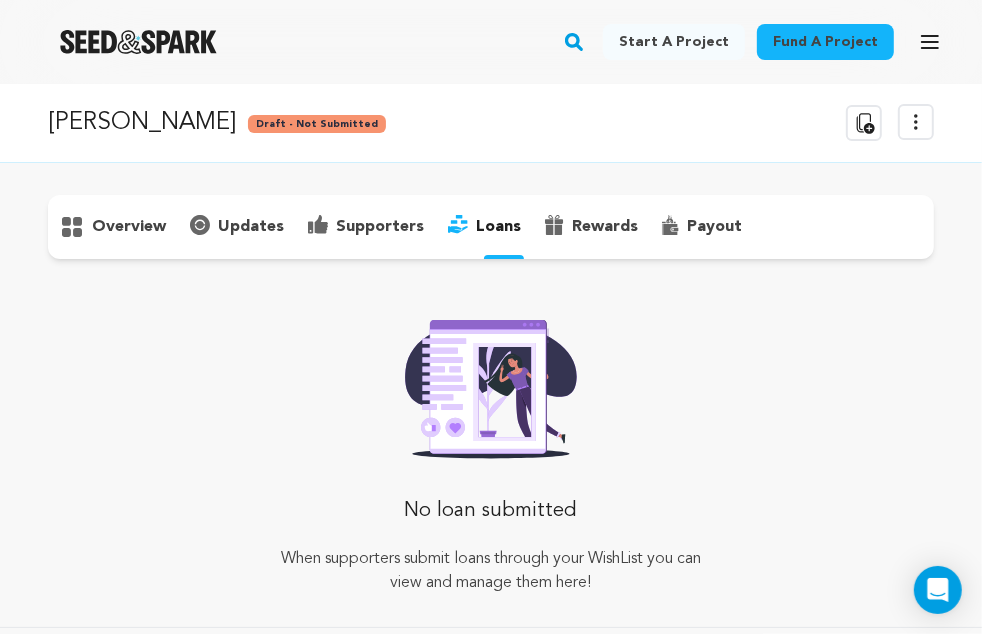 click on "rewards" at bounding box center (605, 227) 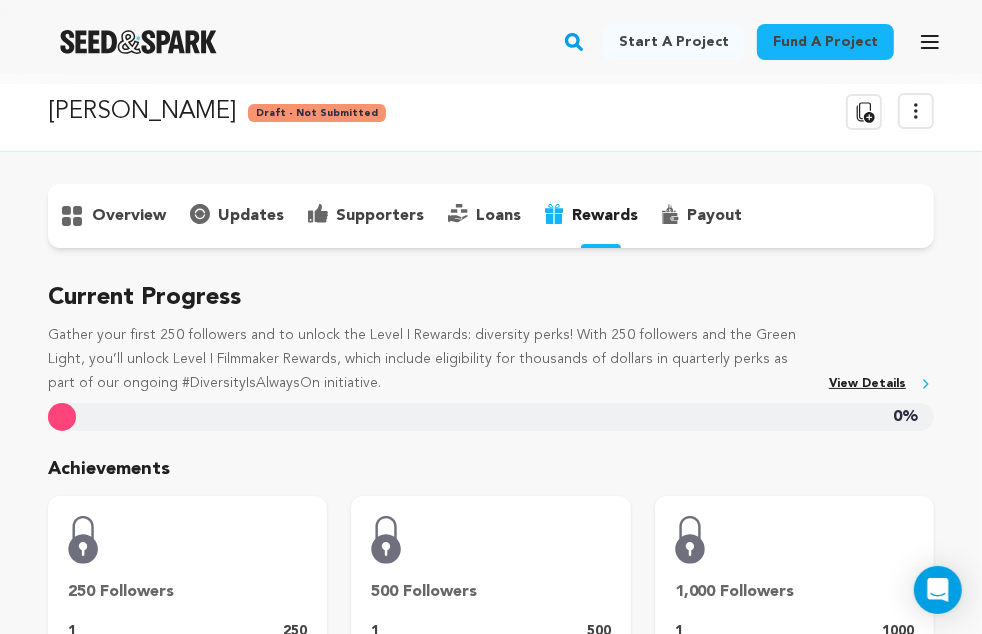 scroll, scrollTop: 0, scrollLeft: 0, axis: both 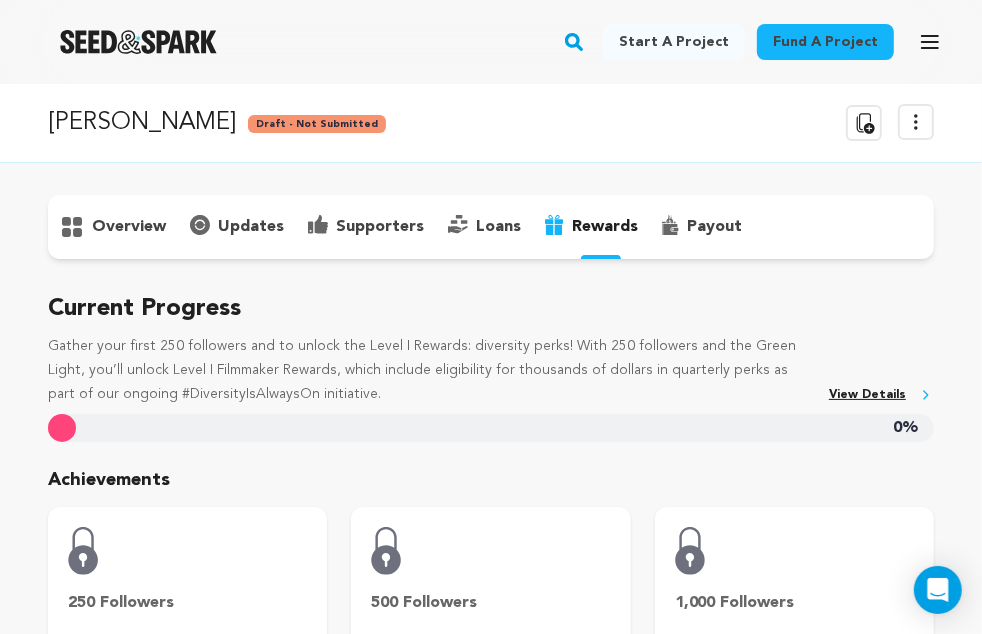 click on "payout" at bounding box center [714, 227] 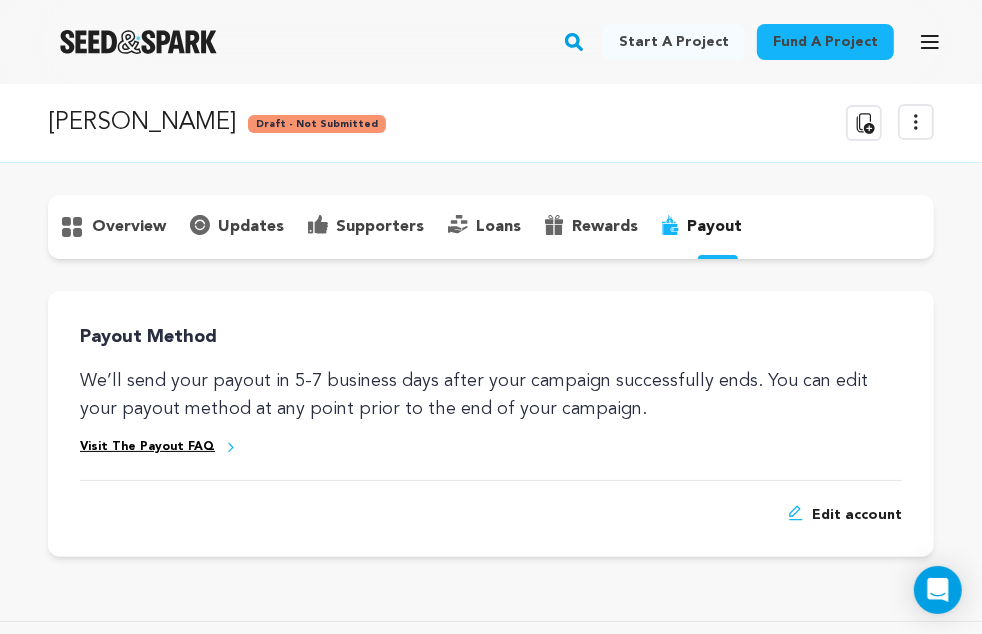 click on "Edit account" at bounding box center [857, 515] 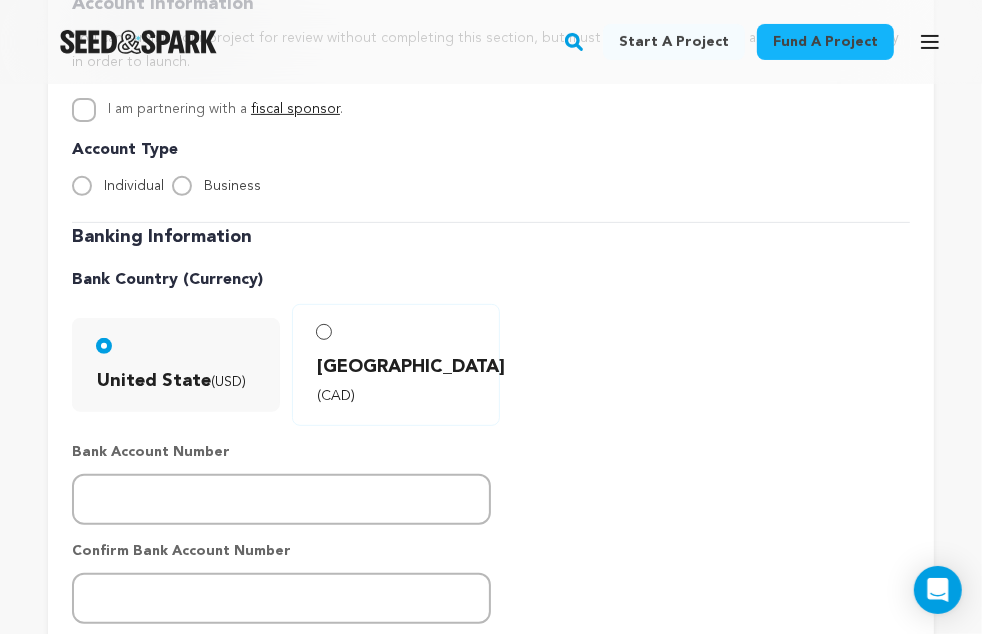 scroll, scrollTop: 423, scrollLeft: 0, axis: vertical 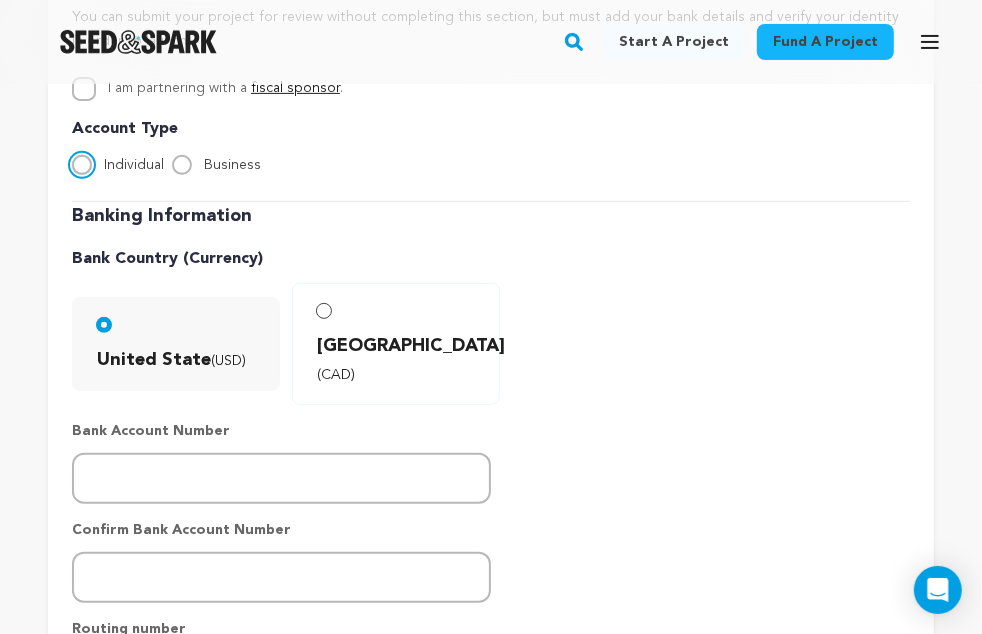 click on "Individual" at bounding box center [82, 165] 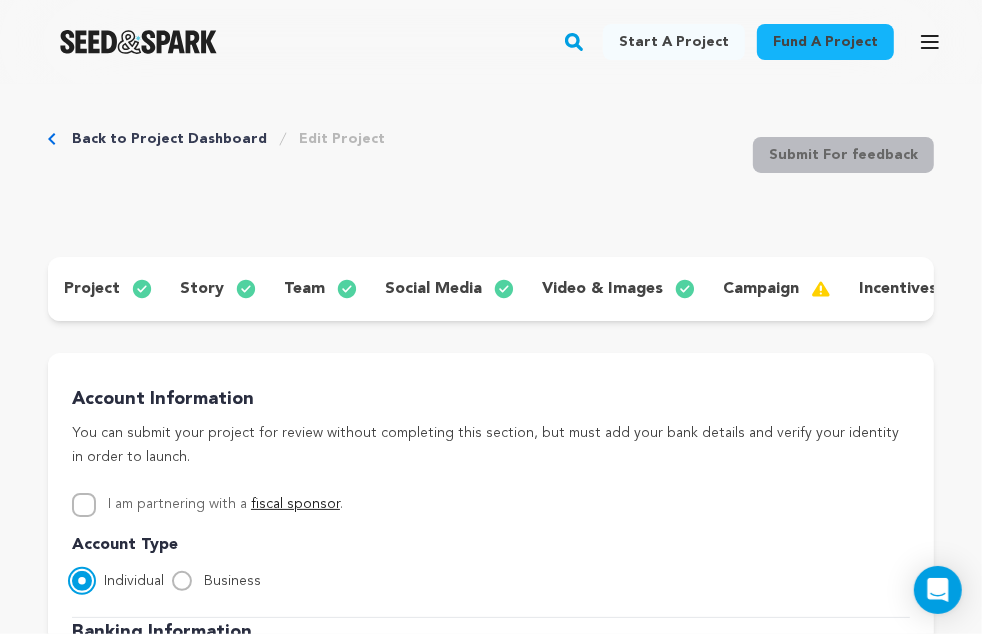 scroll, scrollTop: 8, scrollLeft: 0, axis: vertical 